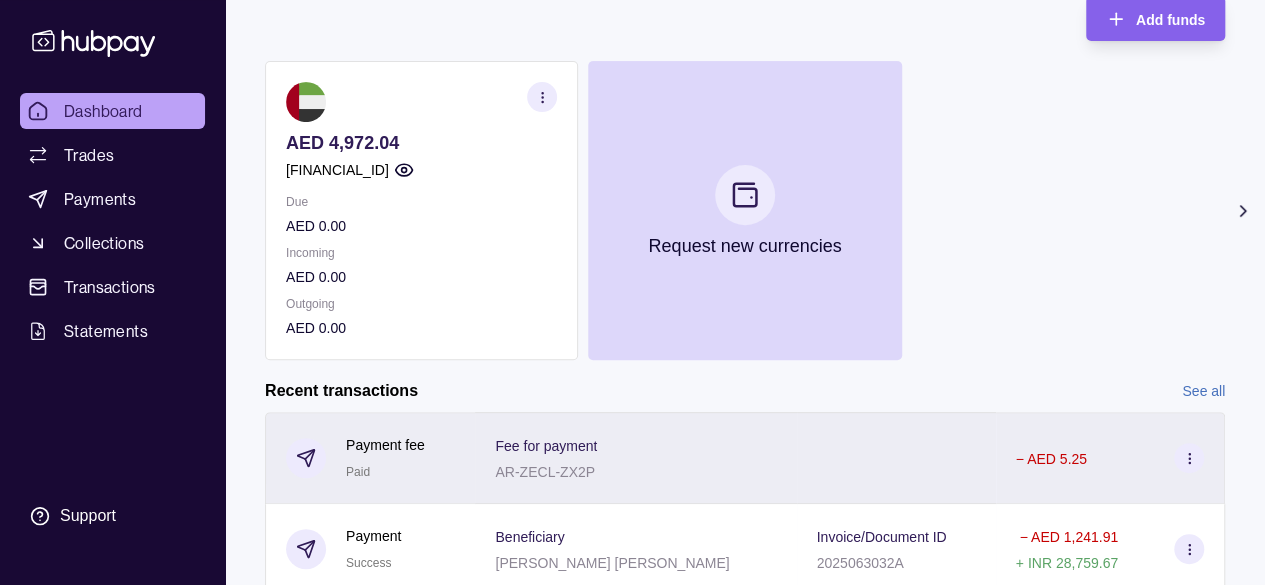 scroll, scrollTop: 500, scrollLeft: 0, axis: vertical 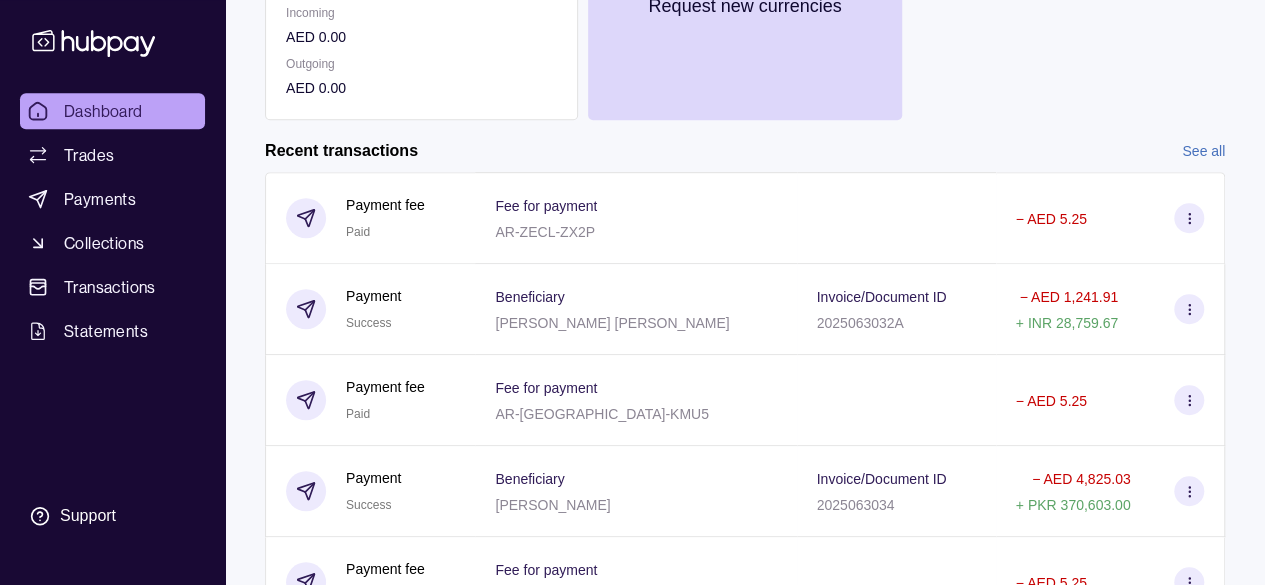 click on "See all" at bounding box center [1203, 151] 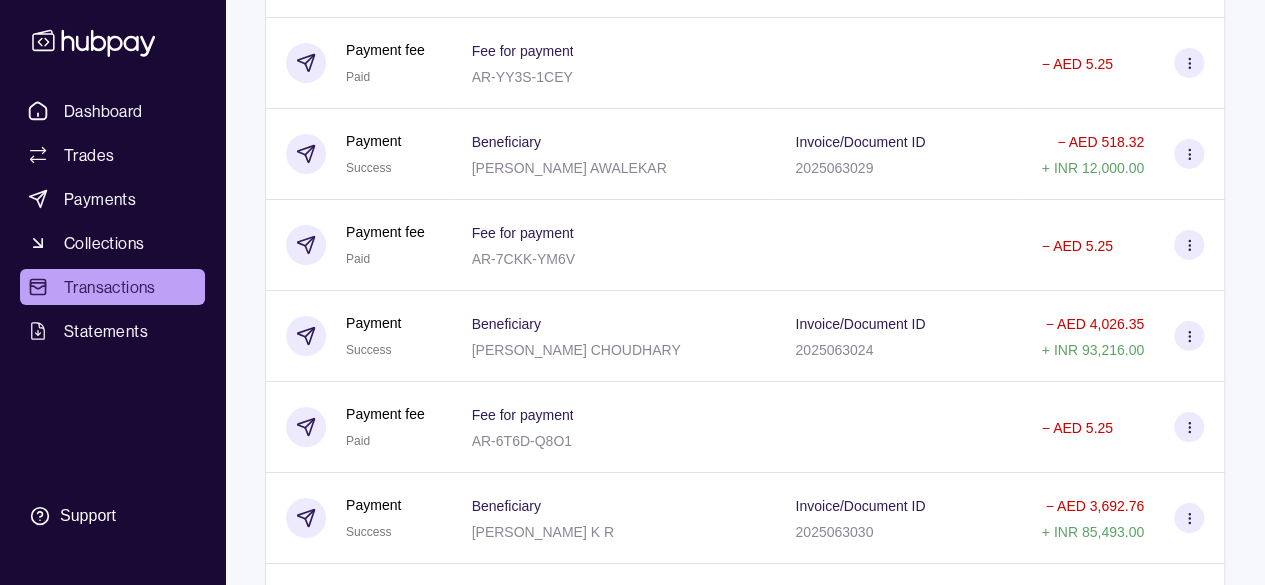 scroll, scrollTop: 3445, scrollLeft: 0, axis: vertical 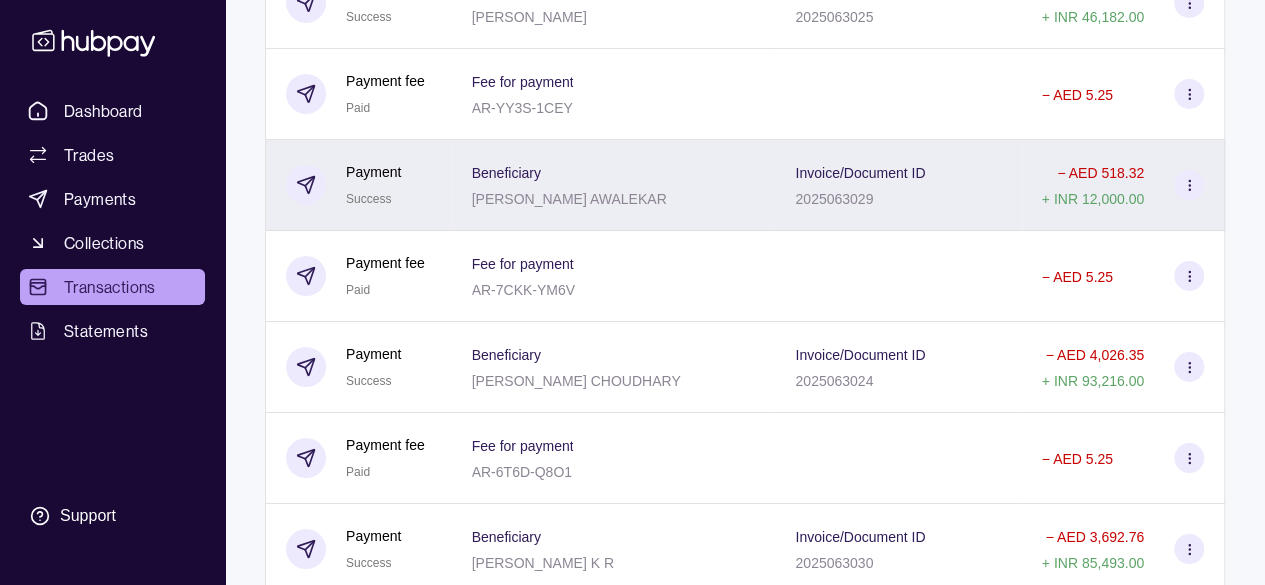 click on "Invoice/Document ID" at bounding box center (860, 173) 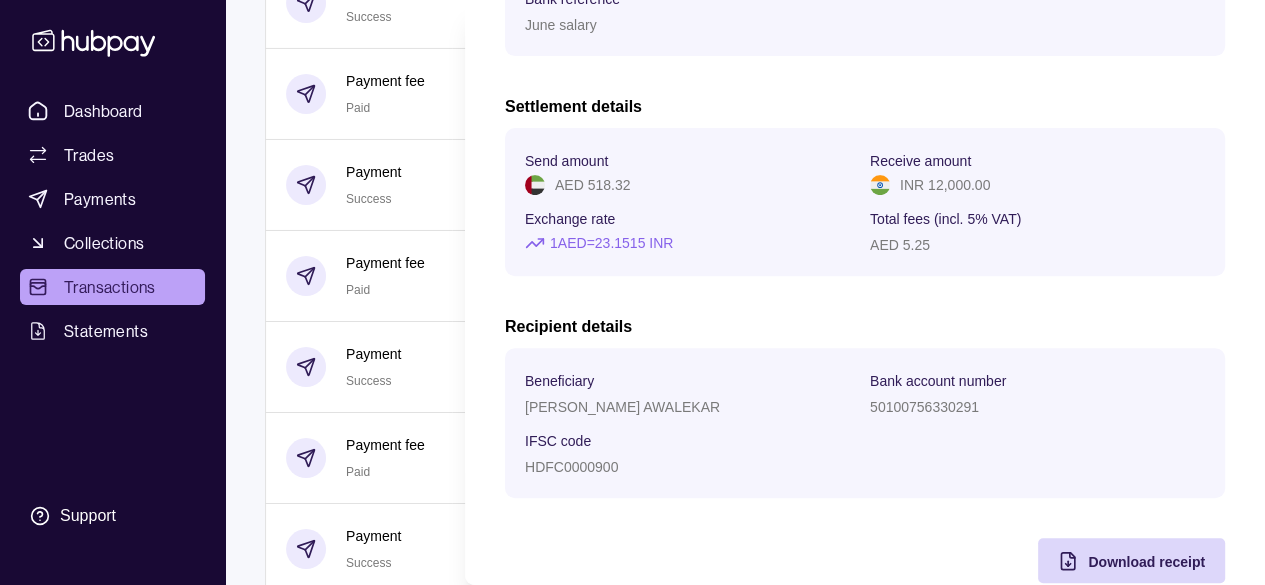 scroll, scrollTop: 300, scrollLeft: 0, axis: vertical 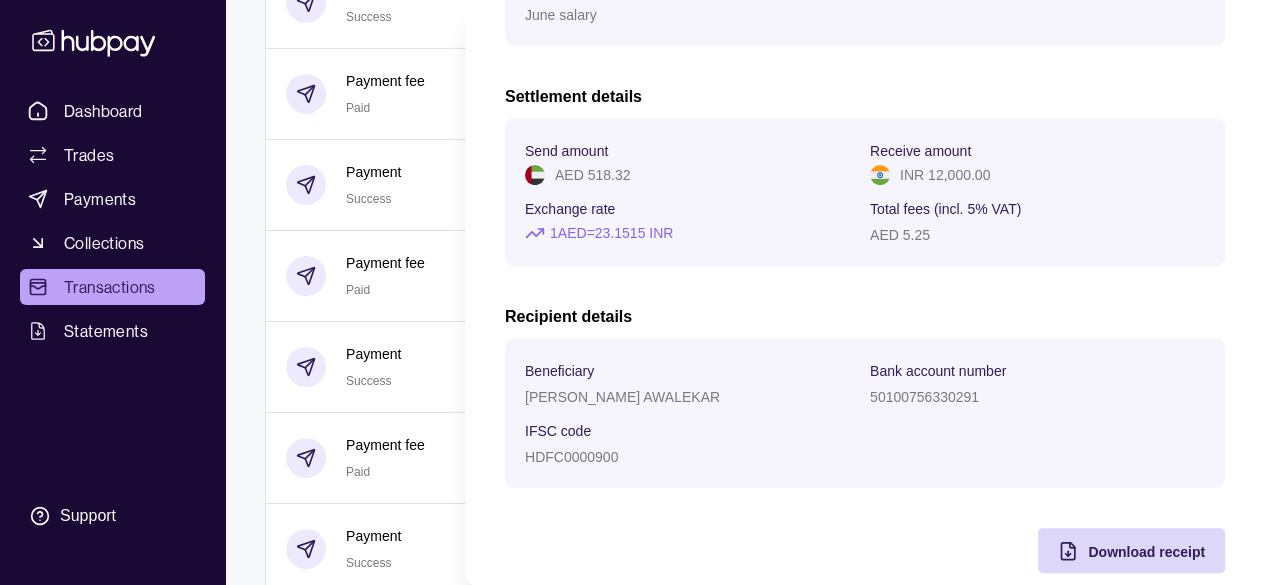 type 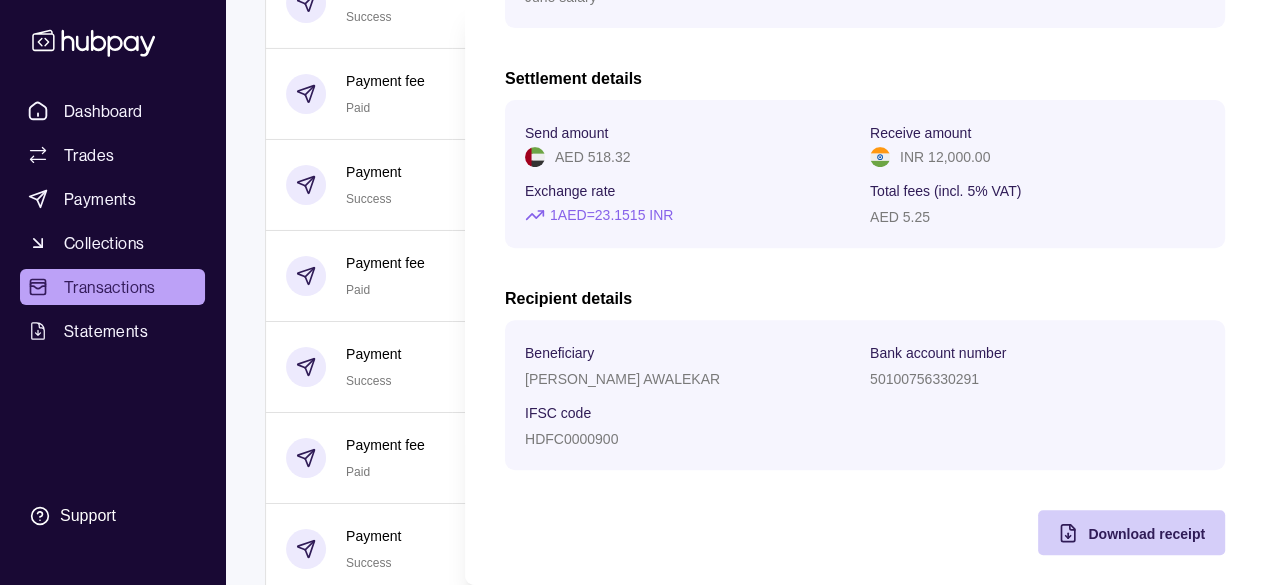 scroll, scrollTop: 328, scrollLeft: 0, axis: vertical 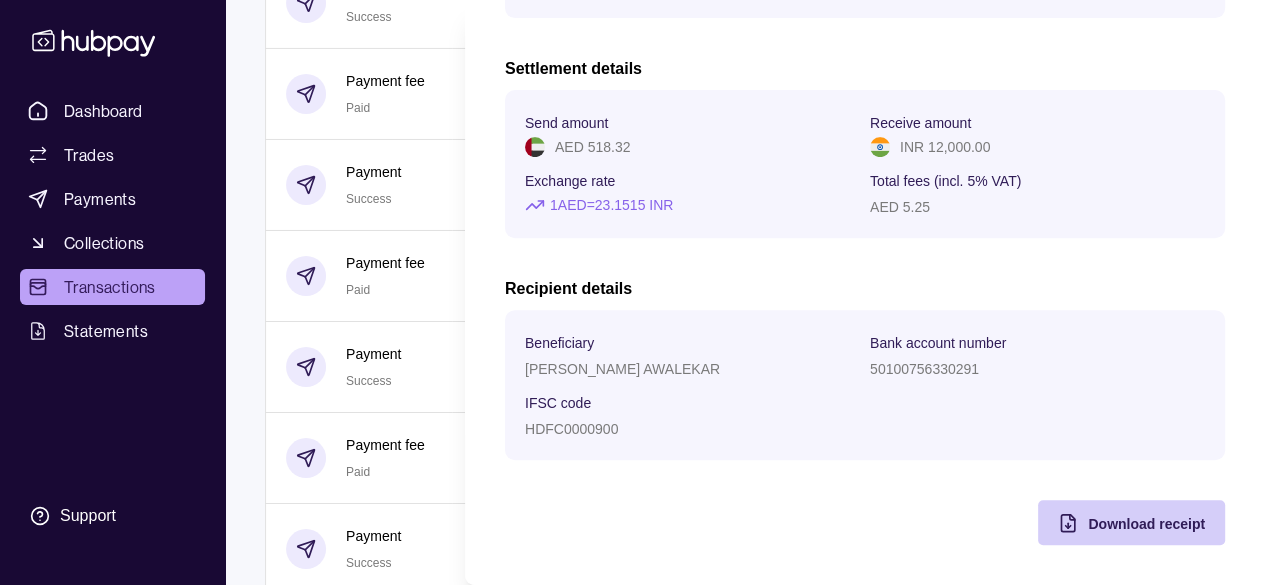 click on "Download receipt" at bounding box center [1146, 524] 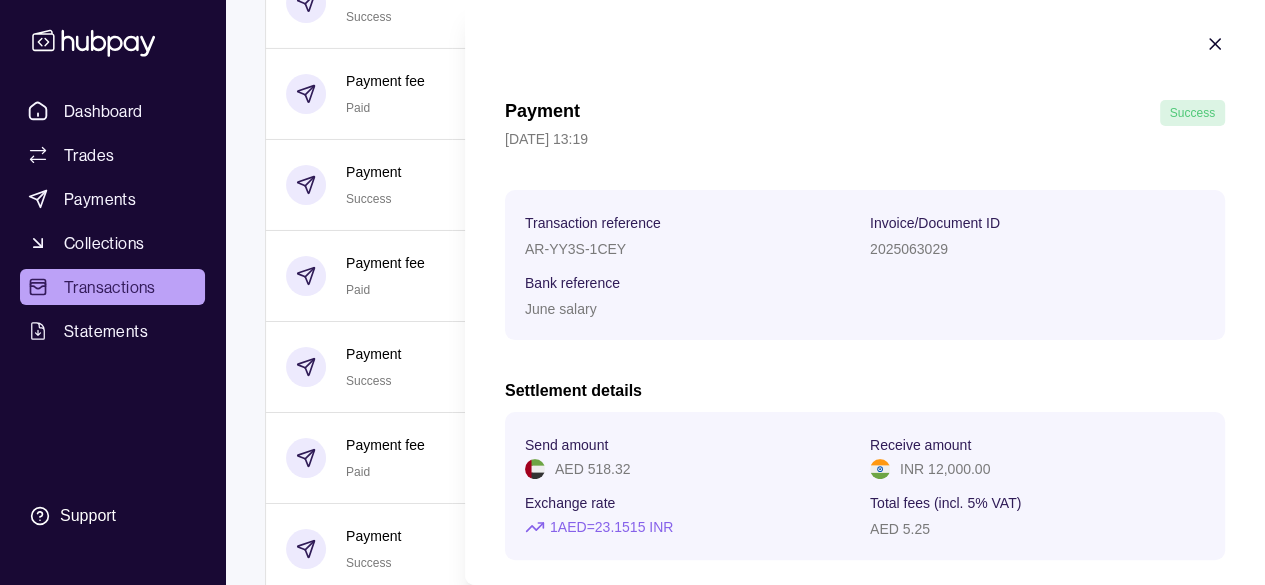 scroll, scrollTop: 0, scrollLeft: 0, axis: both 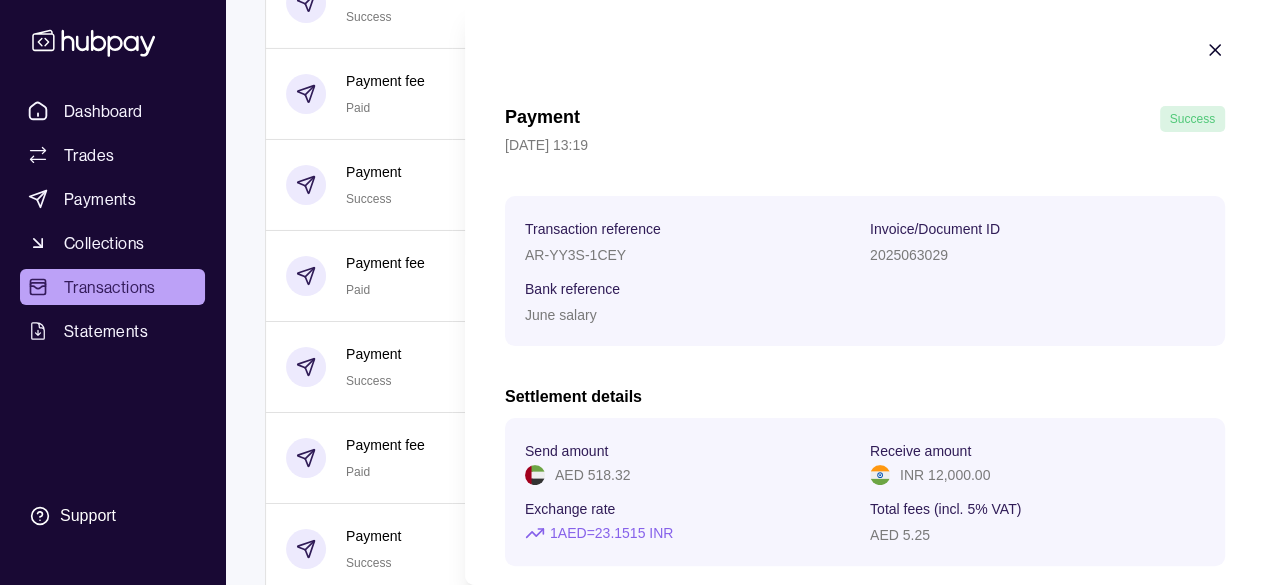 click on "Dashboard Trades Payments Collections Transactions Statements Support H Hello,  [PERSON_NAME] [PERSON_NAME] SUDO Consultants FZ LLC Account Terms and conditions Privacy policy Sign out Transactions More filters  ( 0  applied) Details Amount [DATE] Payment fee Paid Fee for payment AR-ZECL-ZX2P −   AED 5.25 Payment Success Beneficiary [PERSON_NAME] [PERSON_NAME] Invoice/Document ID 2025063032A −   AED 1,241.91 +   INR 28,759.67 Payment fee Paid Fee for payment AR-7UJL-KMU5 −   AED 5.25 Payment Success Beneficiary [PERSON_NAME] Invoice/Document ID 2025063034 −   AED 4,825.03 +   PKR 370,603.00 Payment fee Reversed Fee for payment AR-41UA-PWUZ −   AED 5.25 Payment Failed Beneficiary [PERSON_NAME] Invoice/Document ID 2025063034 −   AED 4,825.03 +   PKR 370,603.00 [DATE] Payment fee Paid Fee for payment AR-PZIV-VBSS −   AED 5.25 Payment Success Beneficiary [PERSON_NAME] Invoice/Document ID 2025063035 −   AED 4,825.03 +   PKR 370,603.00 Deposit Success Sender account [FINANCIAL_ID] +" at bounding box center [632, 483] 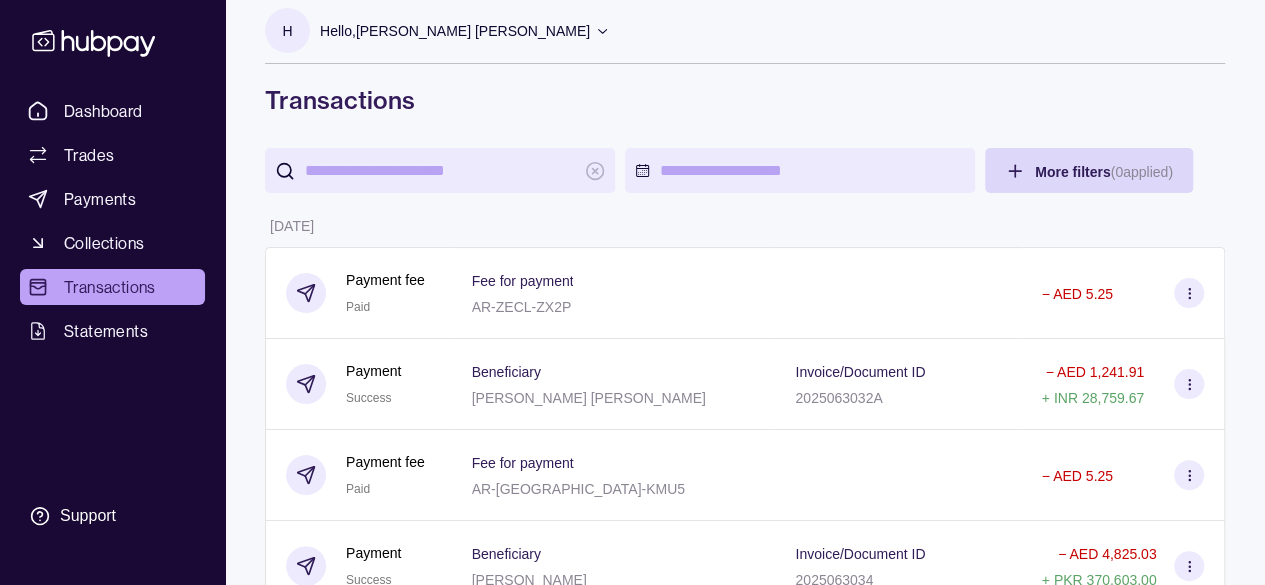 scroll, scrollTop: 0, scrollLeft: 0, axis: both 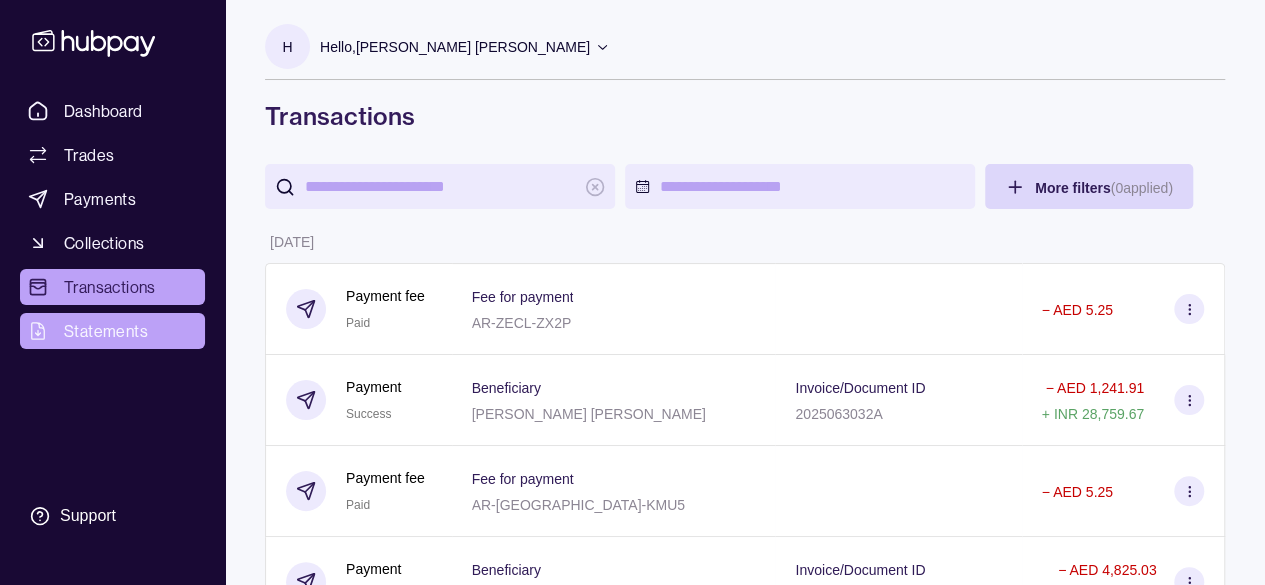 click on "Statements" at bounding box center [106, 331] 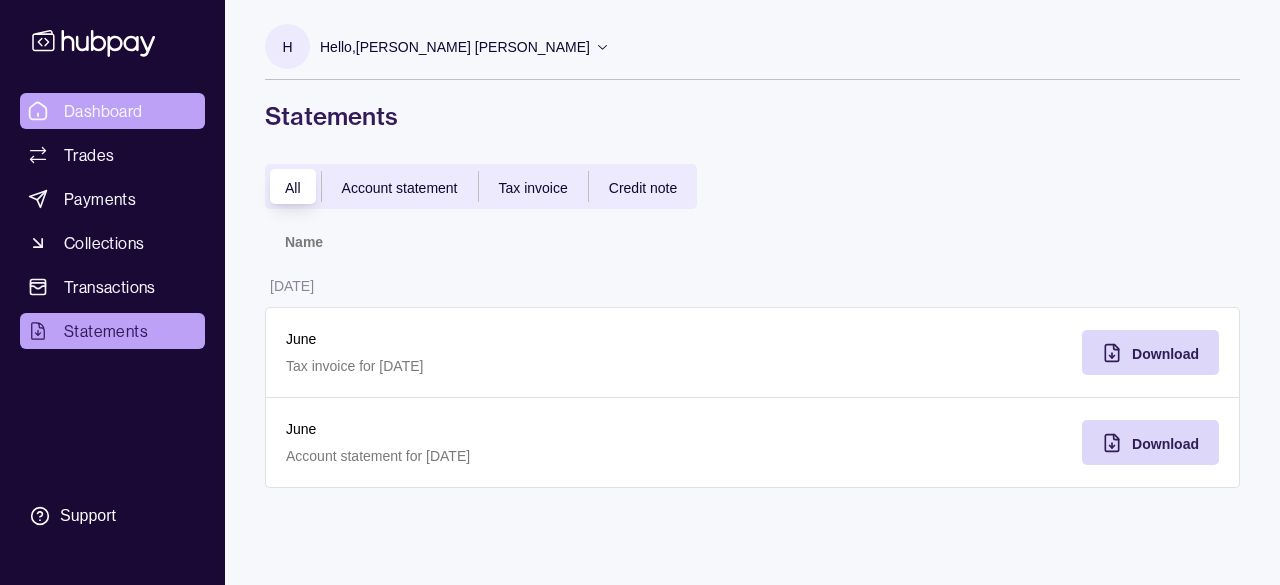 click on "Dashboard" at bounding box center [103, 111] 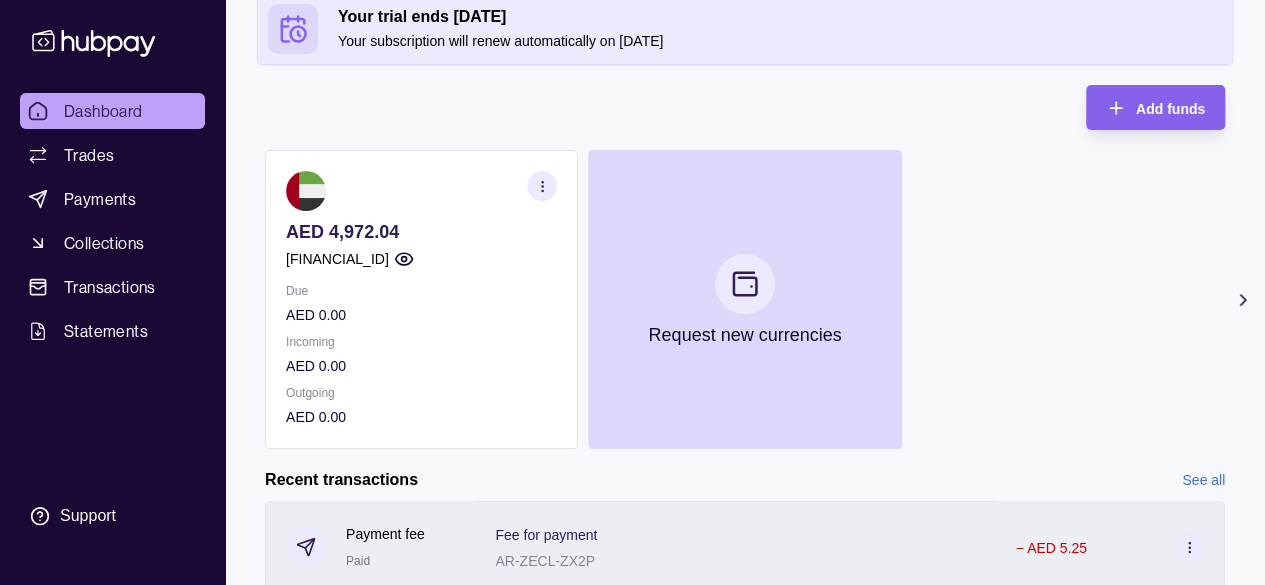 scroll, scrollTop: 300, scrollLeft: 0, axis: vertical 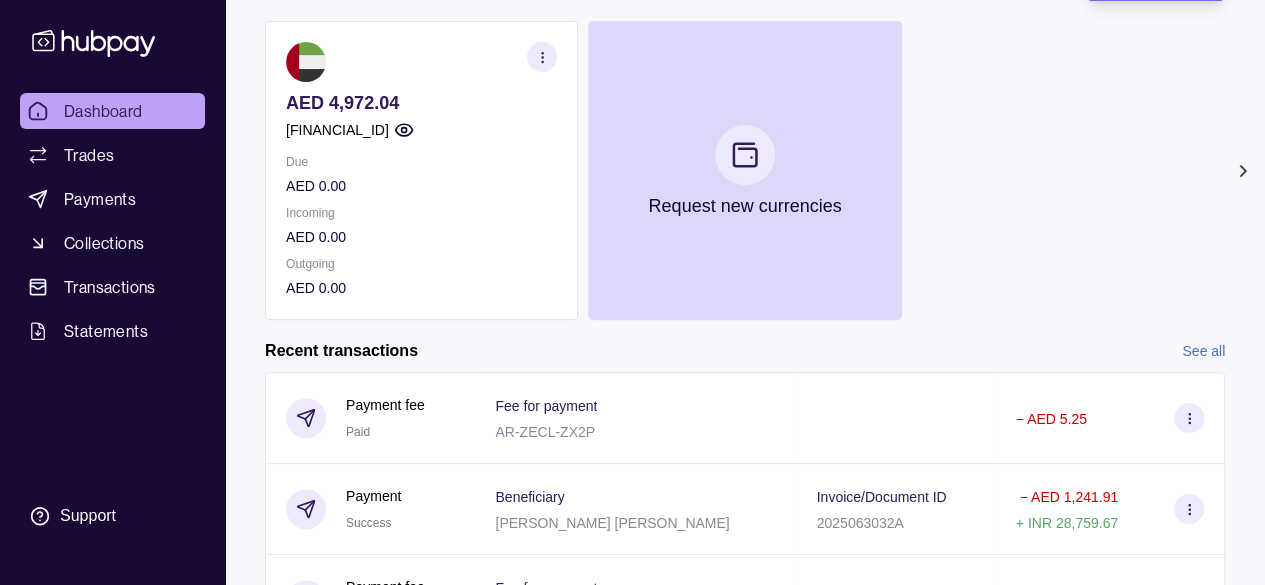 click on "See all" at bounding box center [1203, 351] 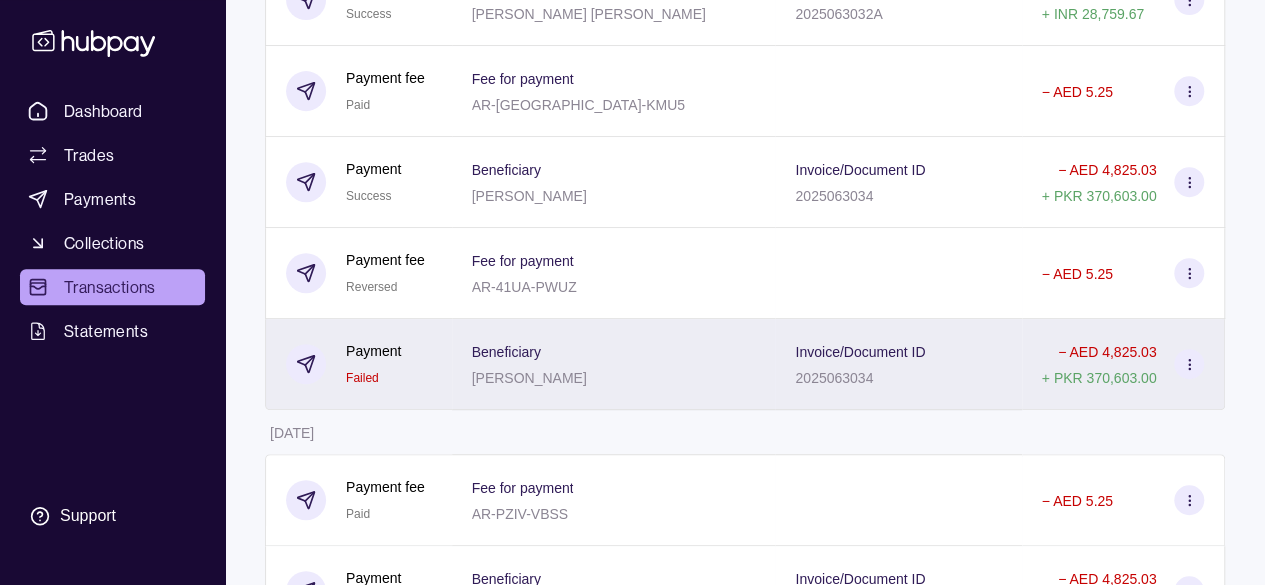 scroll, scrollTop: 0, scrollLeft: 0, axis: both 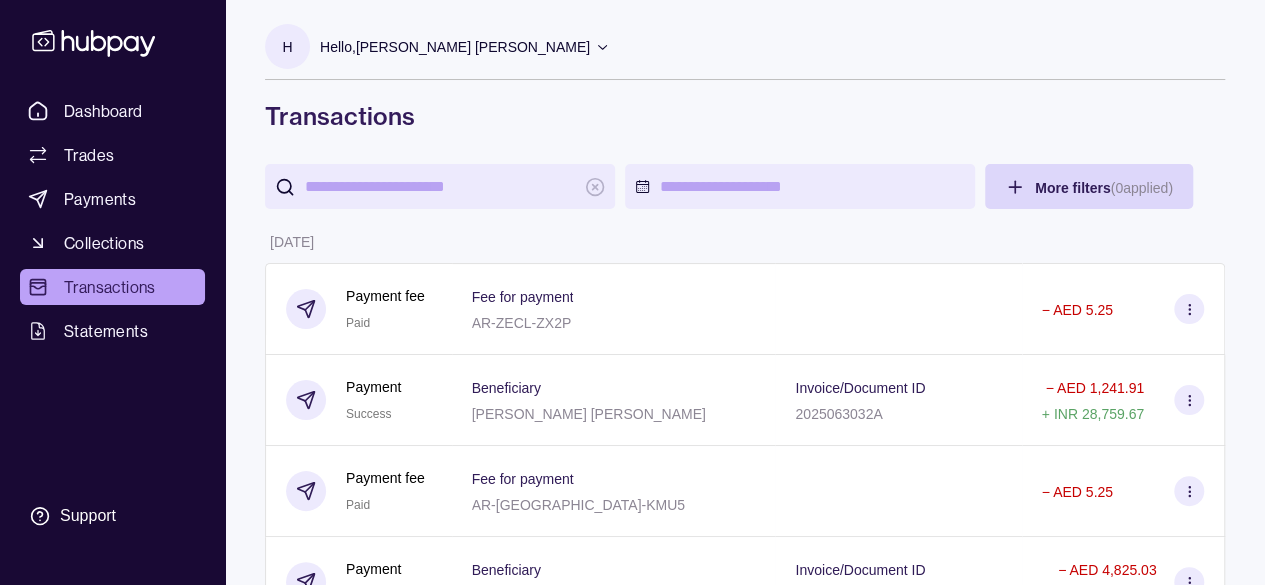 click at bounding box center (440, 186) 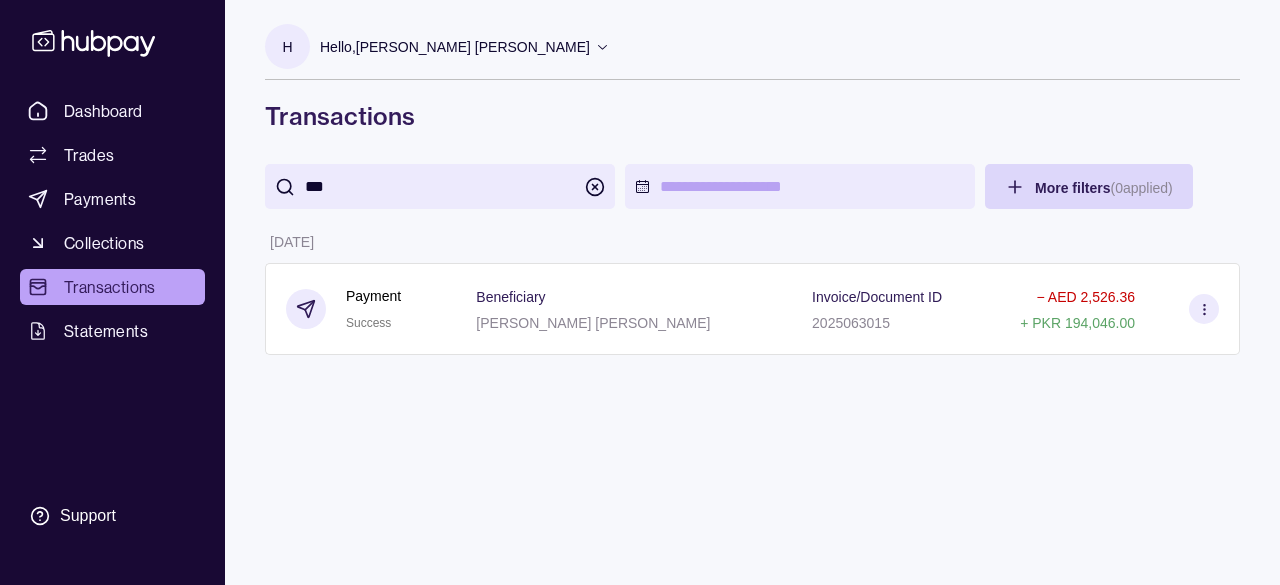 click on "***" at bounding box center (440, 186) 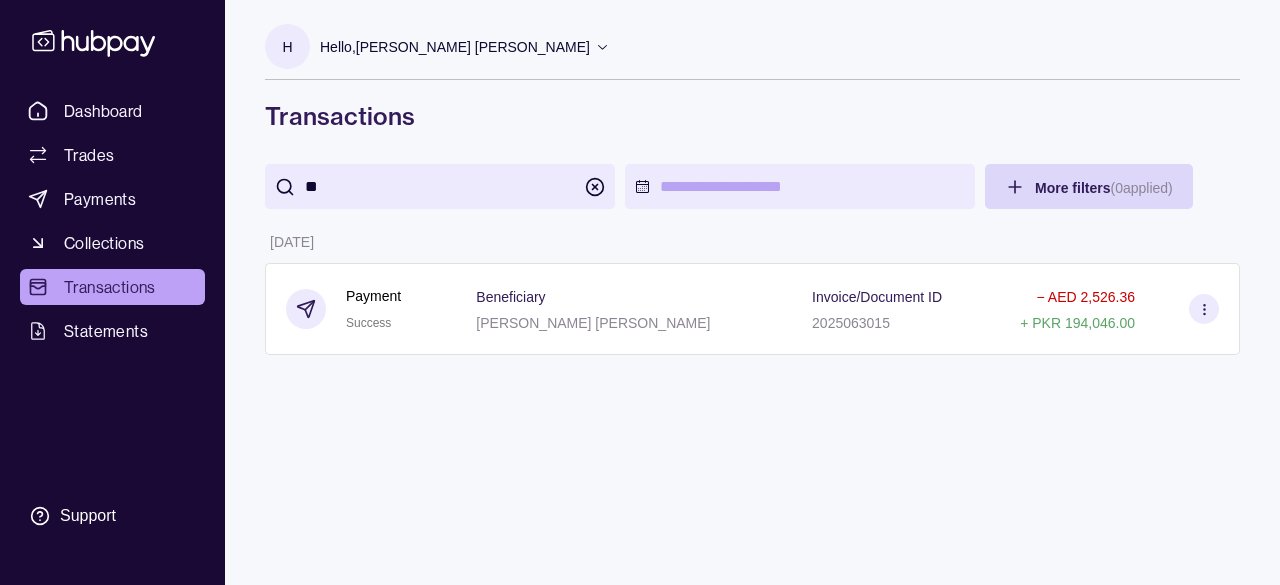 type on "*" 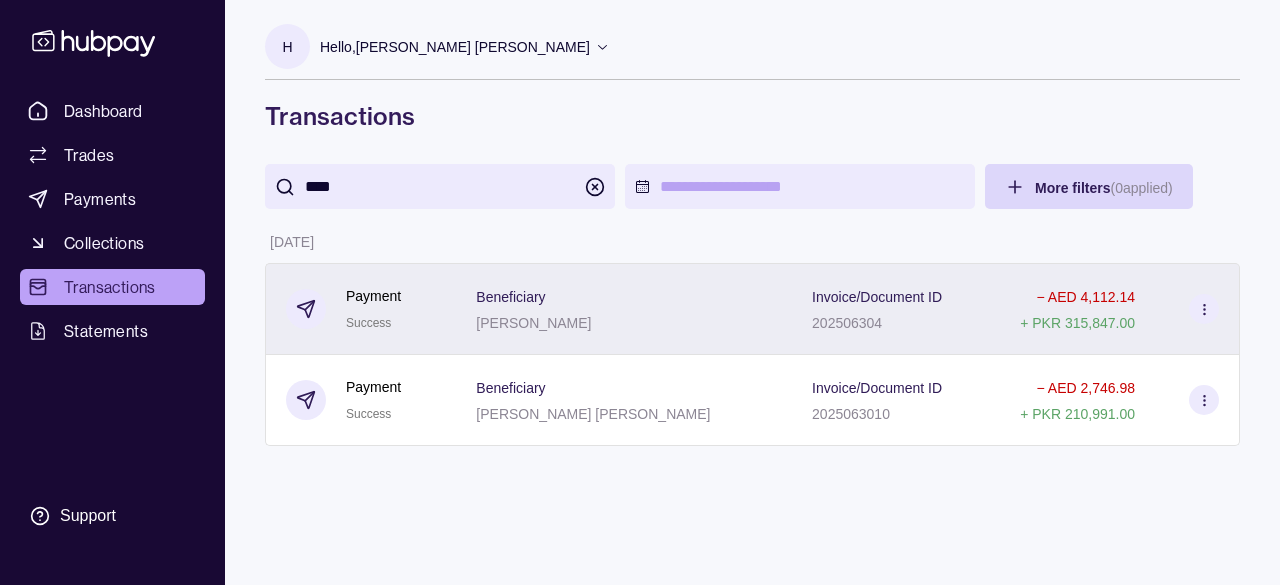 type on "****" 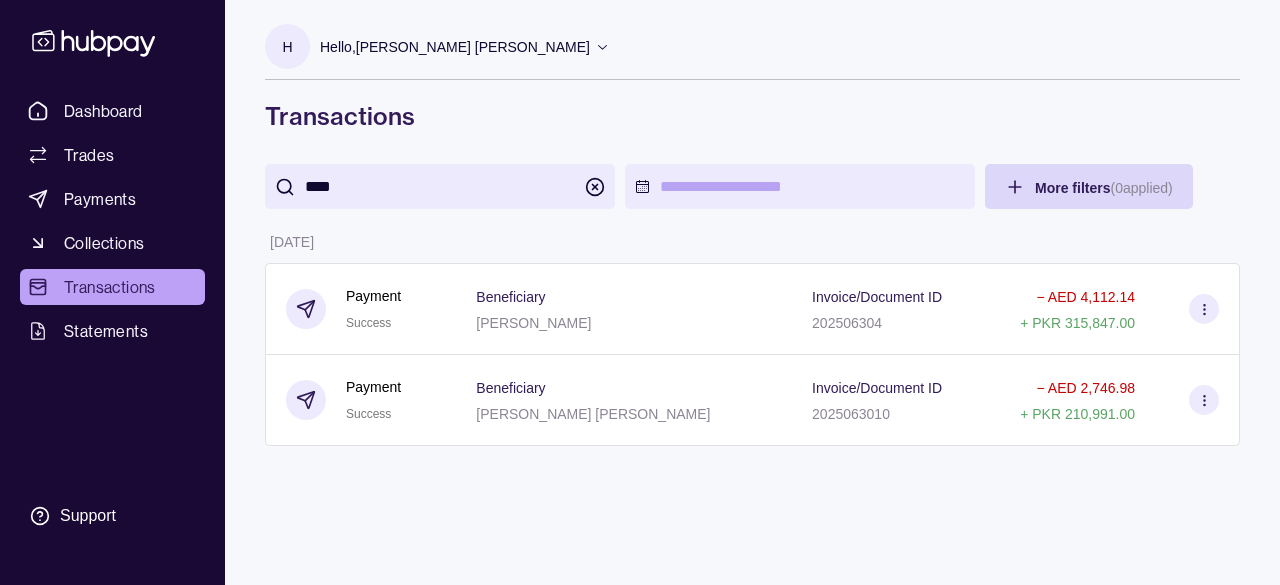 click 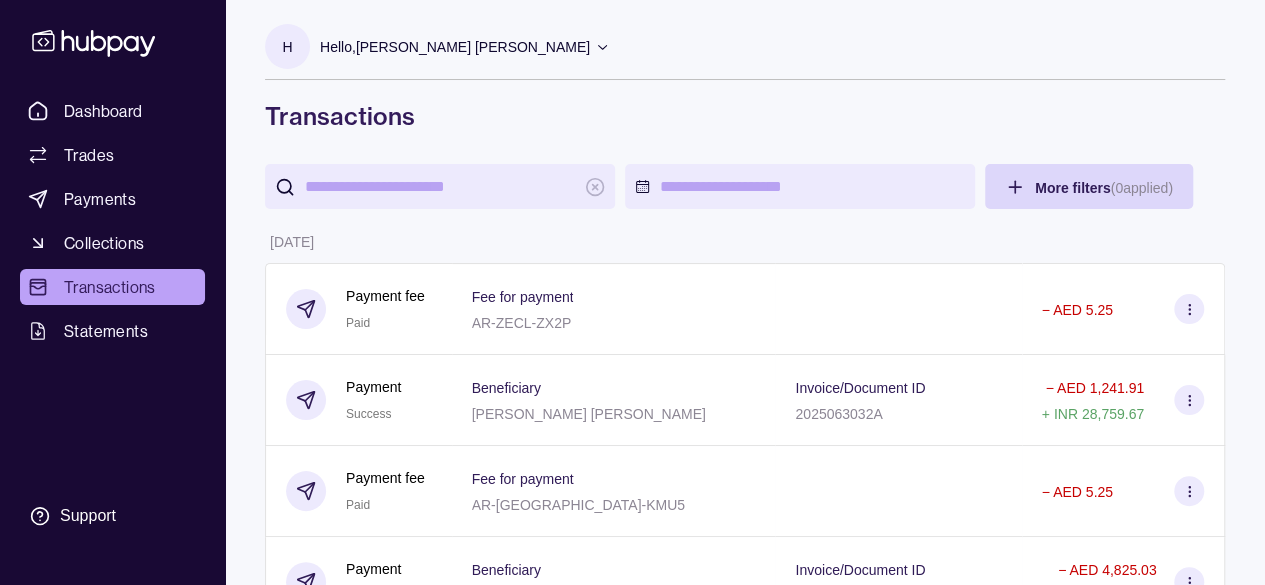 click at bounding box center [440, 186] 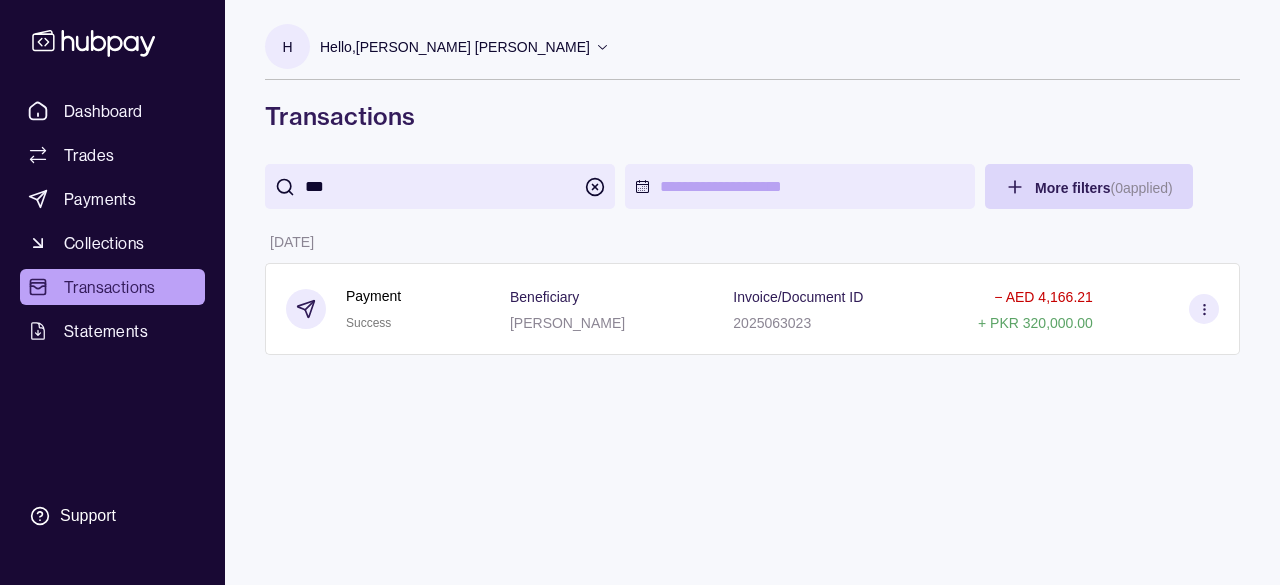 type on "***" 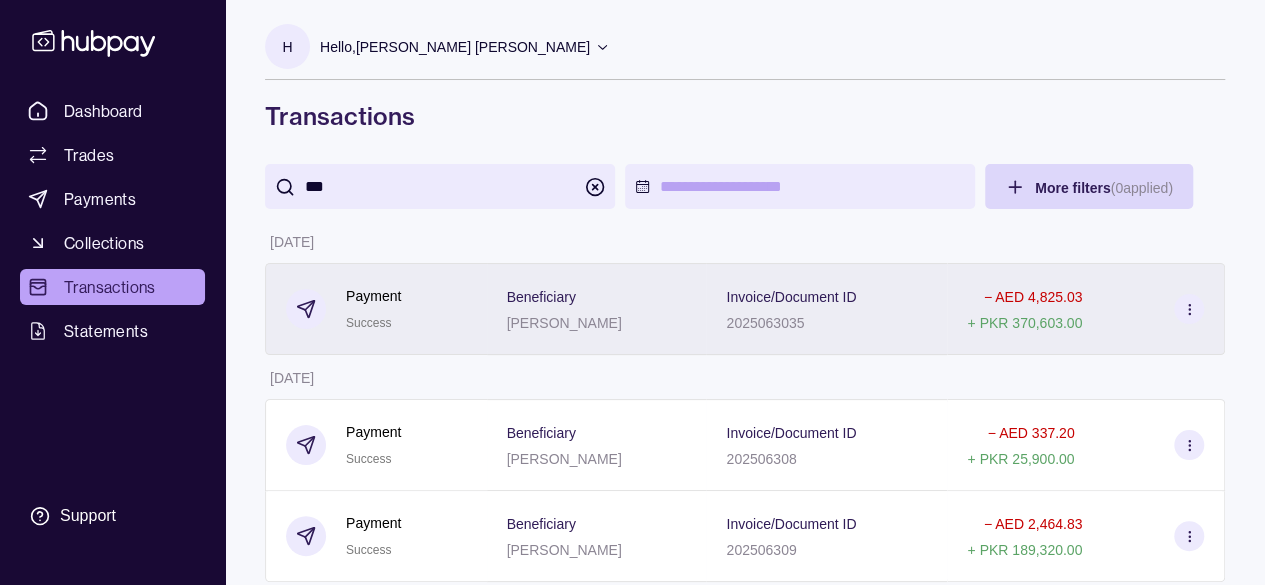 type on "***" 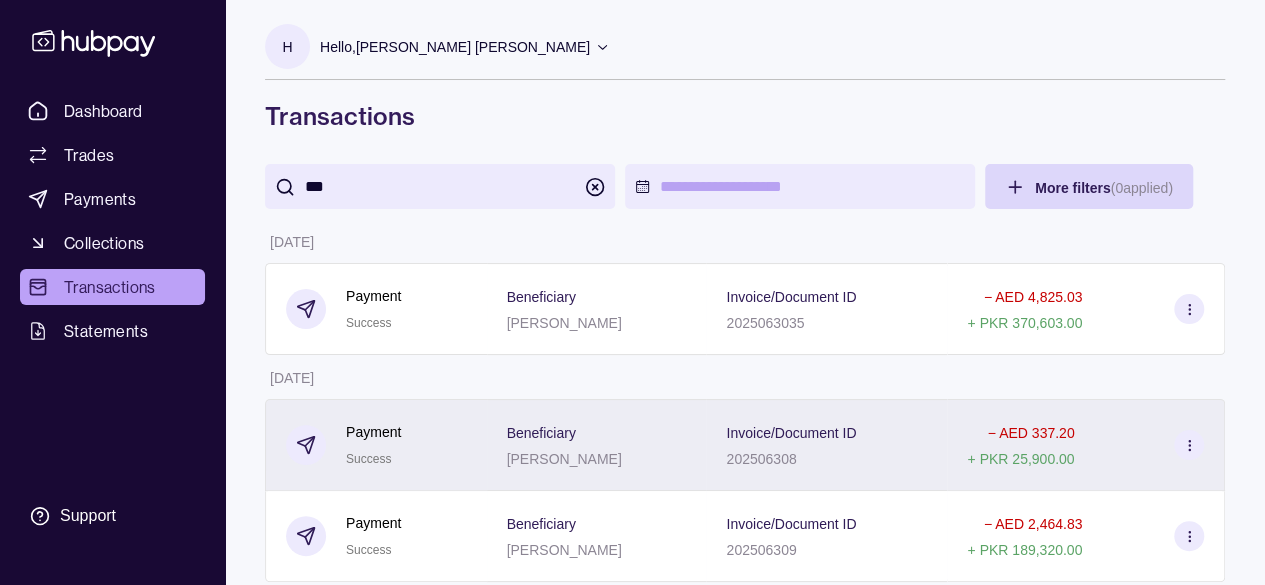 scroll, scrollTop: 35, scrollLeft: 0, axis: vertical 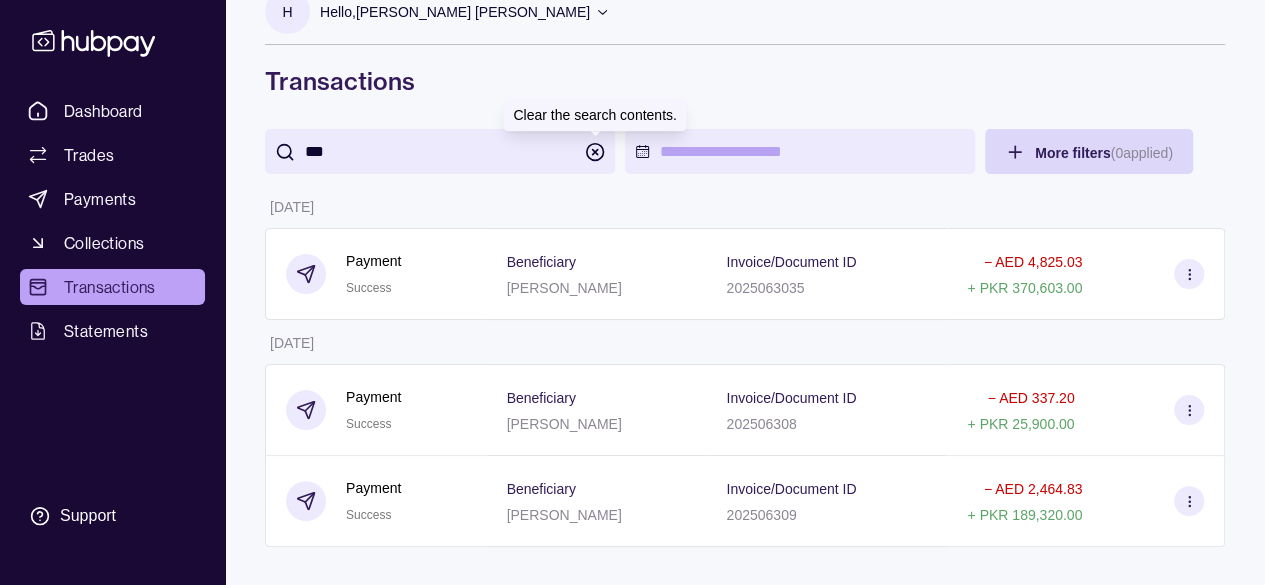 click 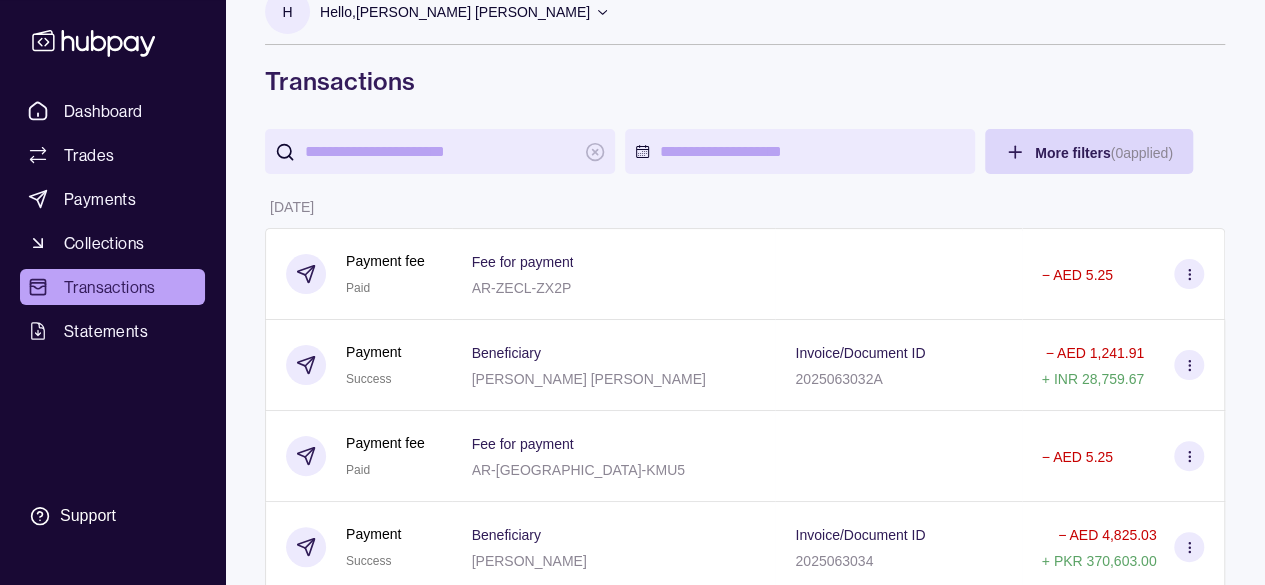 click on "Transactions" at bounding box center [745, 81] 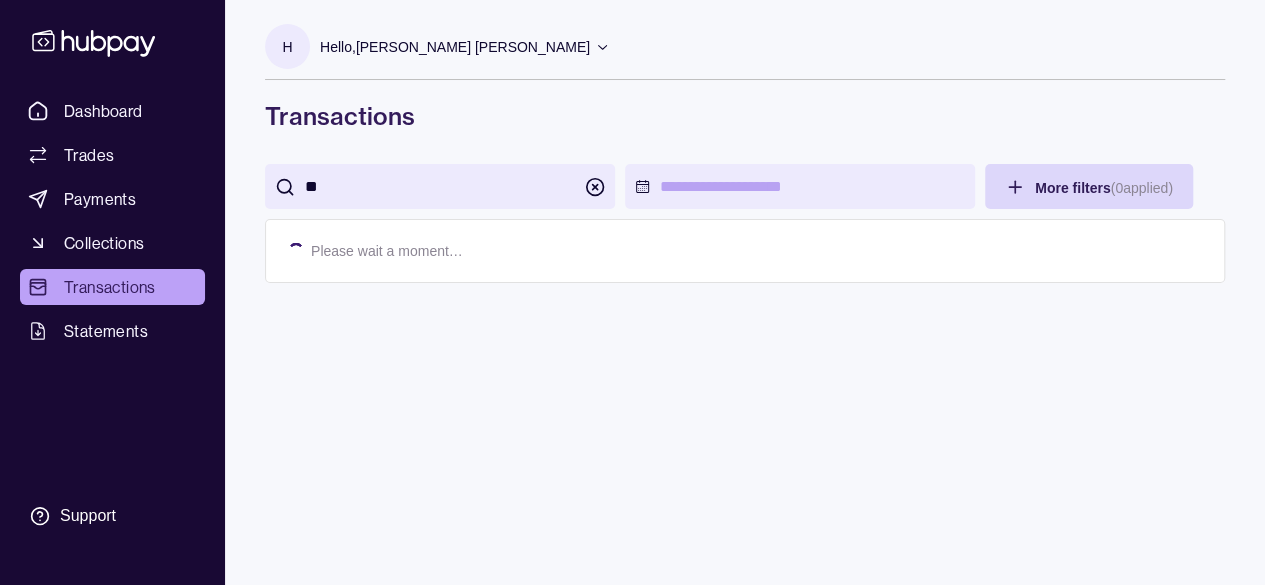 scroll, scrollTop: 0, scrollLeft: 0, axis: both 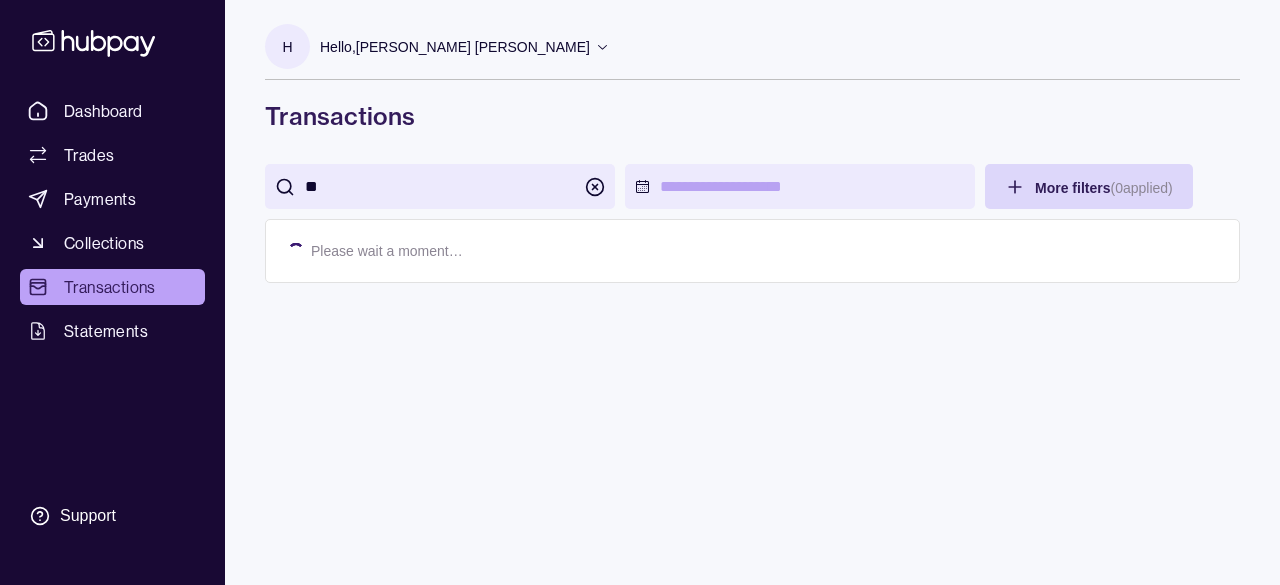 type on "*" 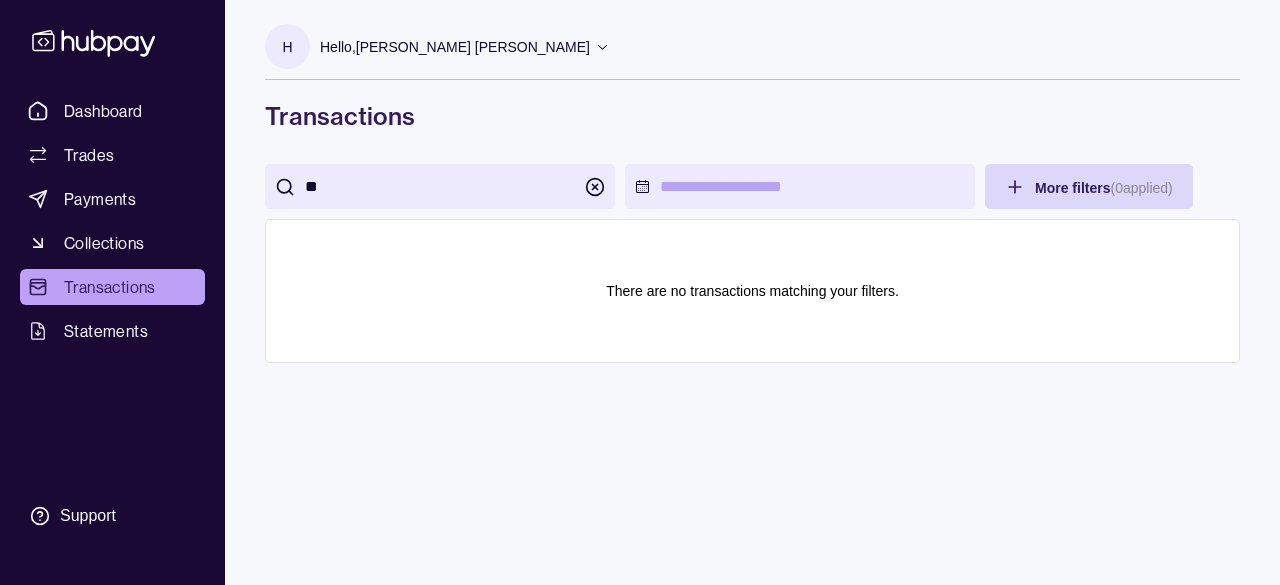 type on "*" 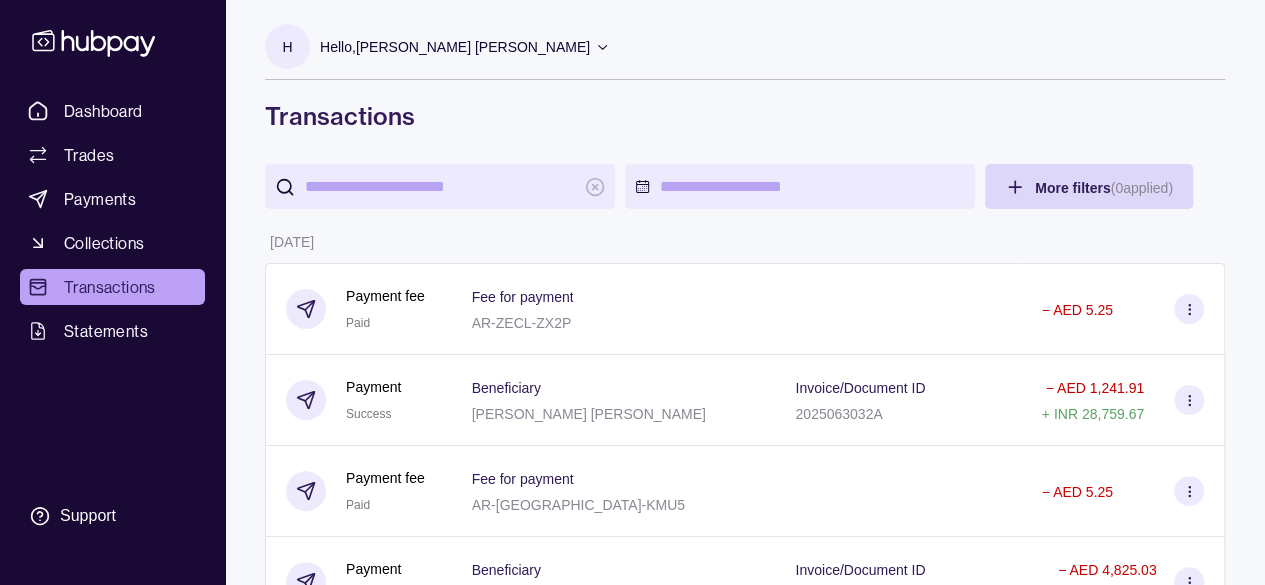 type on "*" 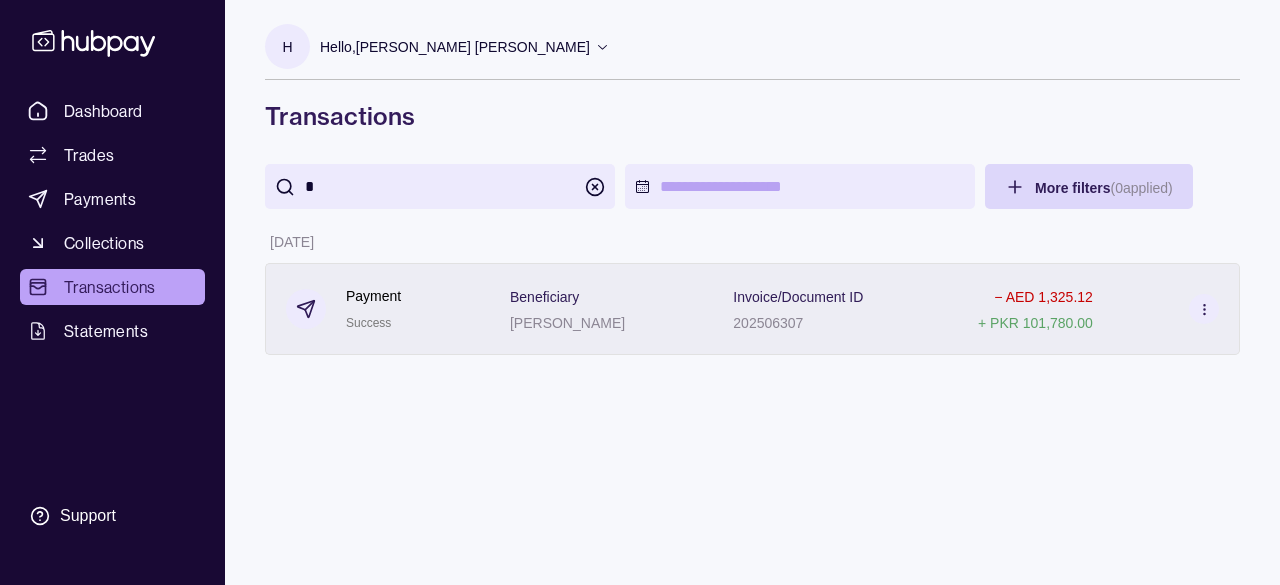 type on "*" 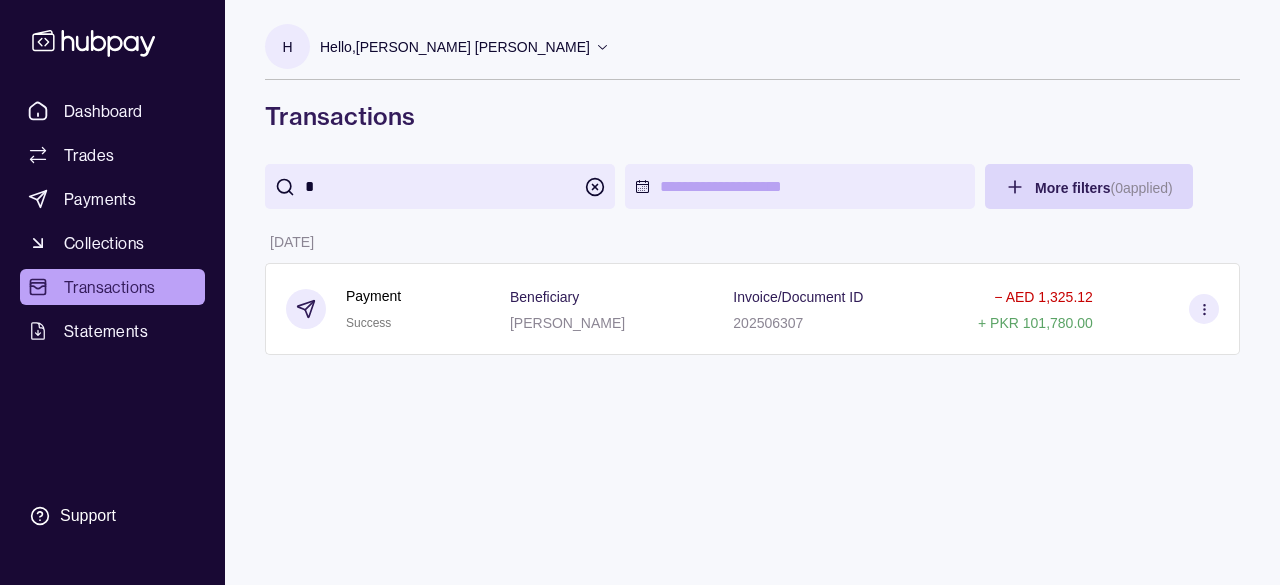 click 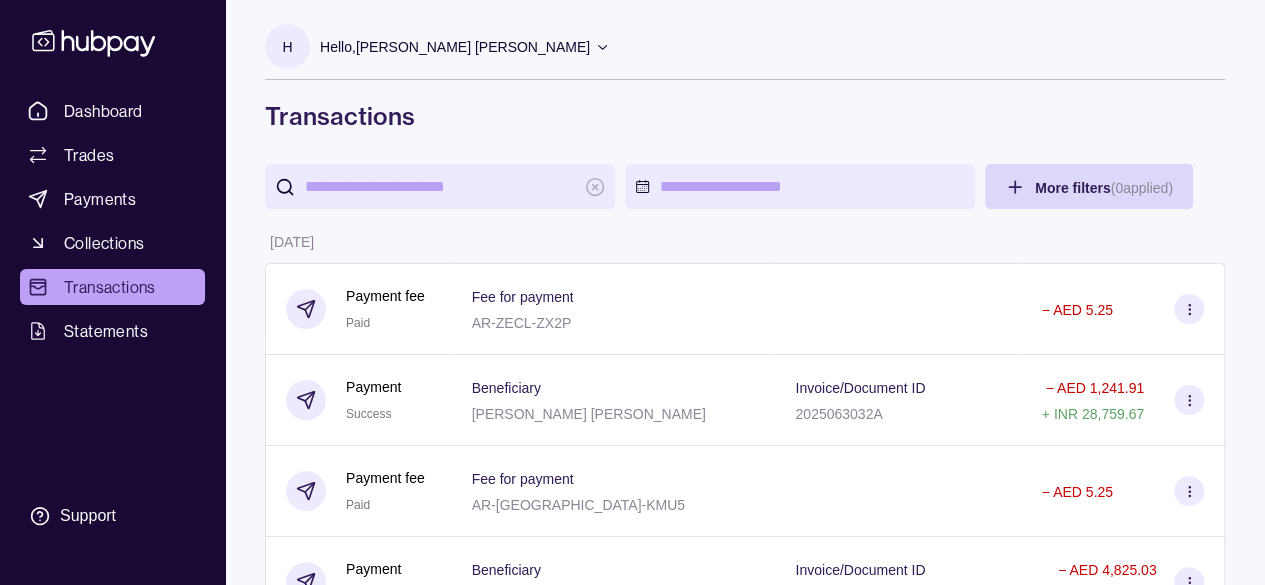 click at bounding box center (440, 186) 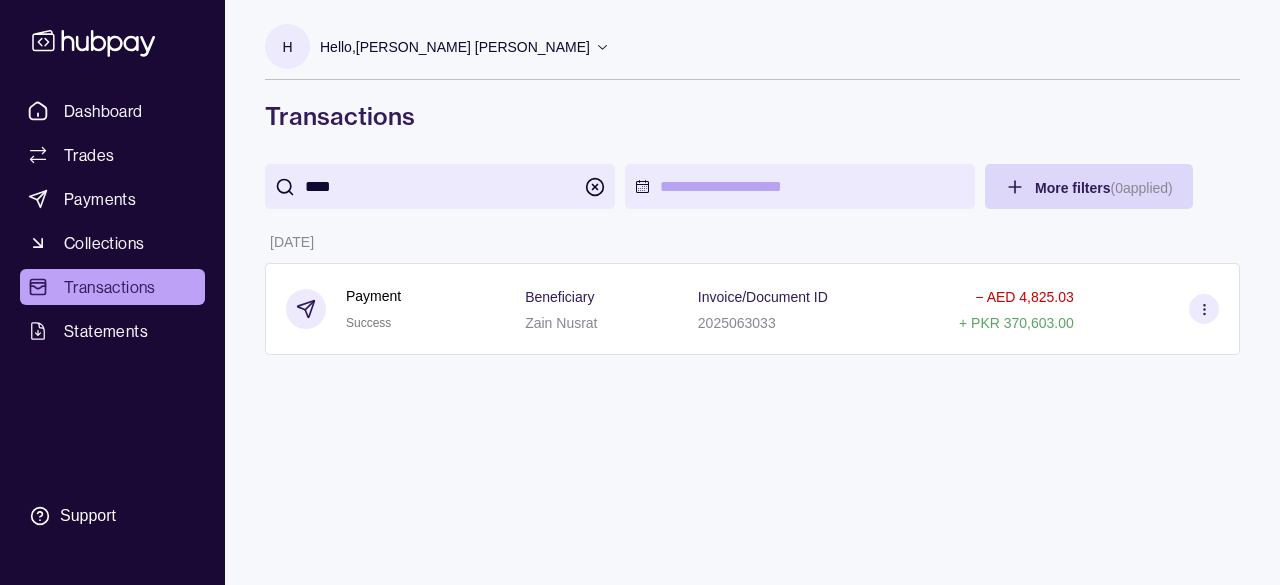 type on "****" 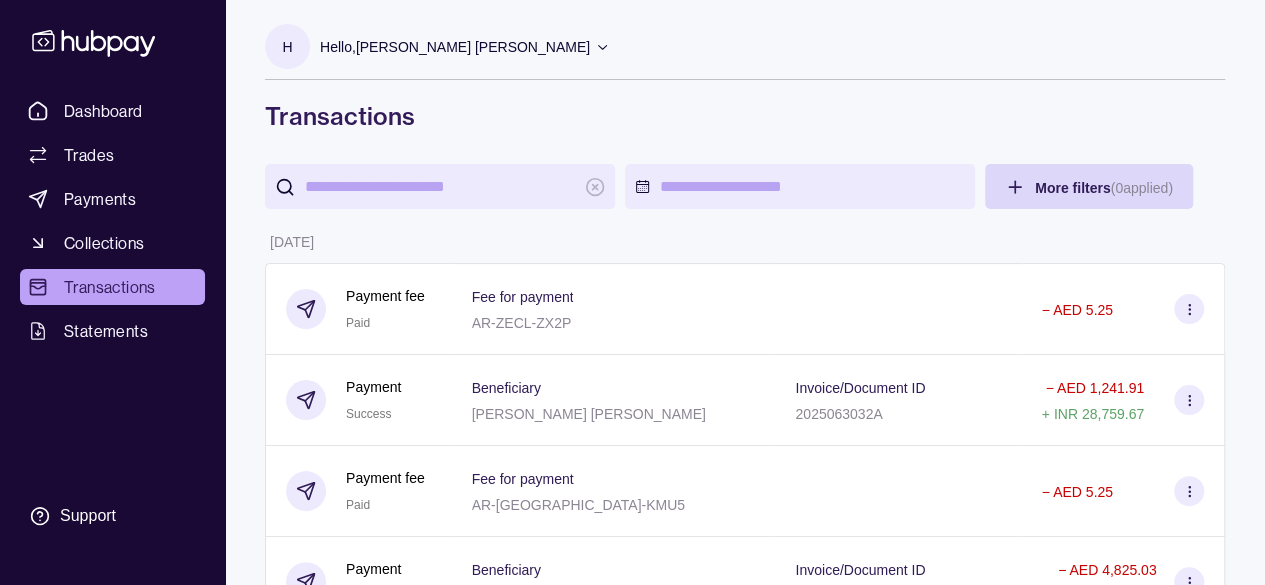 click at bounding box center [440, 186] 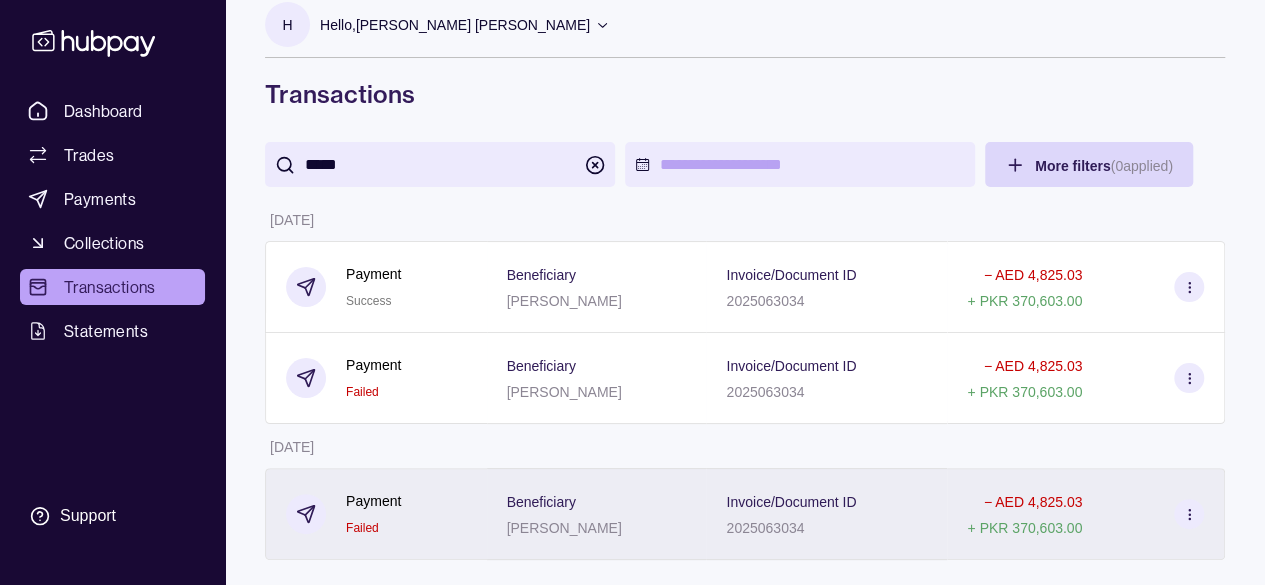 scroll, scrollTop: 35, scrollLeft: 0, axis: vertical 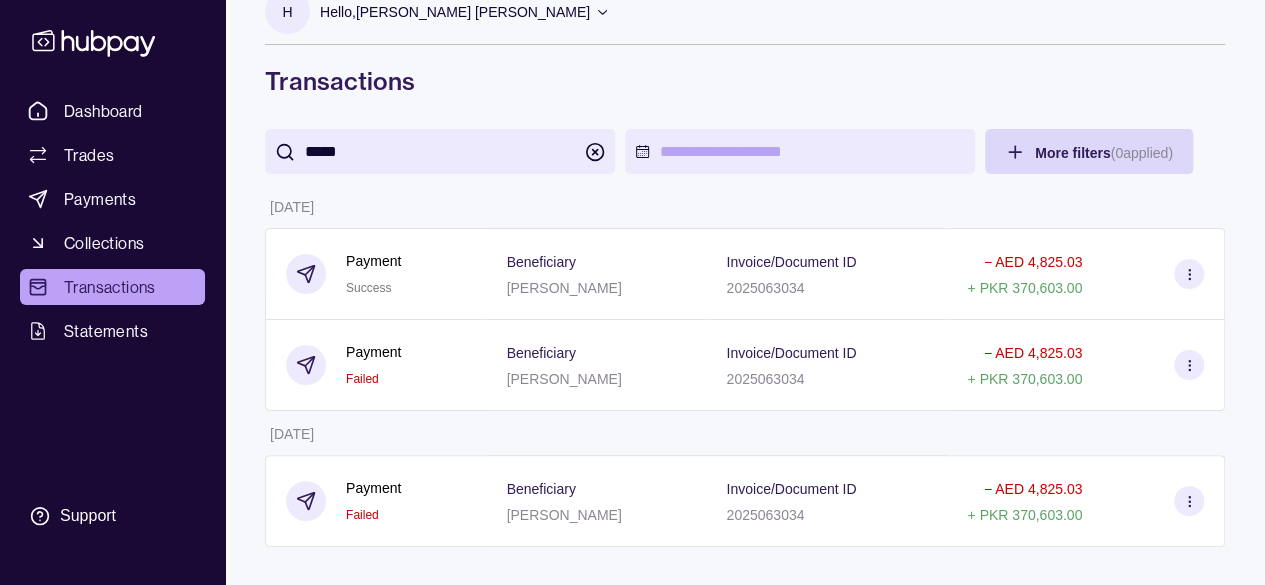 type on "*****" 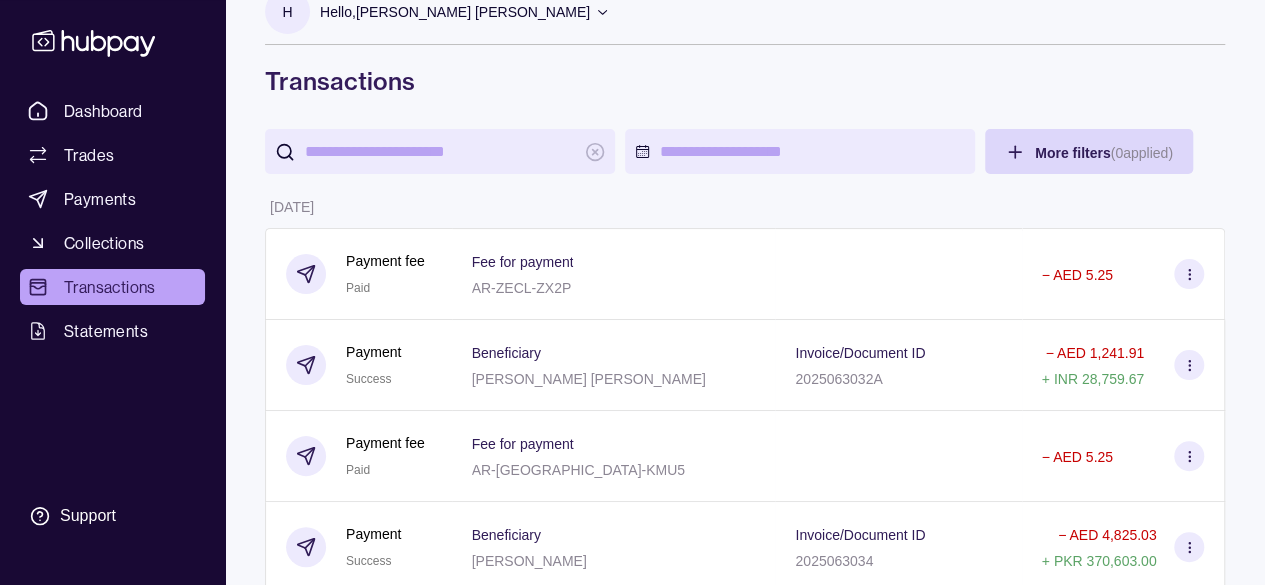 click at bounding box center [440, 151] 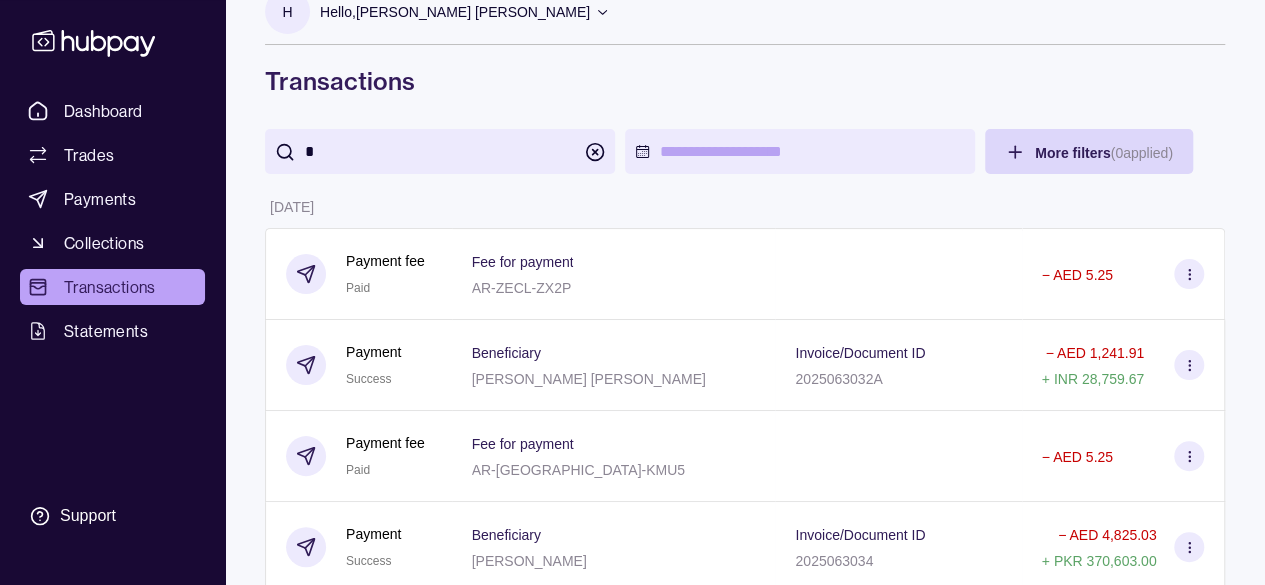 scroll, scrollTop: 0, scrollLeft: 0, axis: both 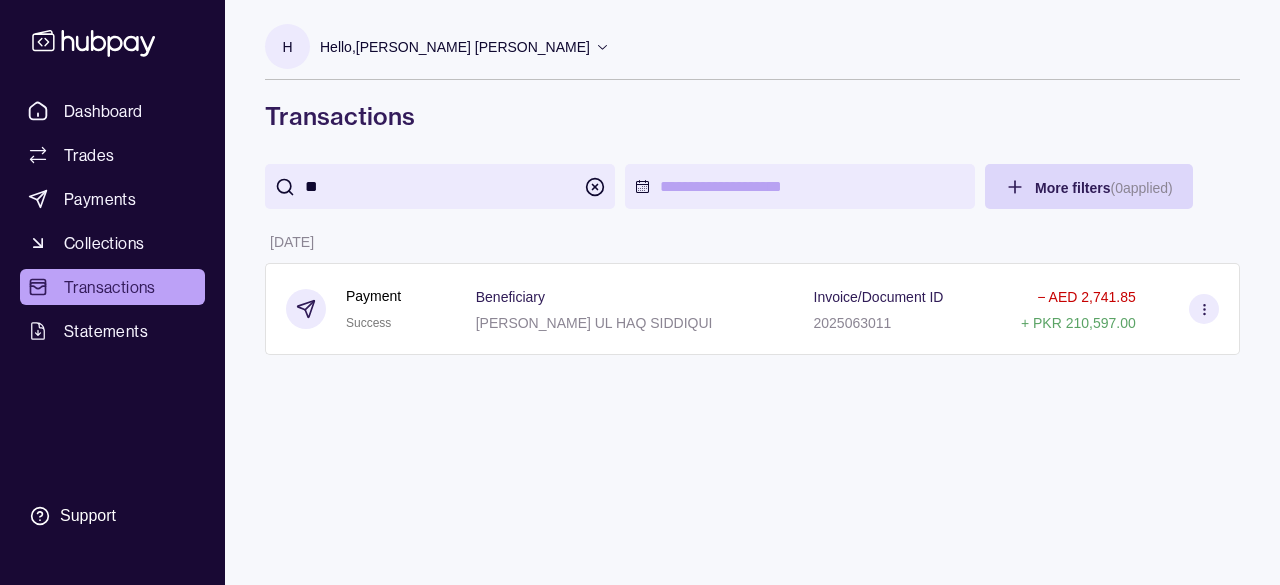 type on "*" 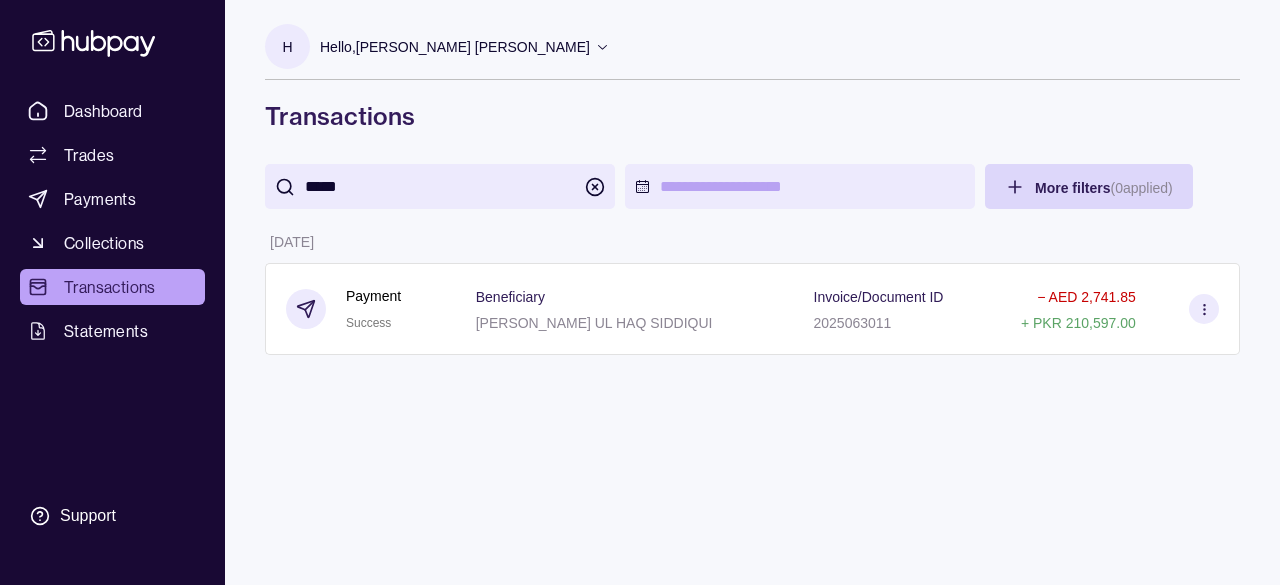type on "*****" 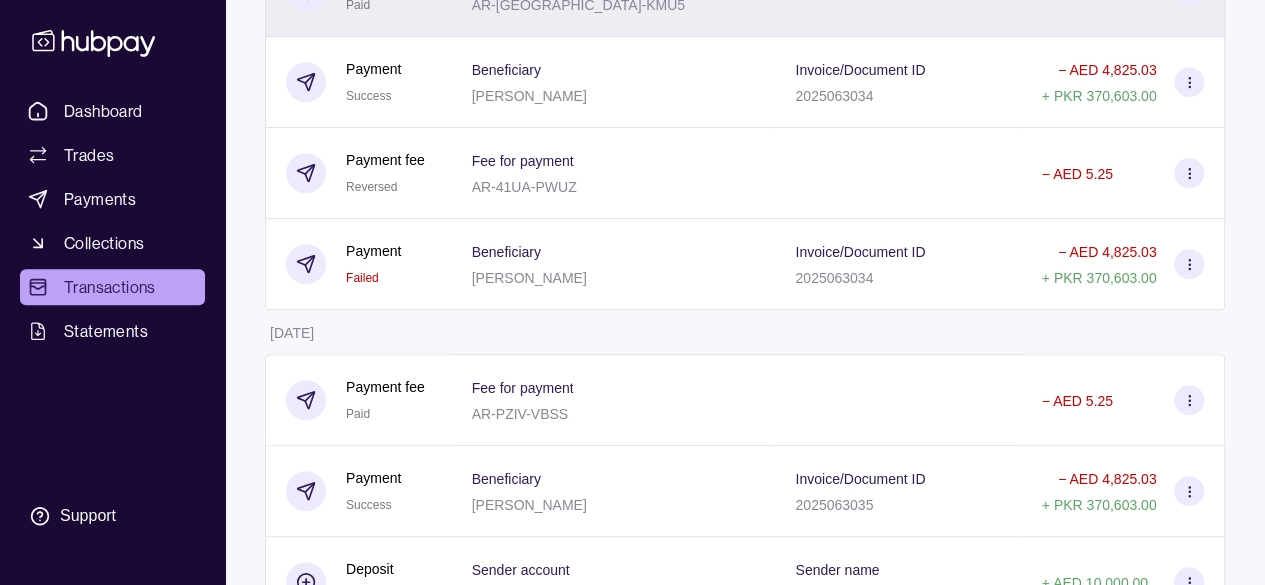 scroll, scrollTop: 0, scrollLeft: 0, axis: both 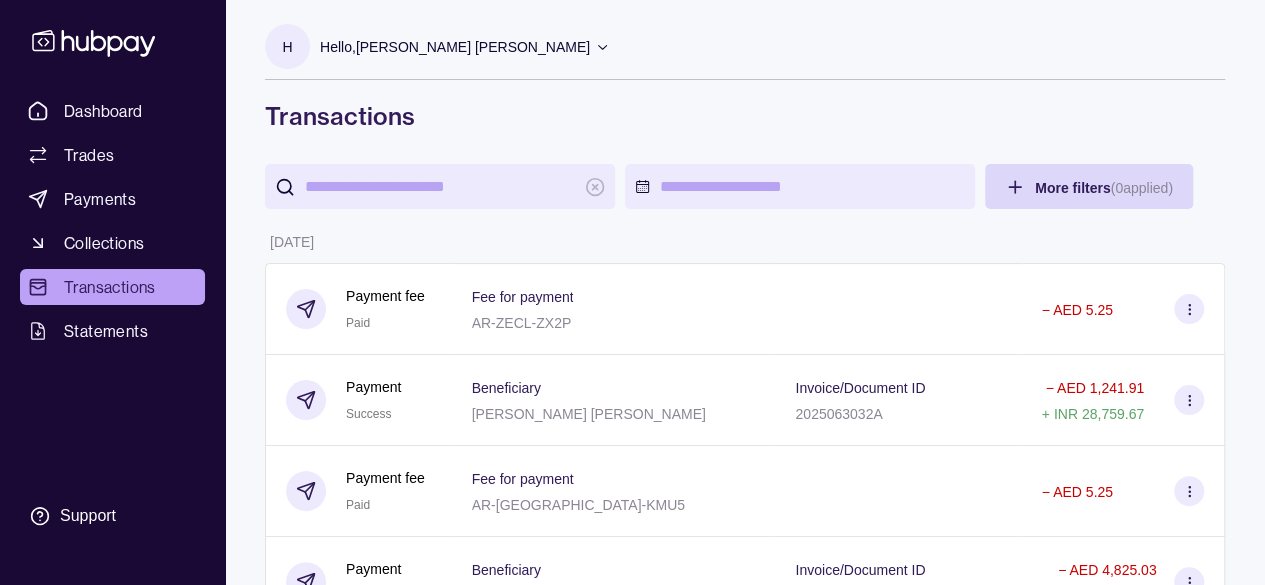 click at bounding box center (440, 186) 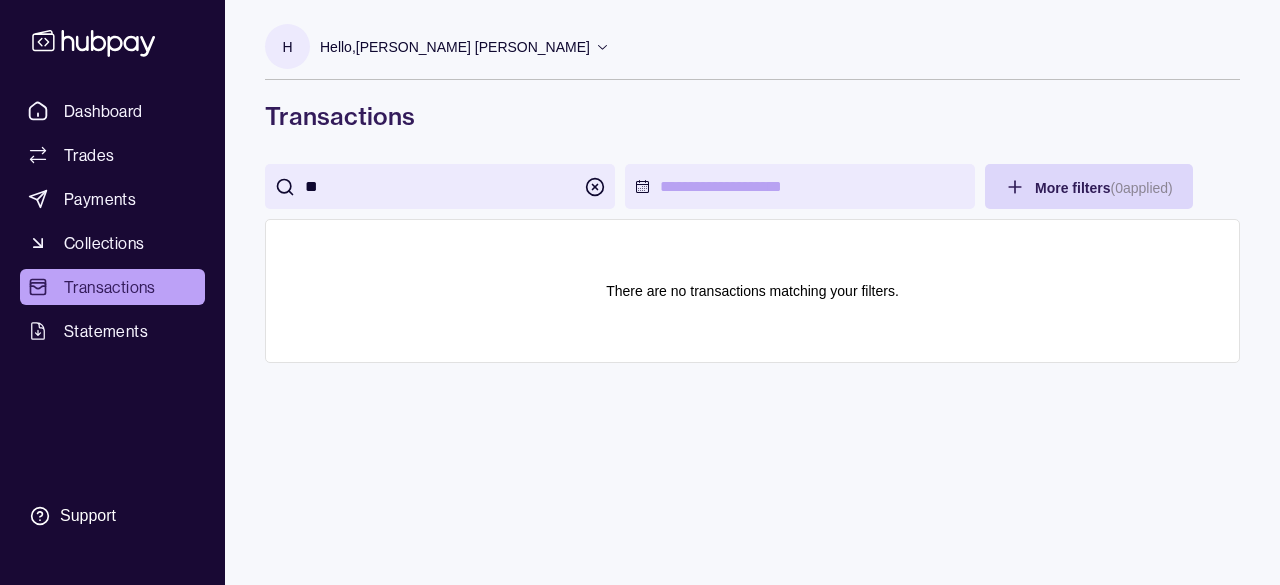 type on "*" 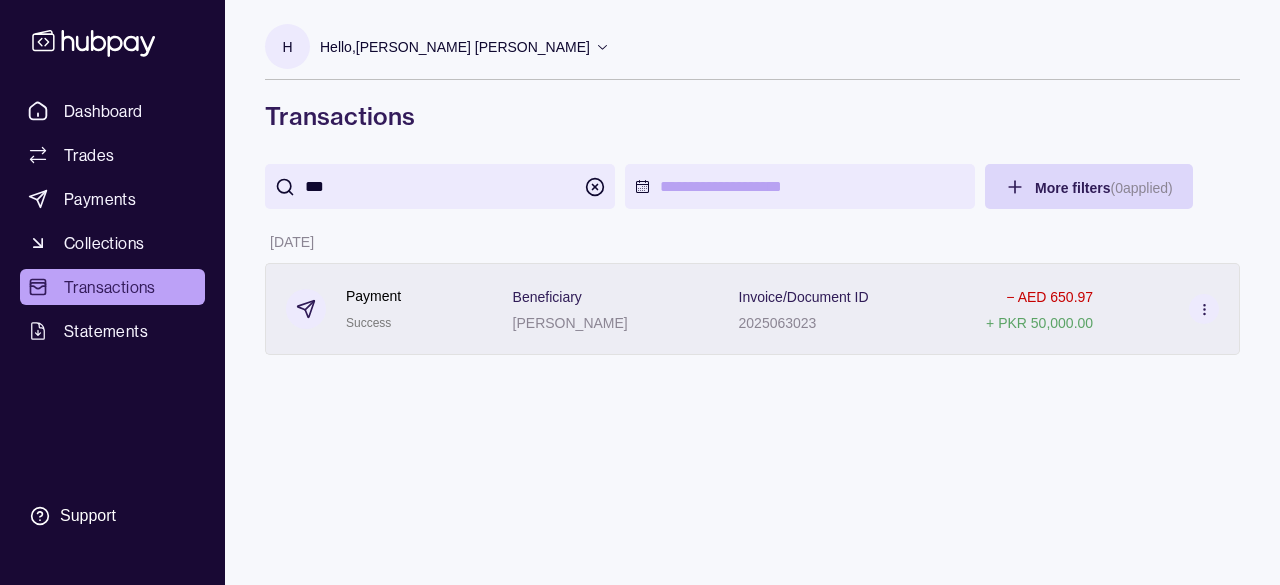 type on "***" 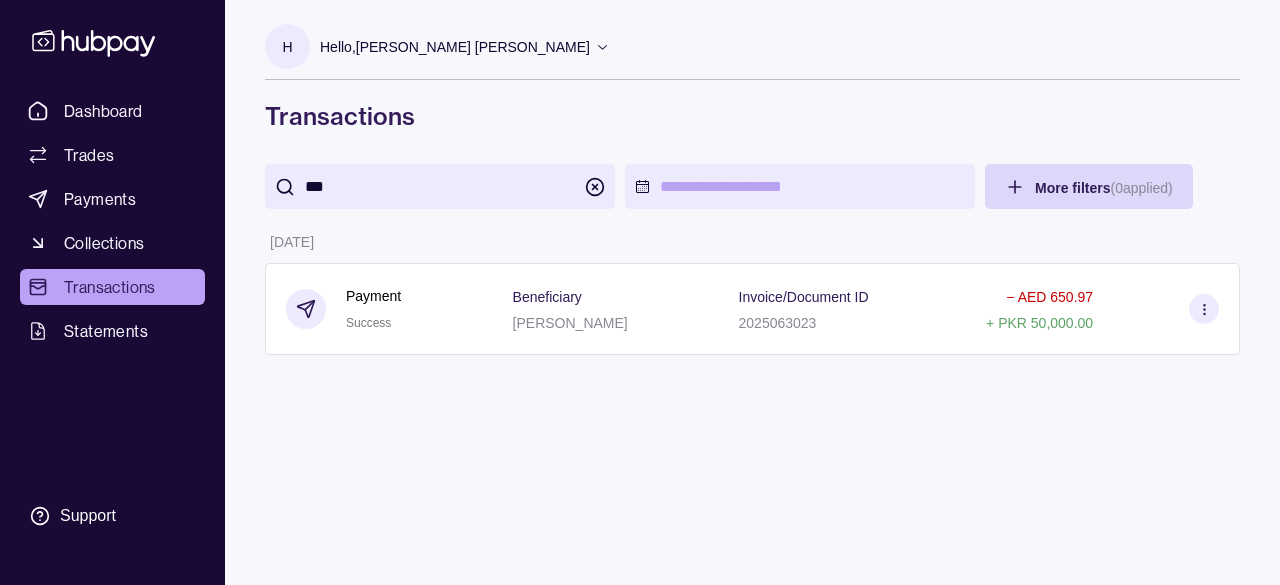 click 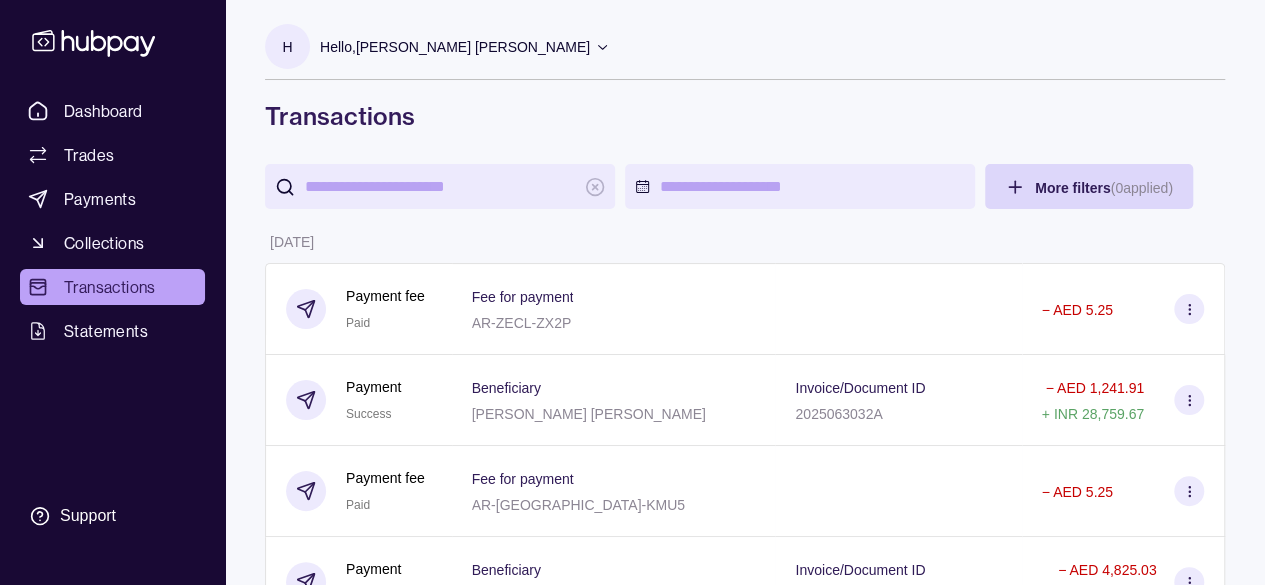 click at bounding box center (440, 186) 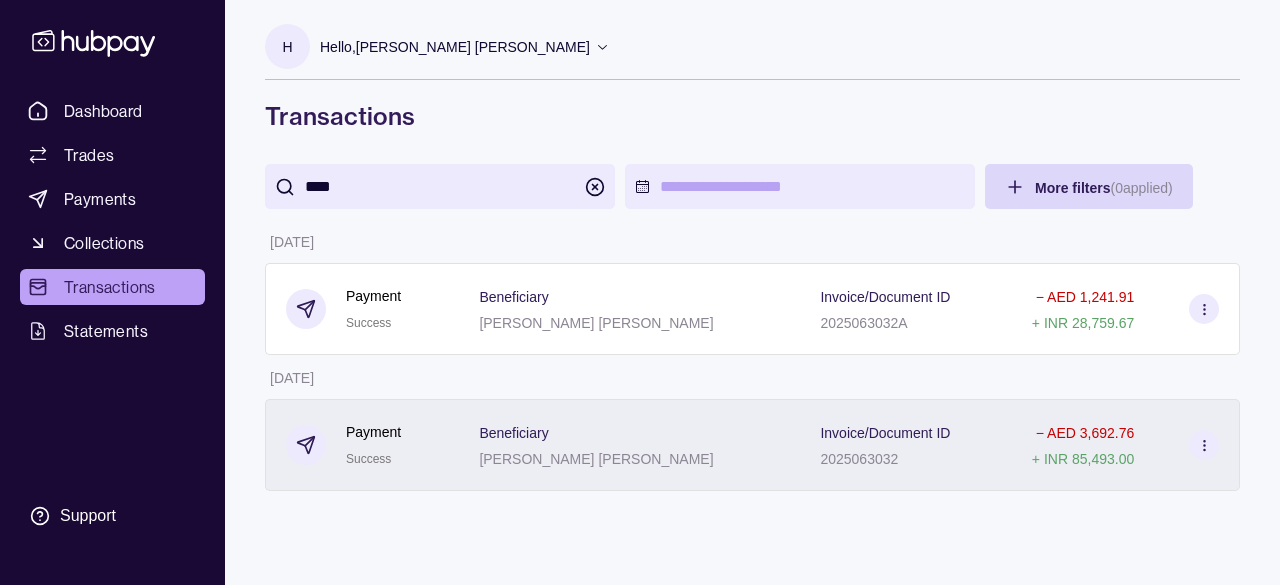 type on "****" 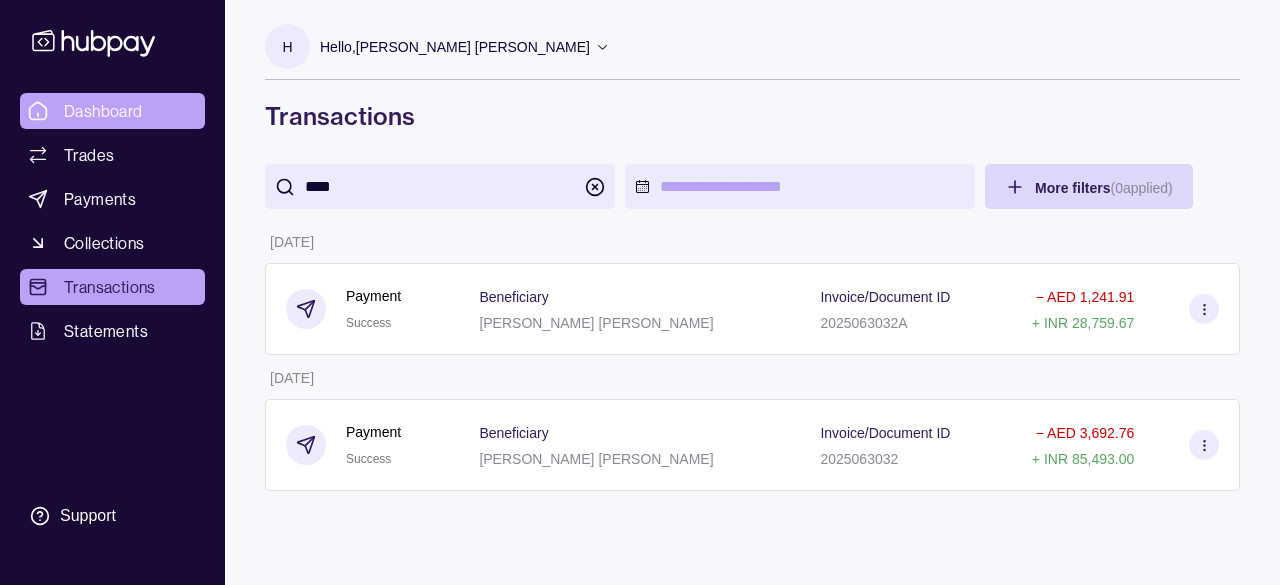 click on "Dashboard" at bounding box center [103, 111] 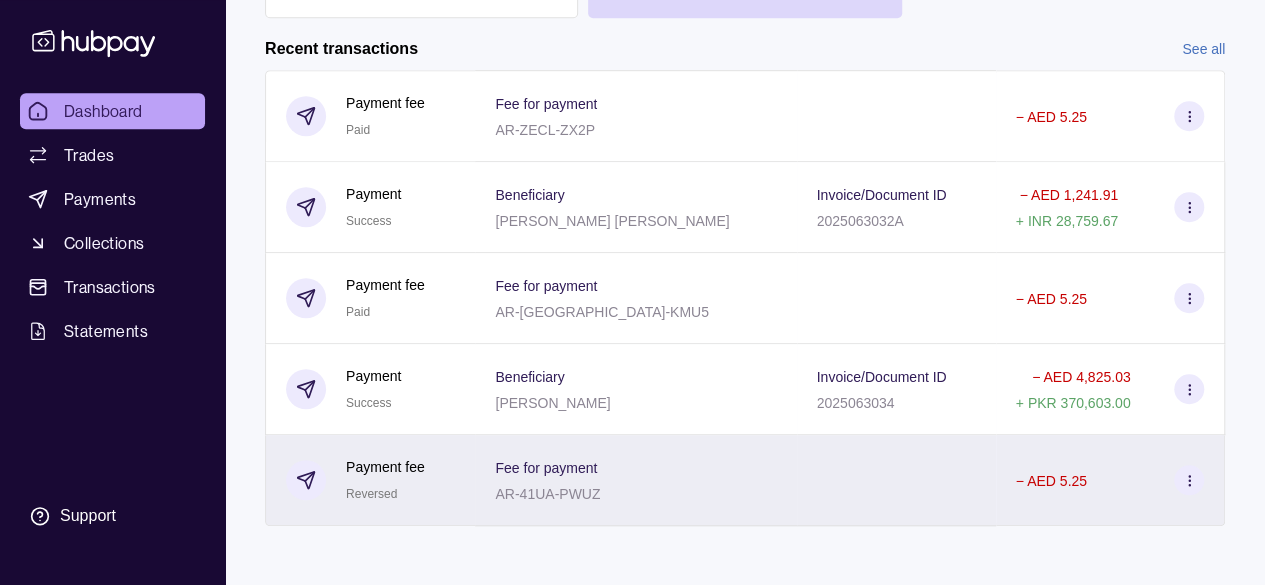scroll, scrollTop: 604, scrollLeft: 0, axis: vertical 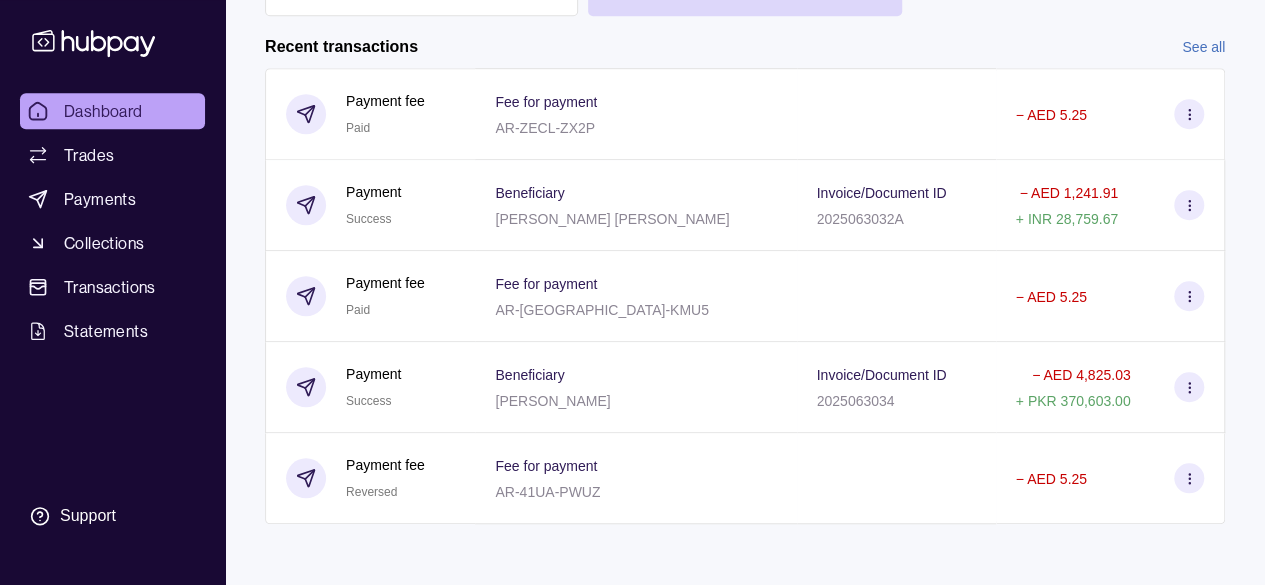 click on "See all" at bounding box center (1203, 47) 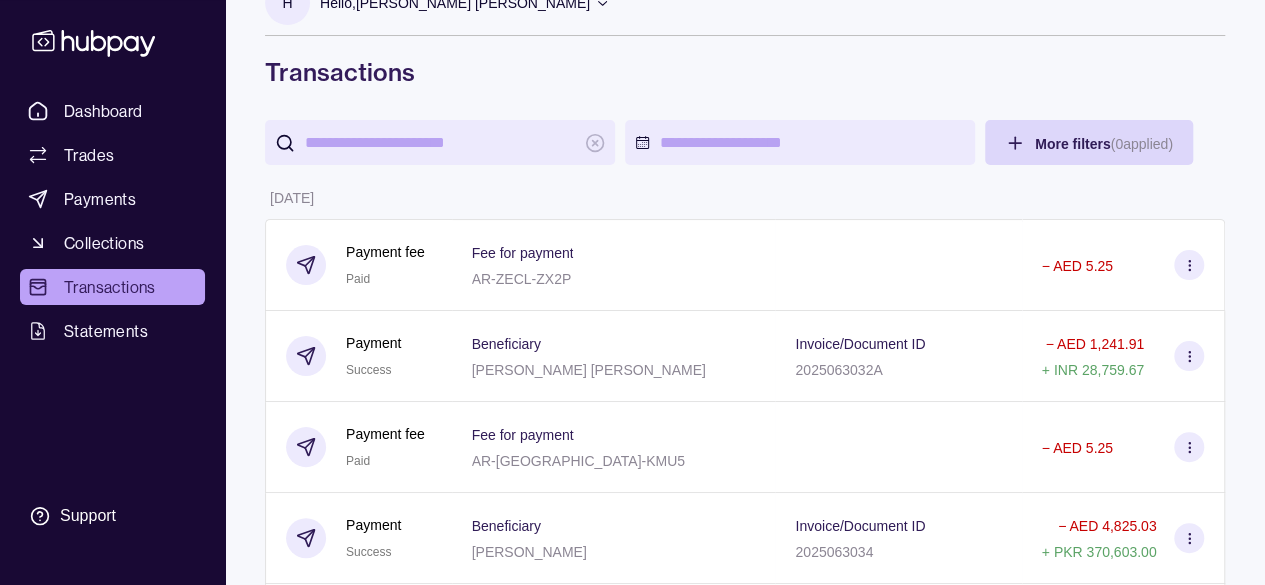 scroll, scrollTop: 0, scrollLeft: 0, axis: both 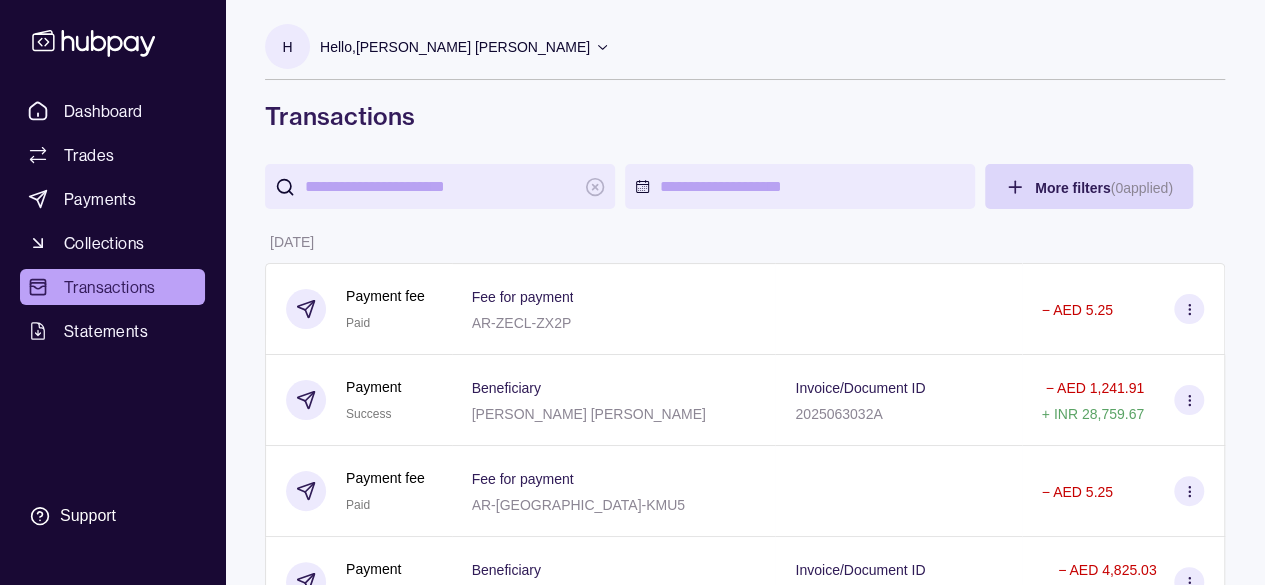 click at bounding box center (440, 186) 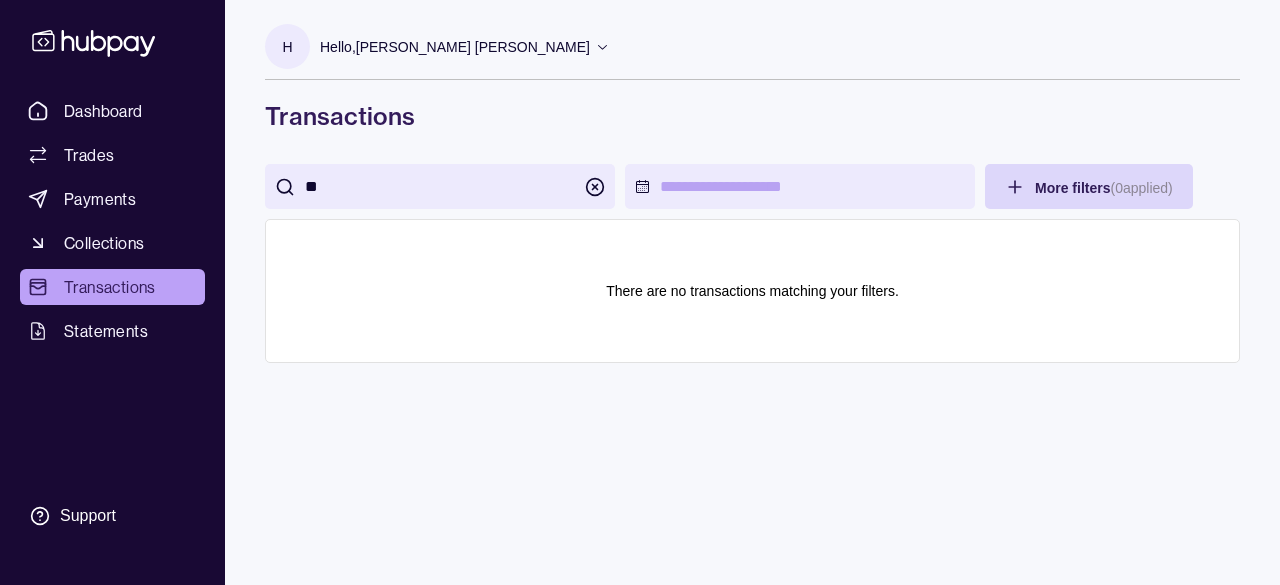 type on "*" 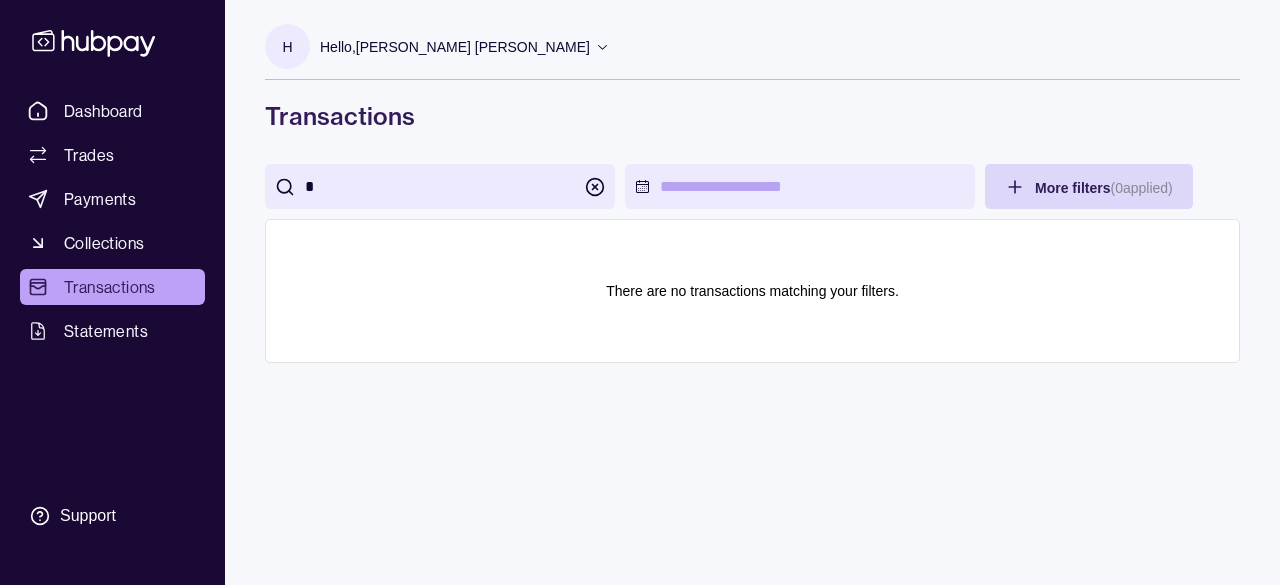 type on "*" 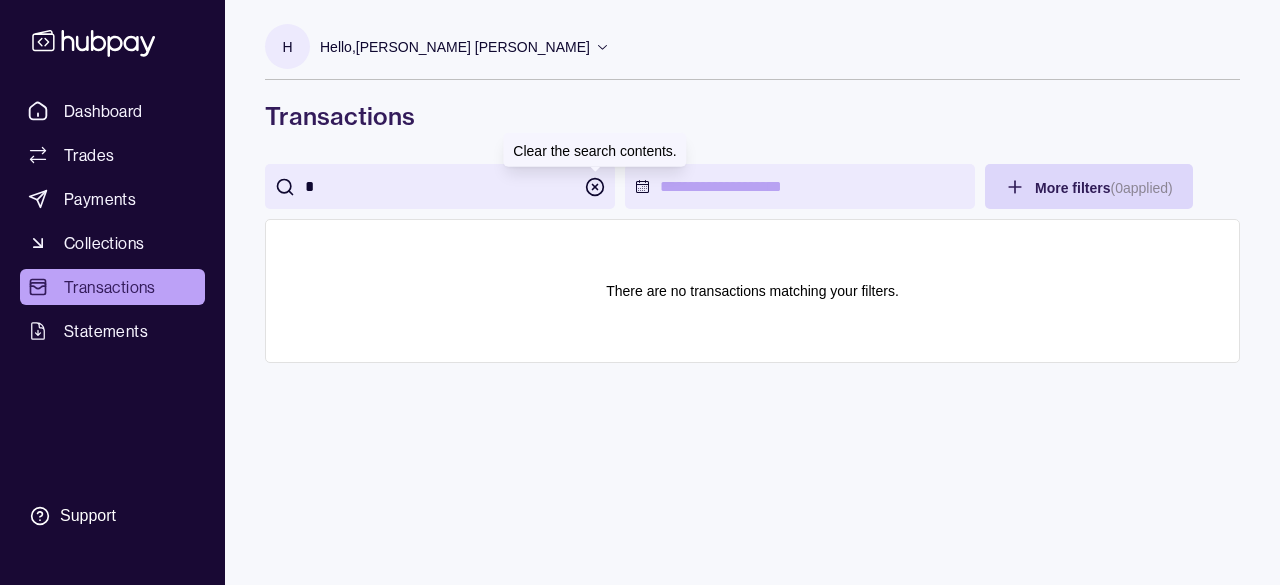click 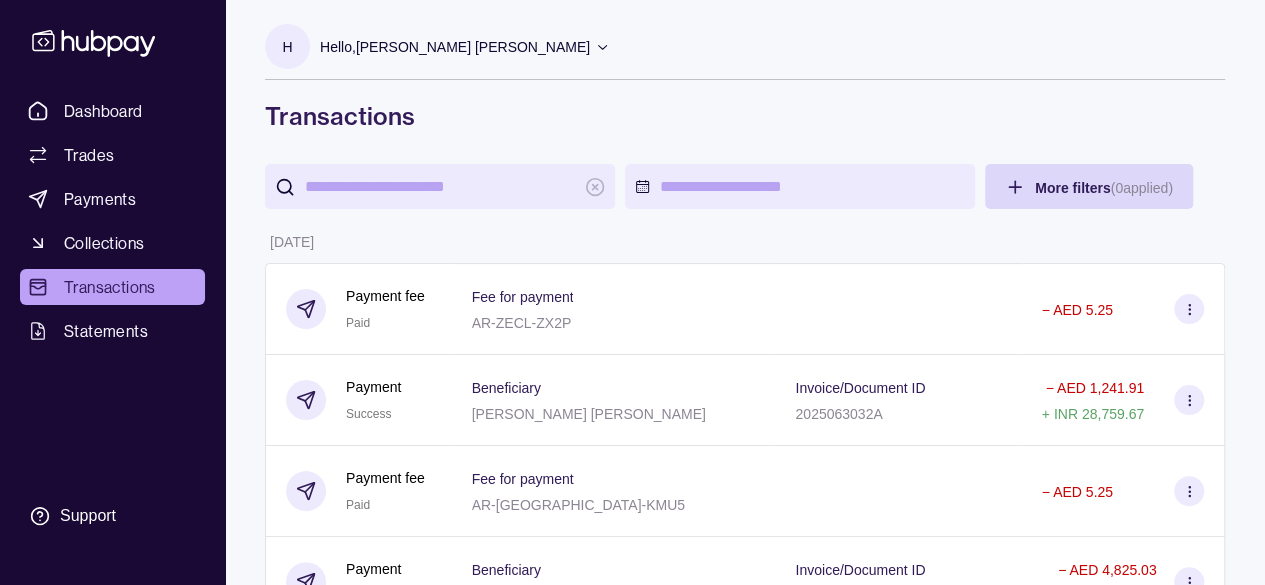 click at bounding box center [440, 186] 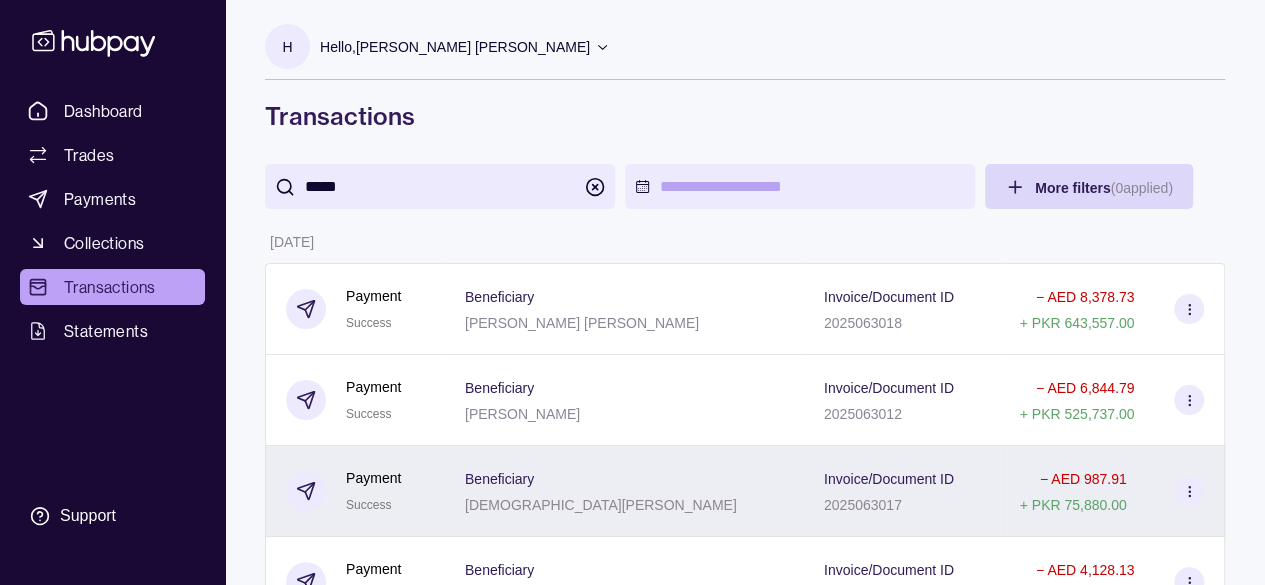 type on "*****" 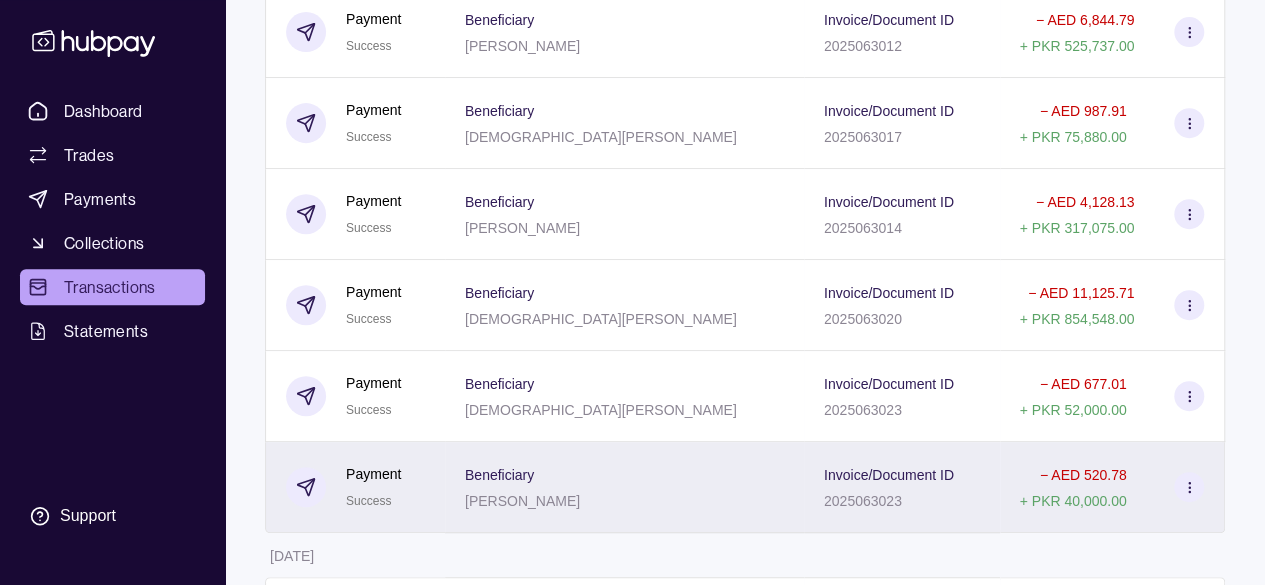 scroll, scrollTop: 400, scrollLeft: 0, axis: vertical 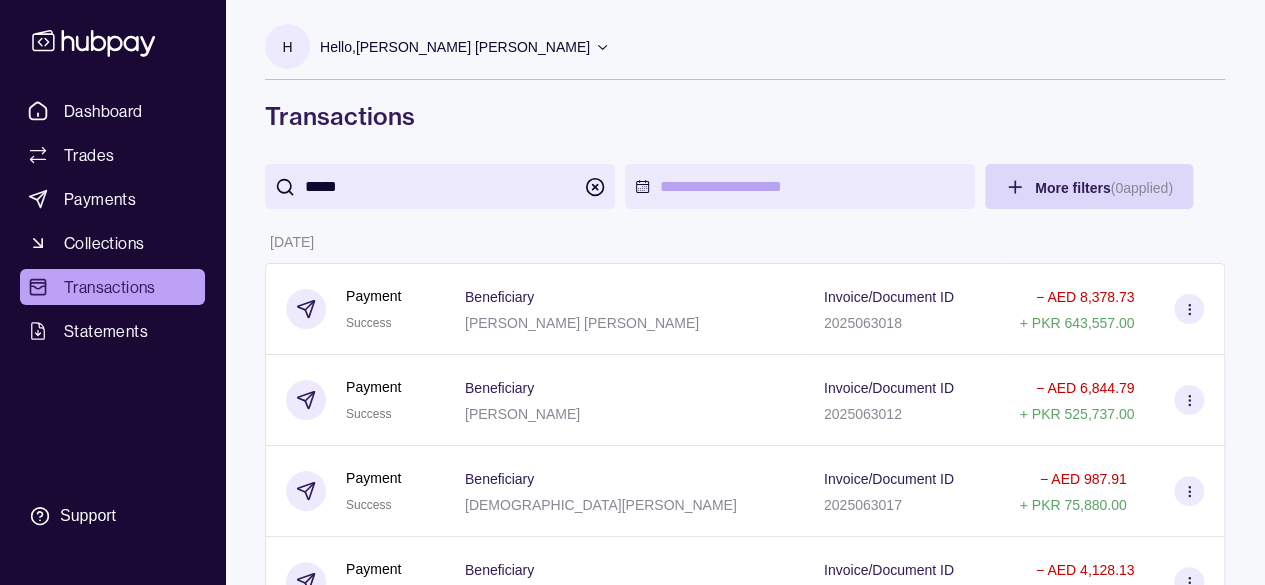 click 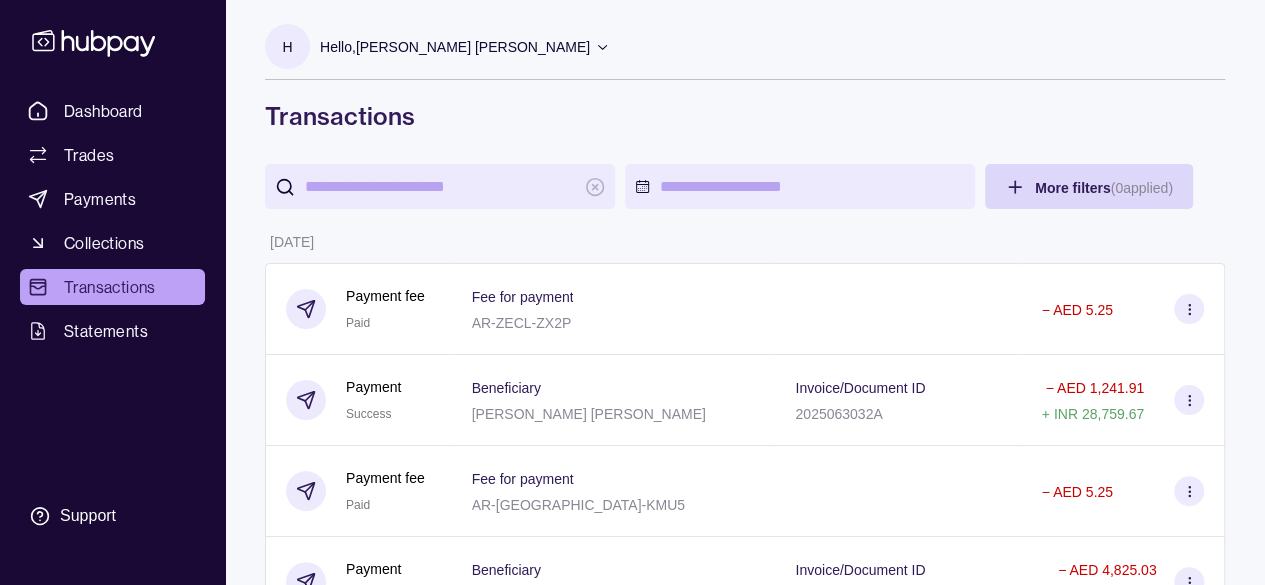 click at bounding box center [440, 186] 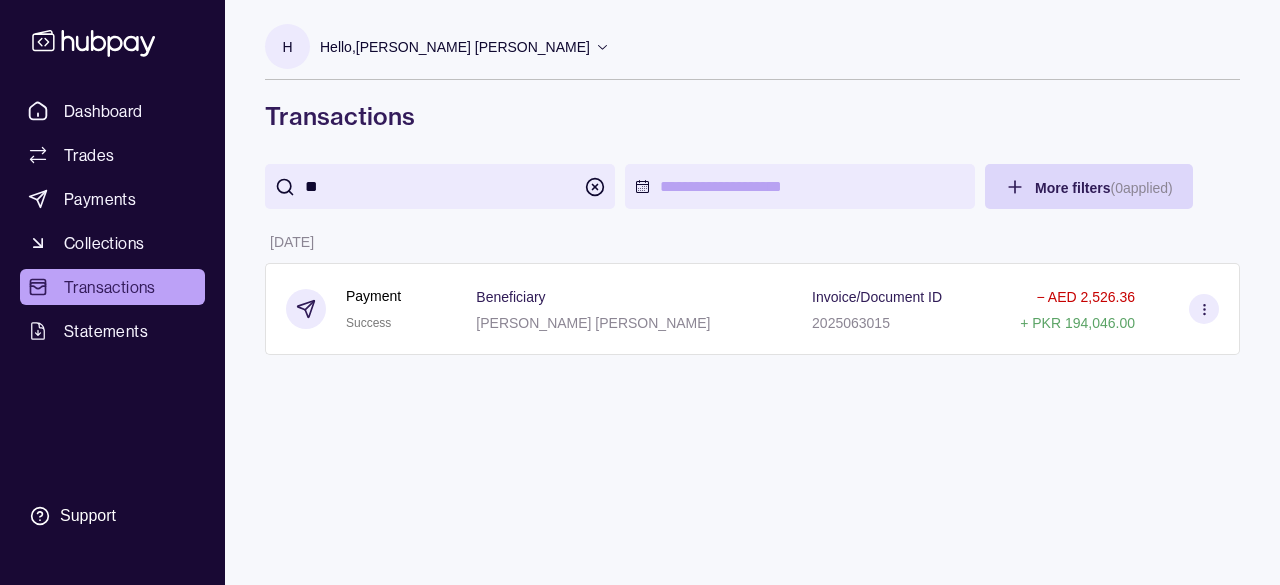 type on "*" 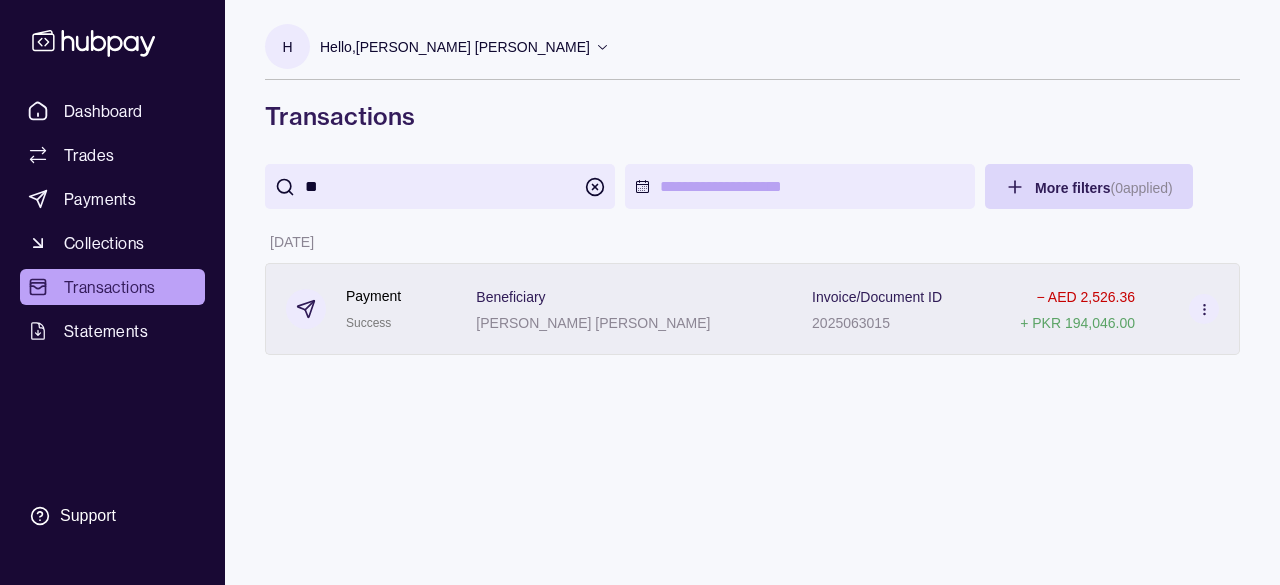 type on "*" 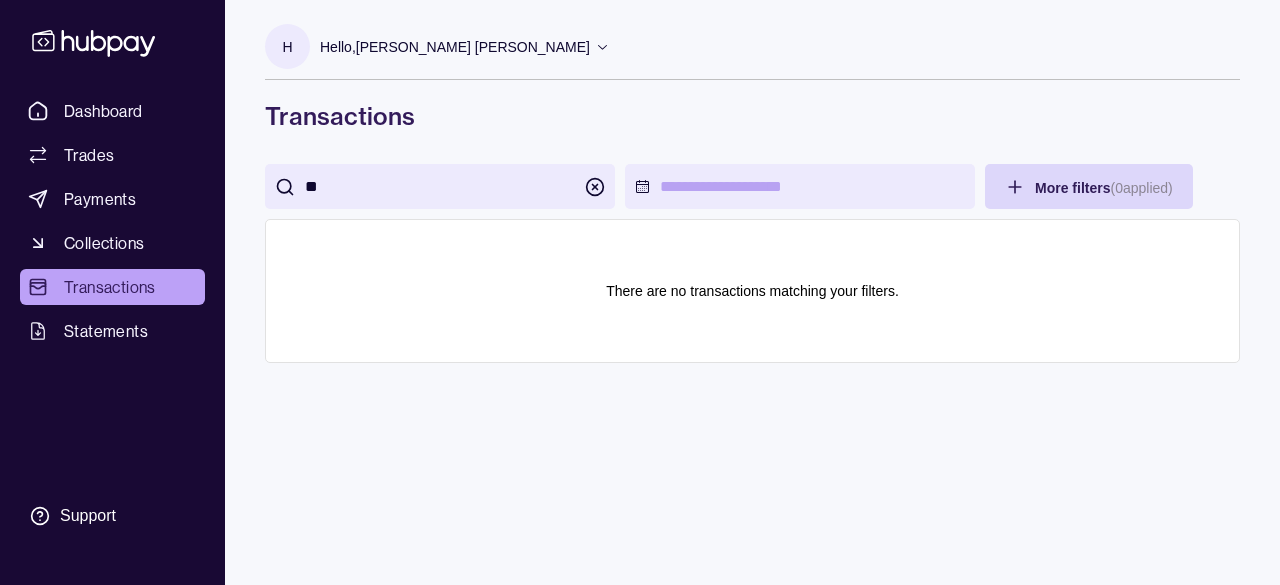 type on "*" 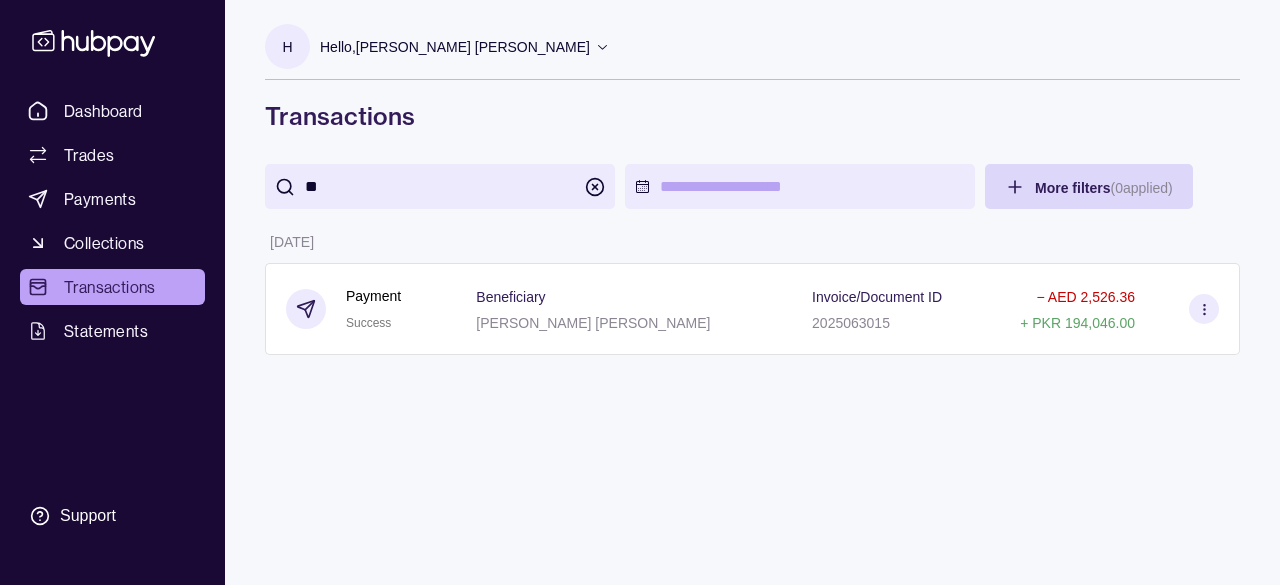 type on "*" 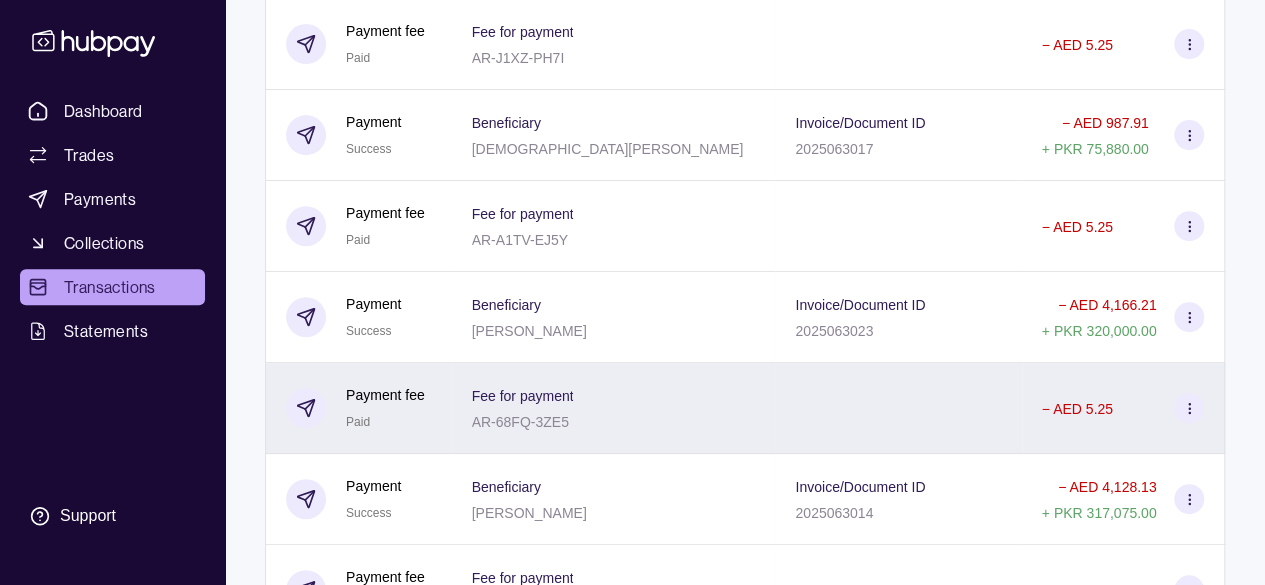 scroll, scrollTop: 4200, scrollLeft: 0, axis: vertical 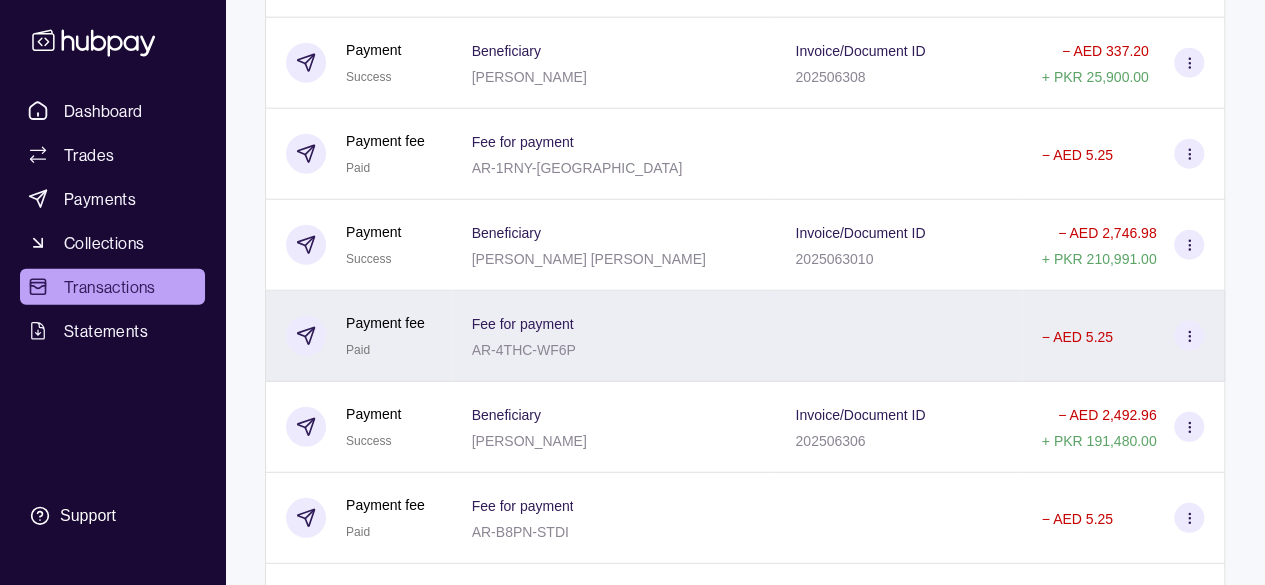 click at bounding box center [898, 336] 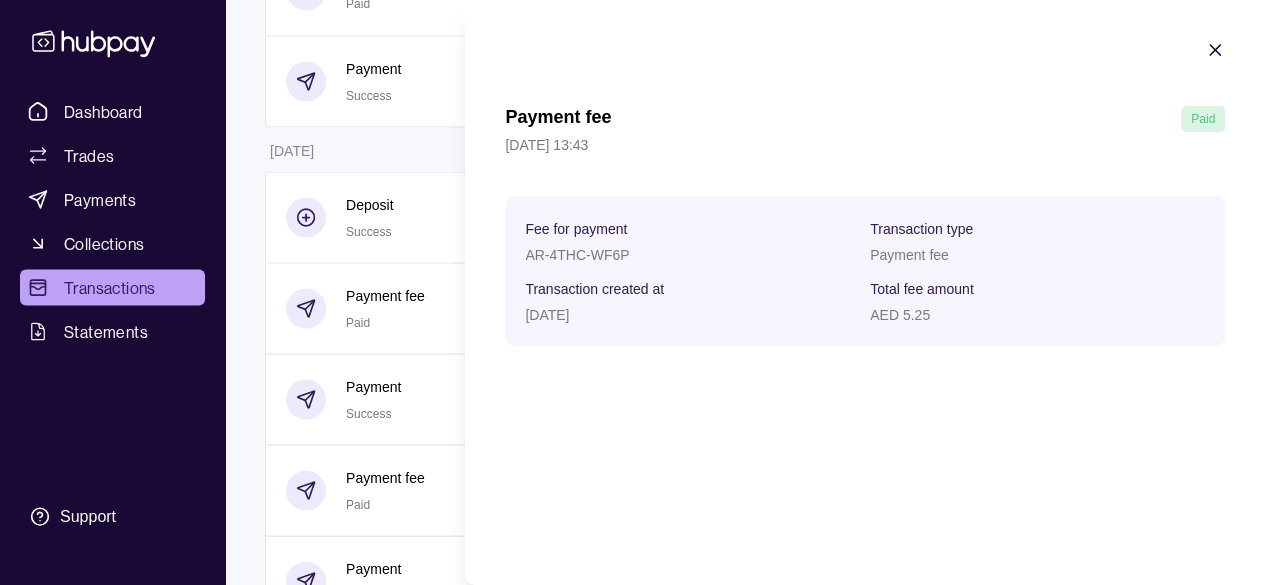 scroll, scrollTop: 5142, scrollLeft: 0, axis: vertical 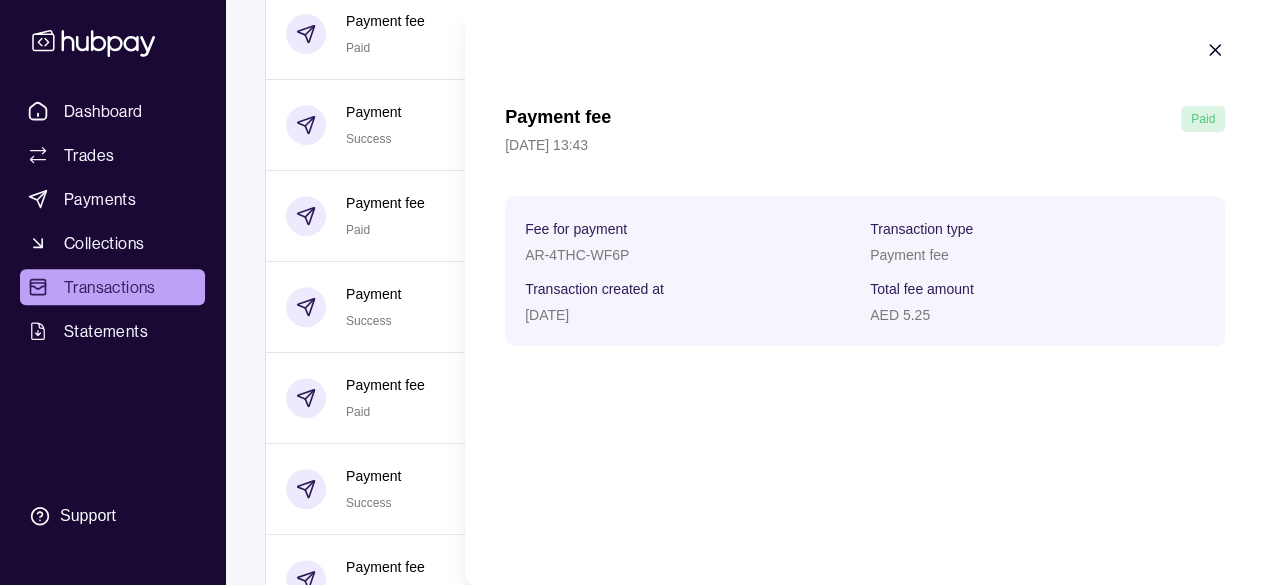 click 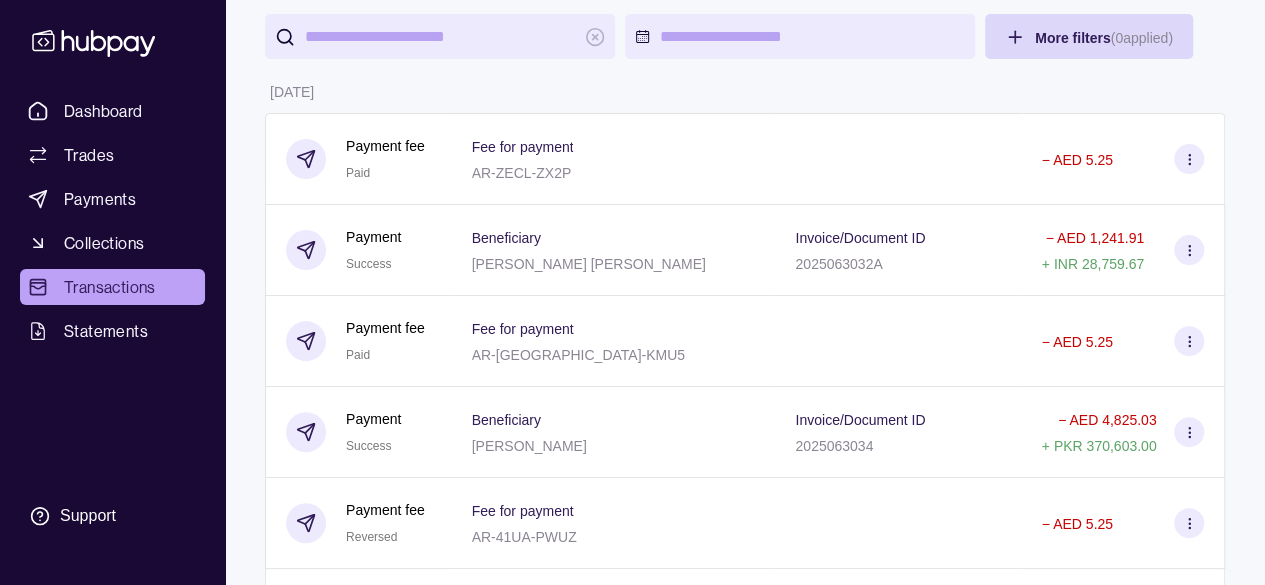 scroll, scrollTop: 42, scrollLeft: 0, axis: vertical 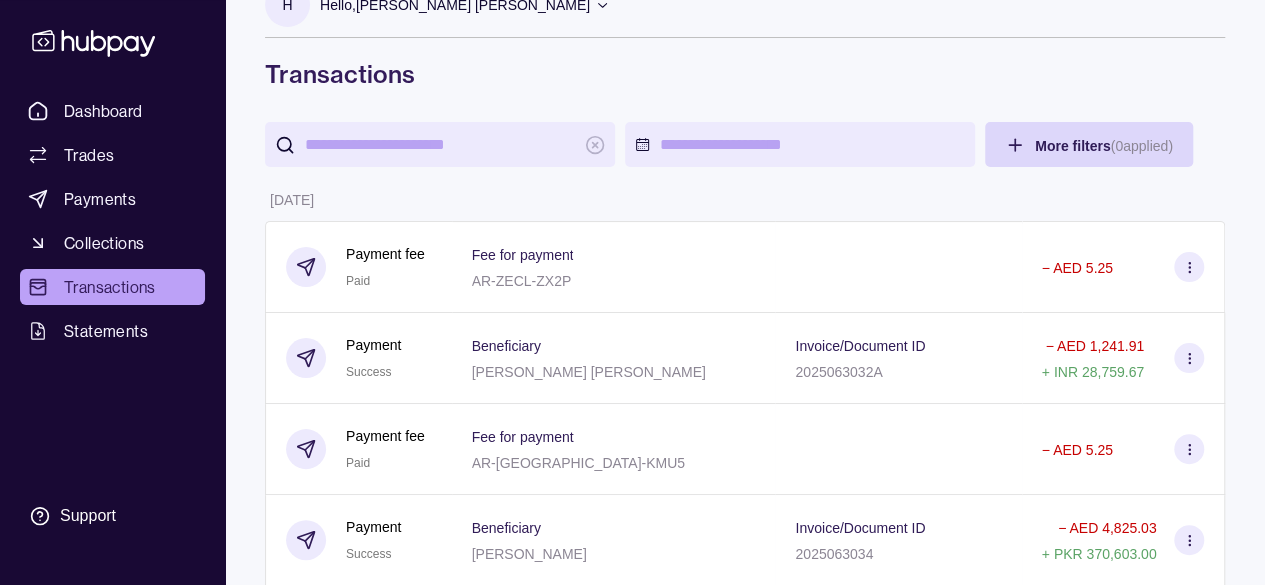 click at bounding box center [440, 144] 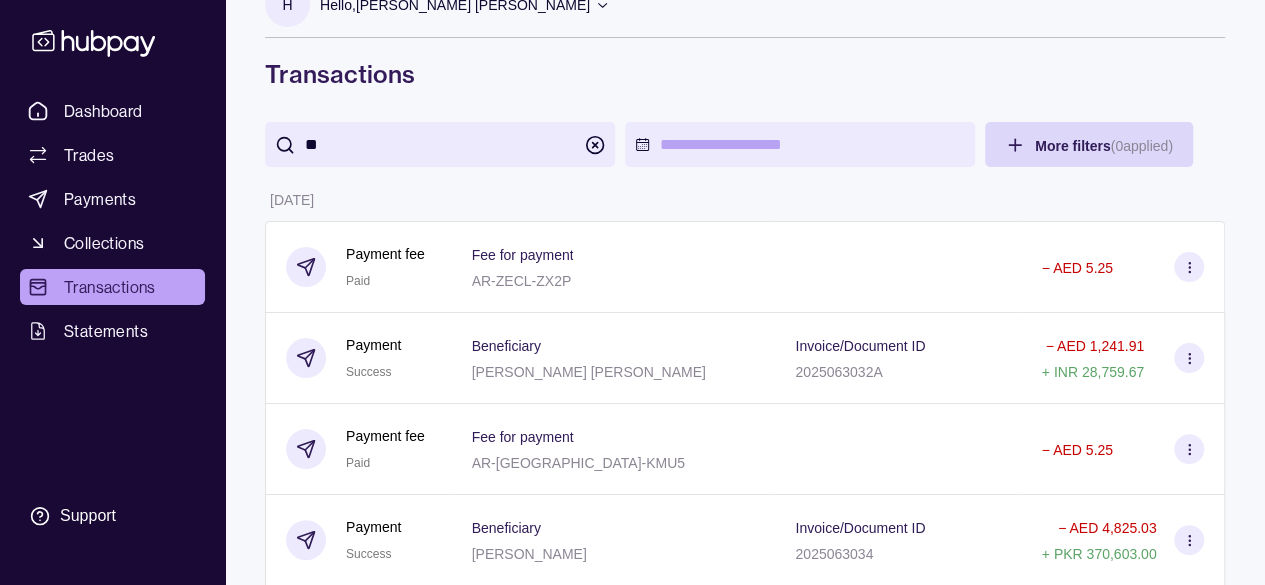 scroll, scrollTop: 0, scrollLeft: 0, axis: both 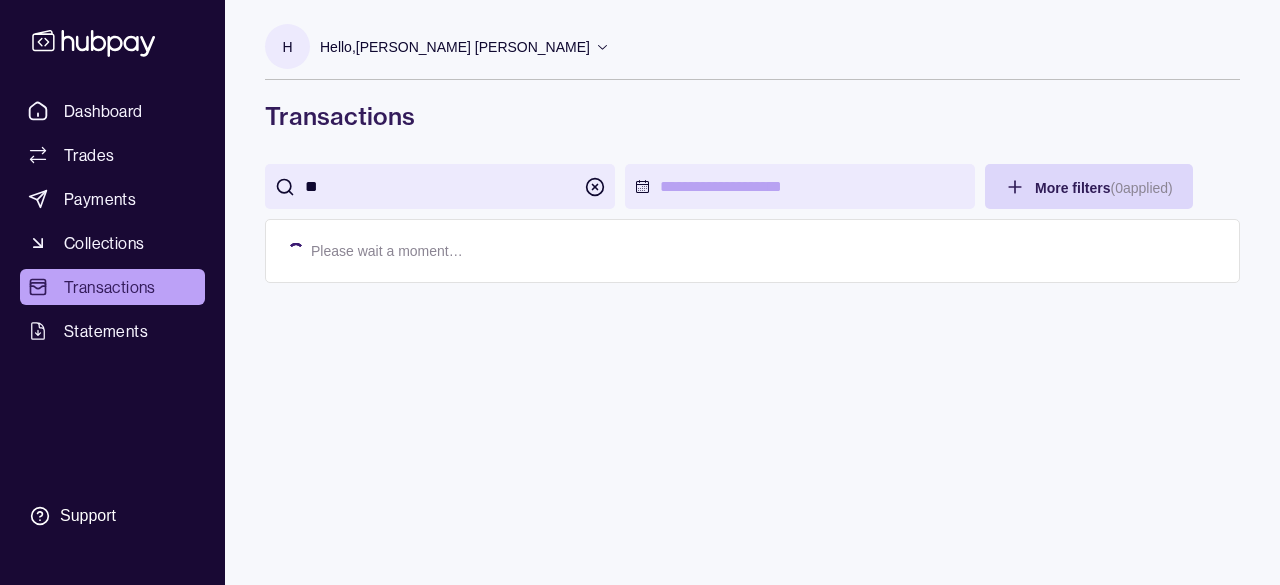 type on "**" 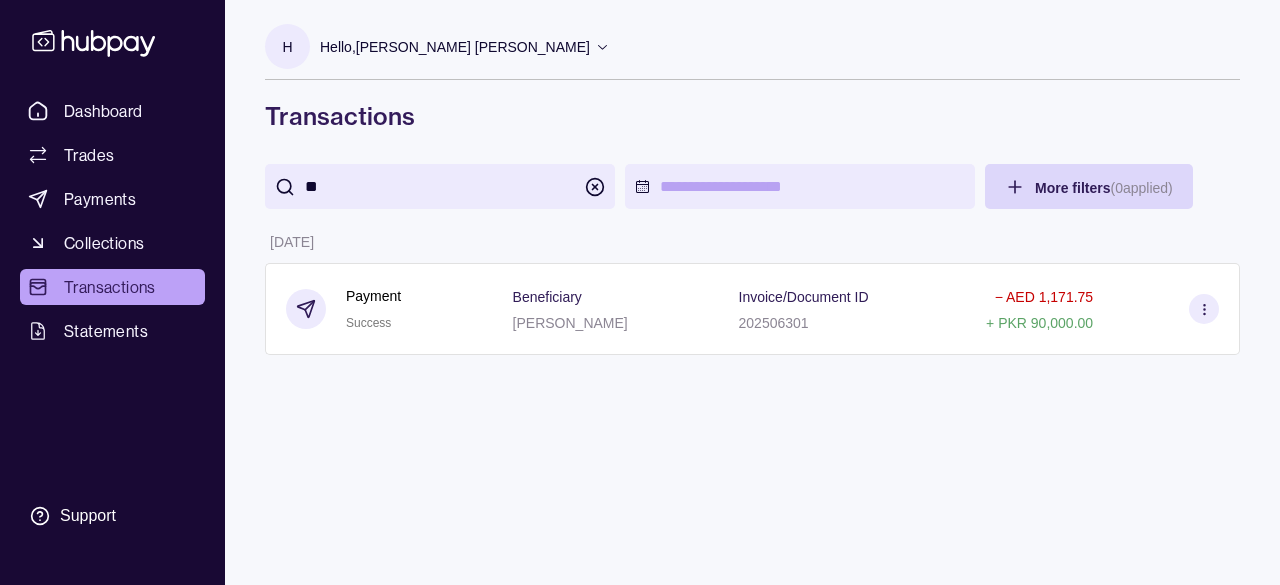 click 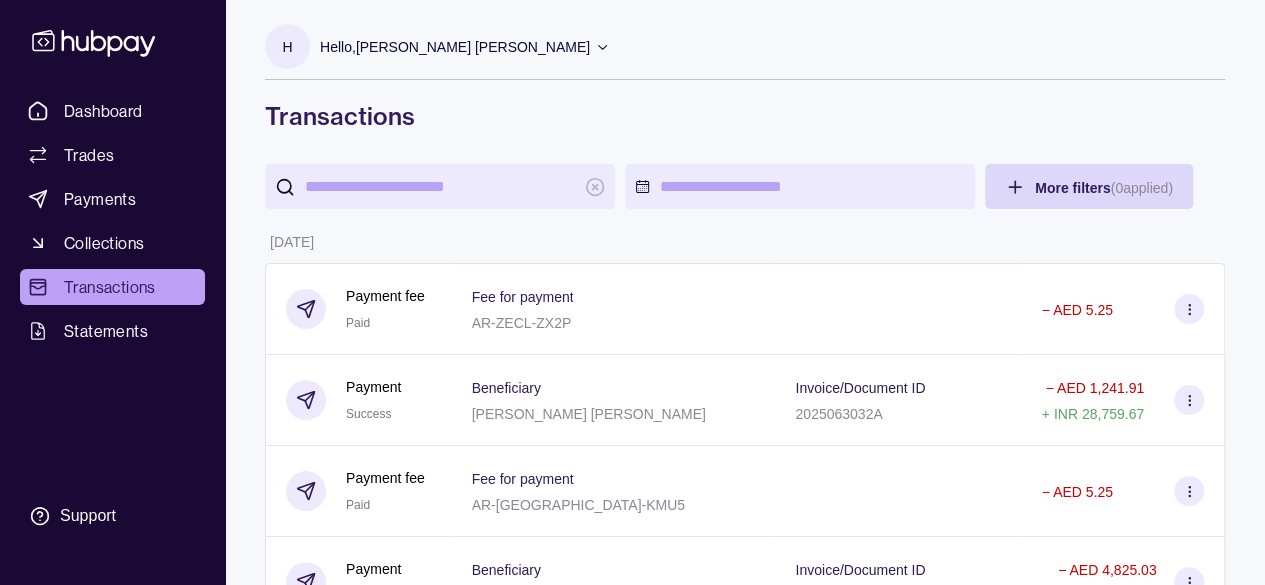 click at bounding box center (440, 186) 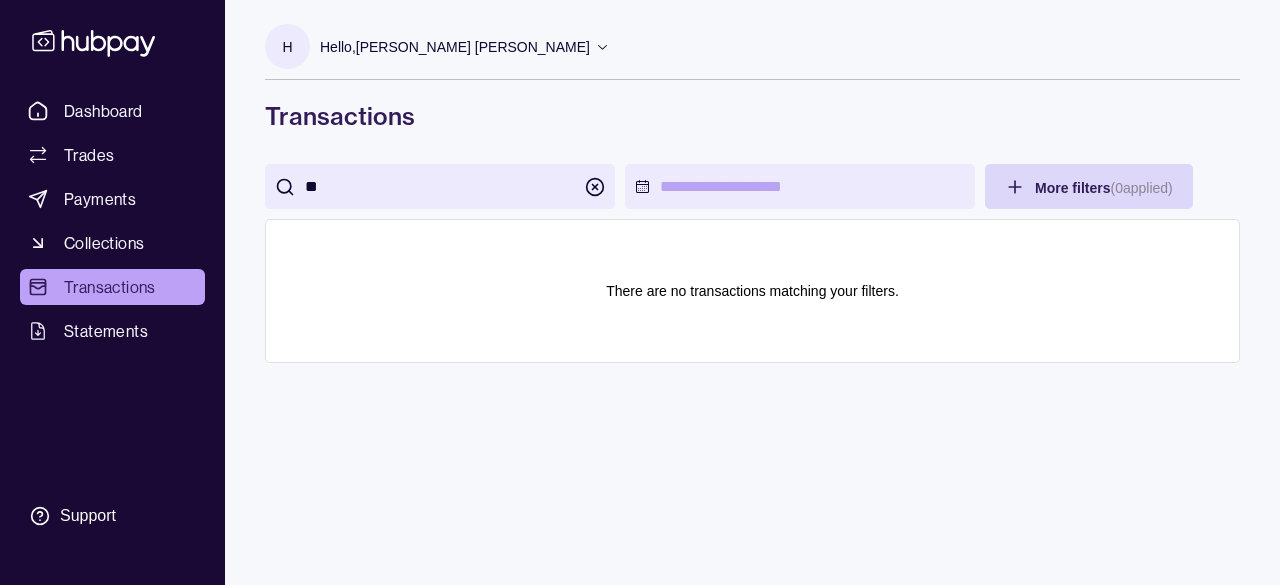 type on "*" 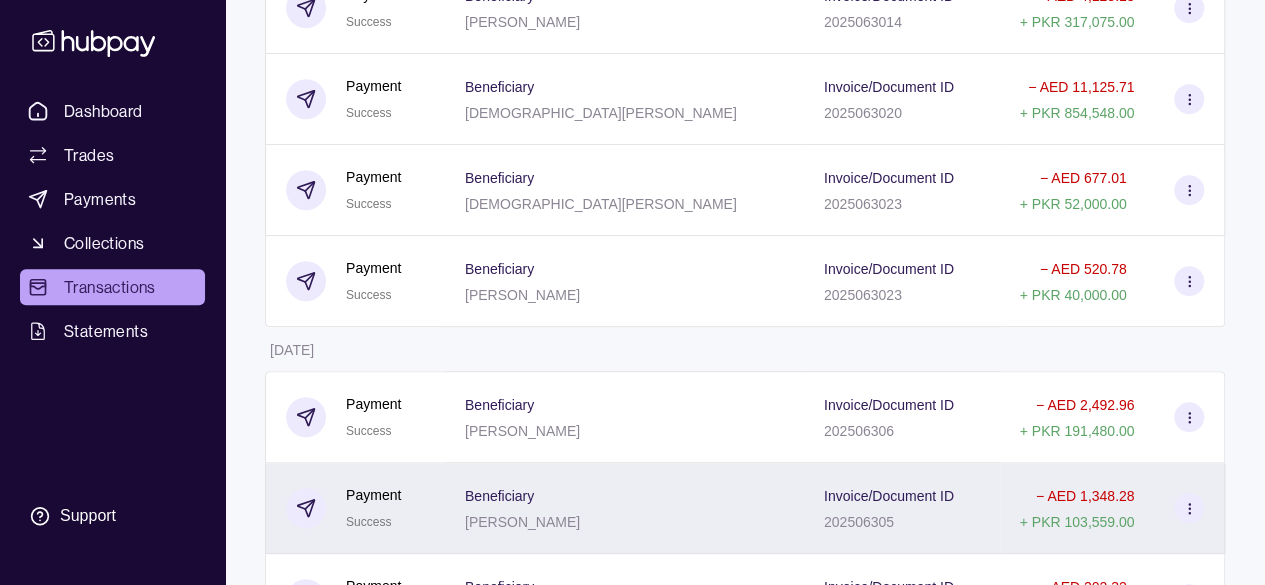 scroll, scrollTop: 670, scrollLeft: 0, axis: vertical 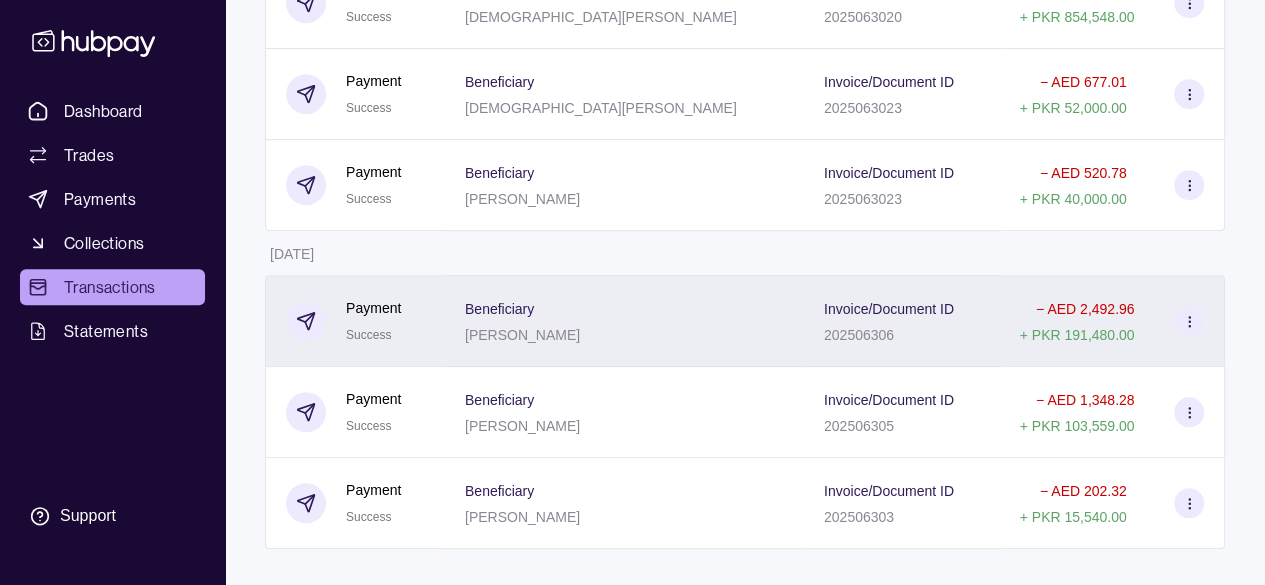 type on "**" 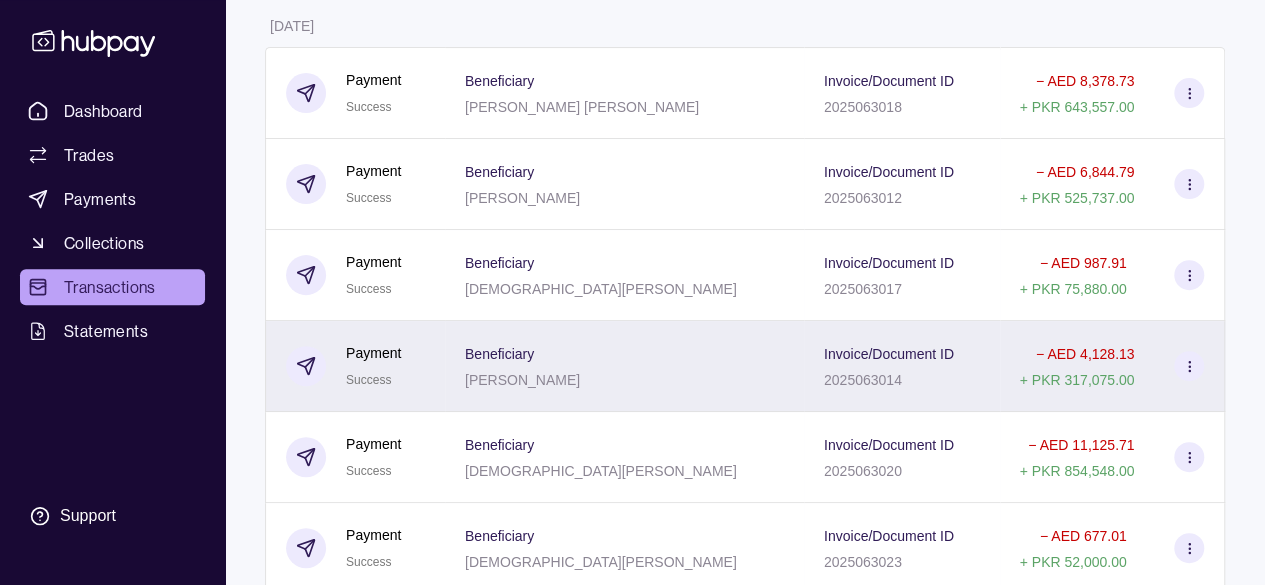 scroll, scrollTop: 170, scrollLeft: 0, axis: vertical 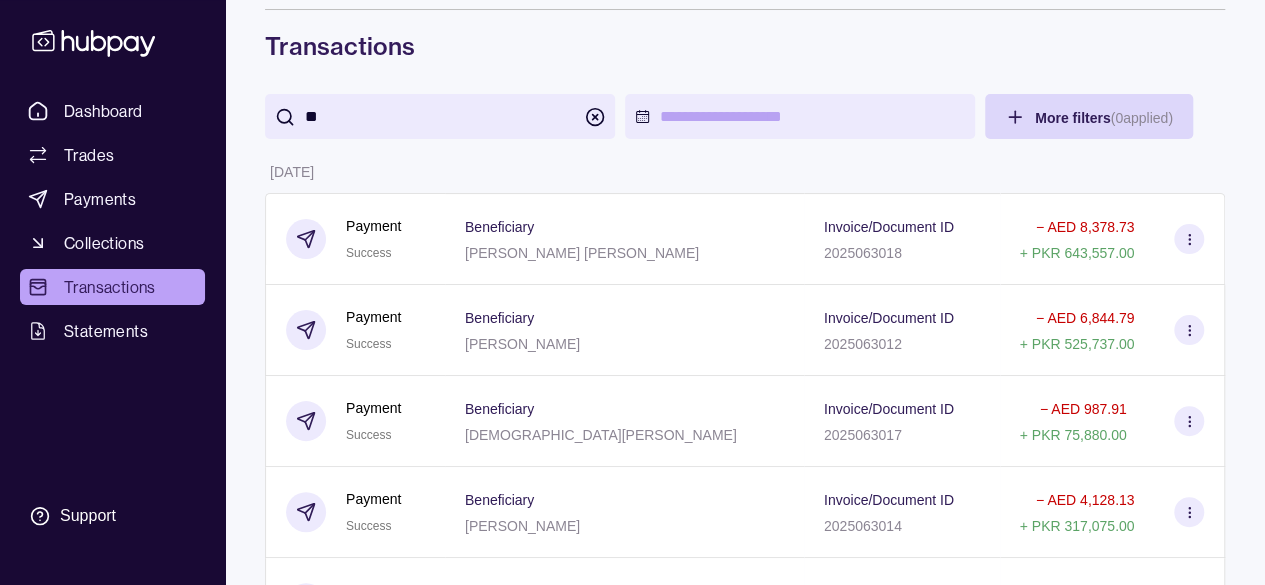 click 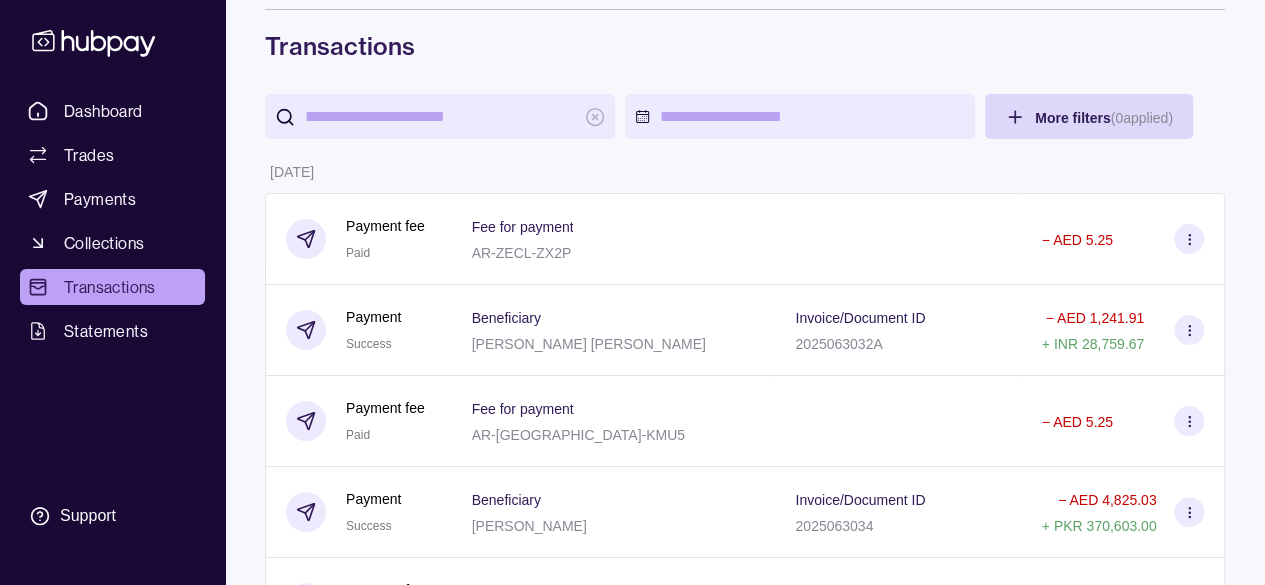 click at bounding box center (440, 116) 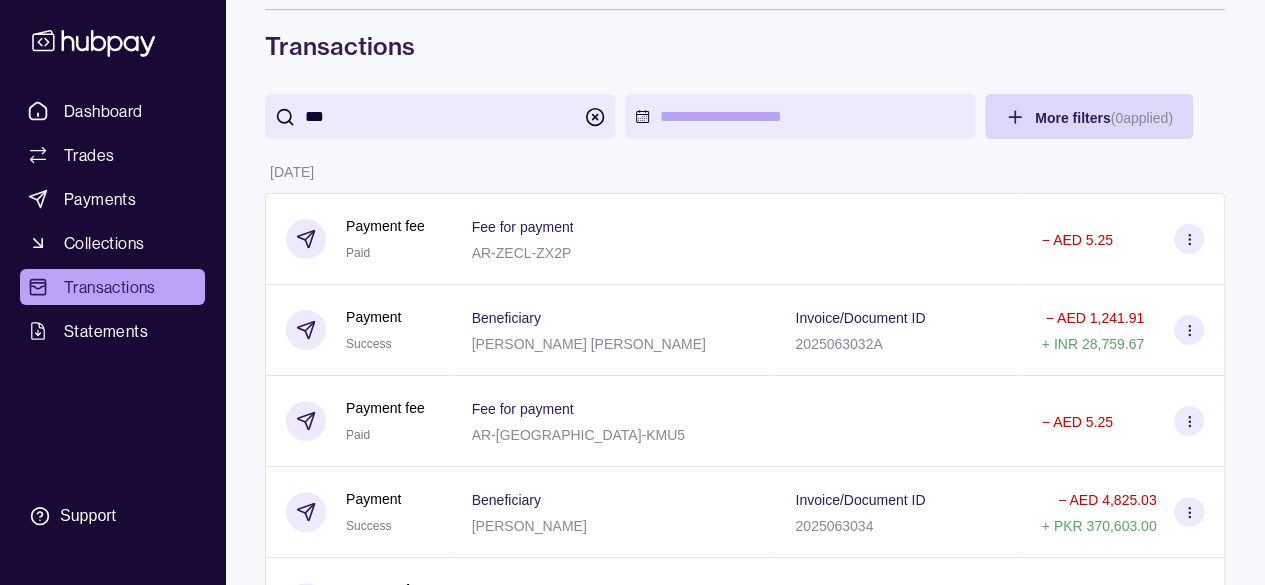scroll, scrollTop: 0, scrollLeft: 0, axis: both 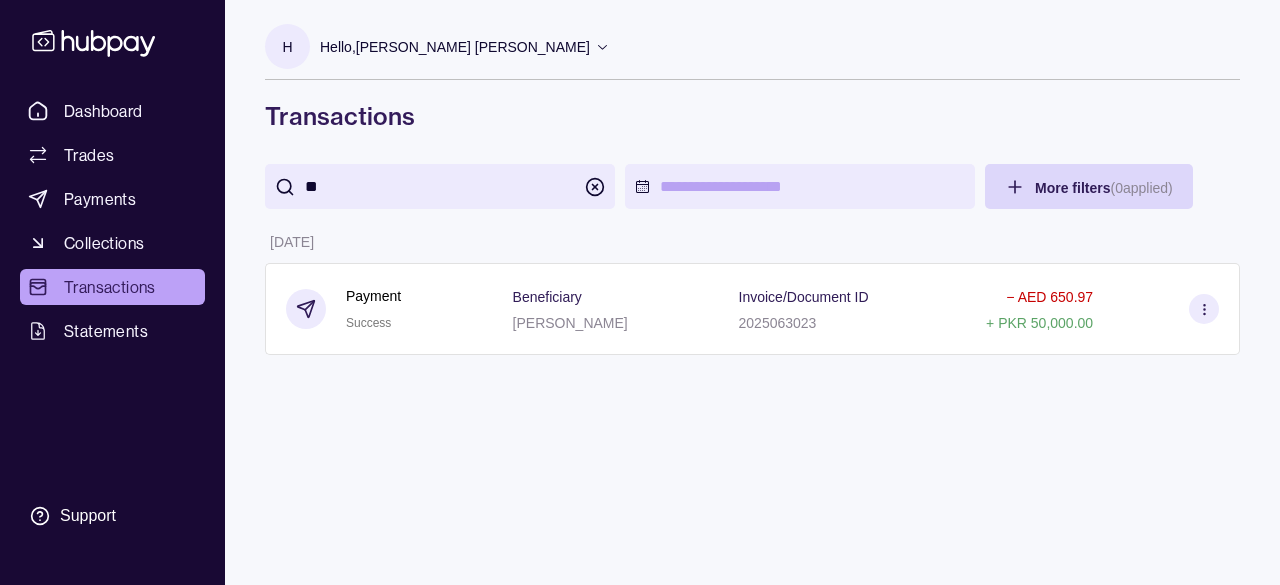 type on "*" 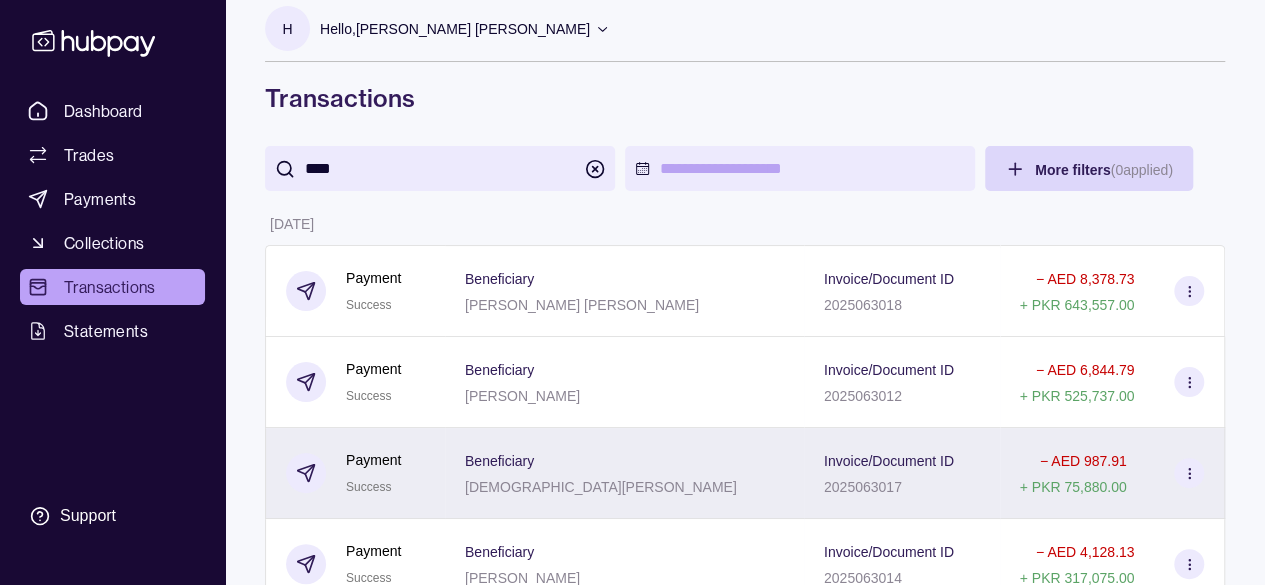 scroll, scrollTop: 0, scrollLeft: 0, axis: both 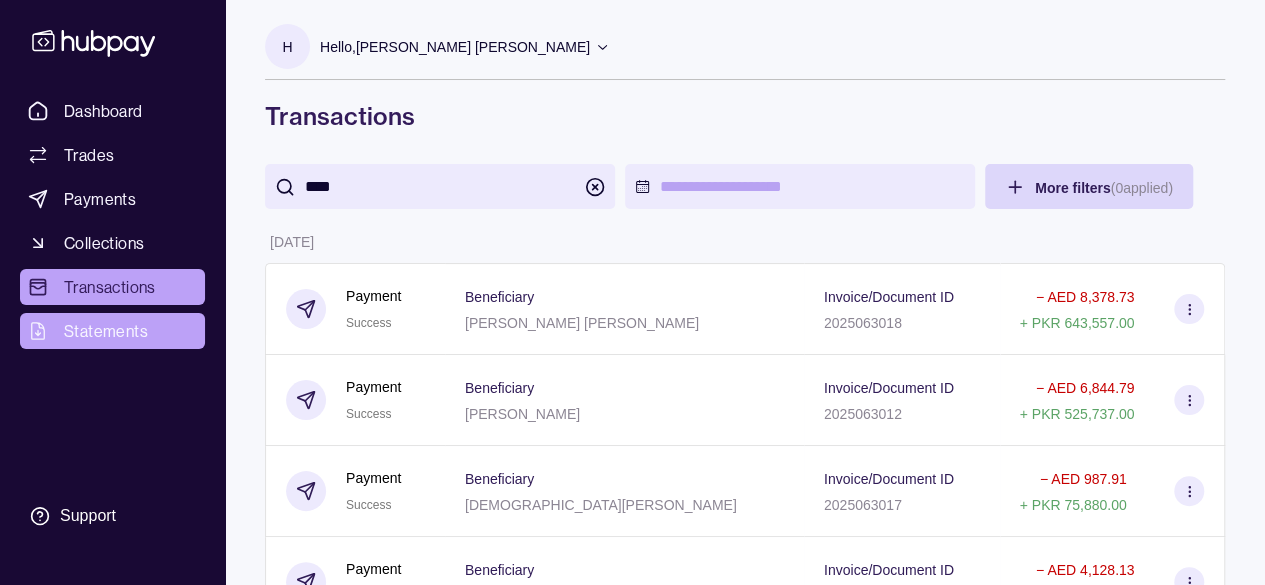 type on "****" 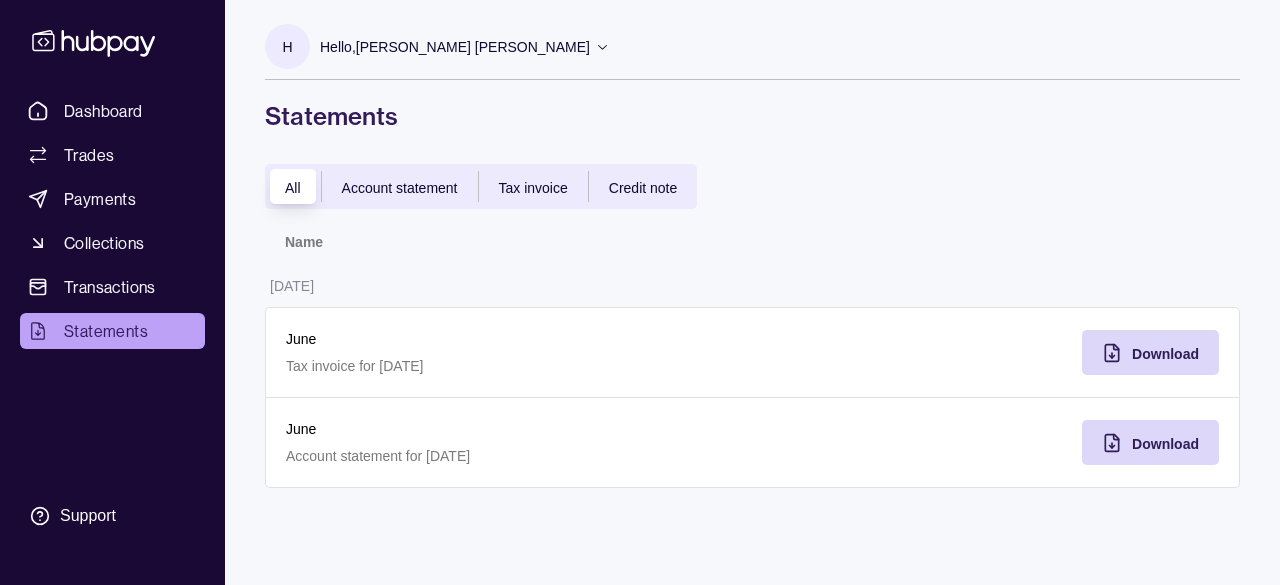 click on "Account statement" at bounding box center [400, 188] 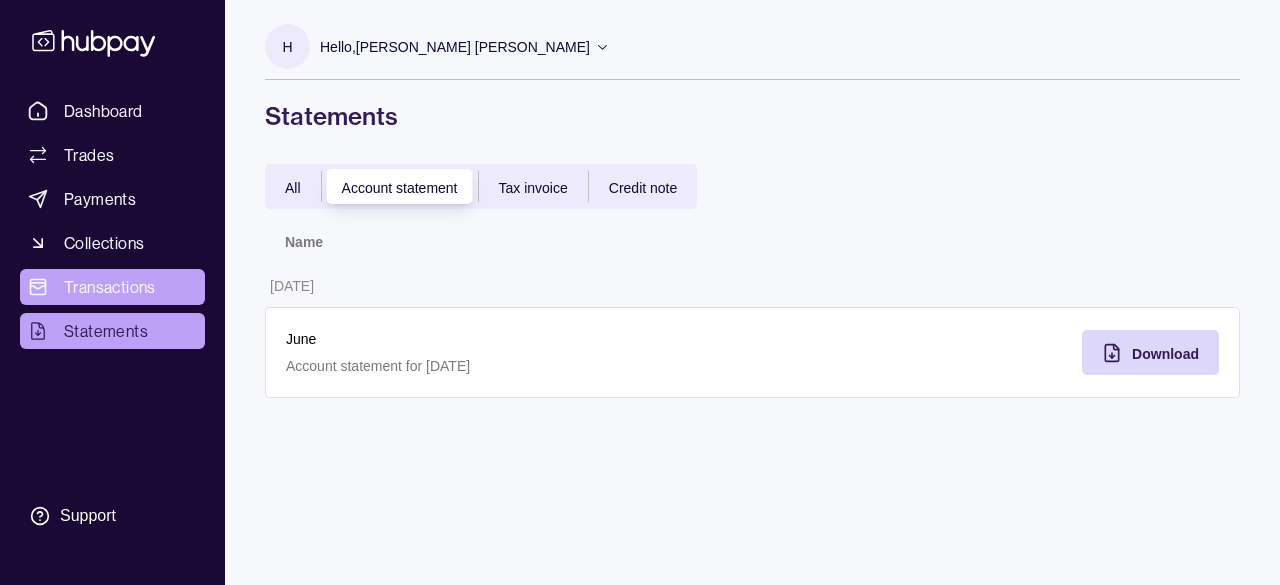 click on "Transactions" at bounding box center (110, 287) 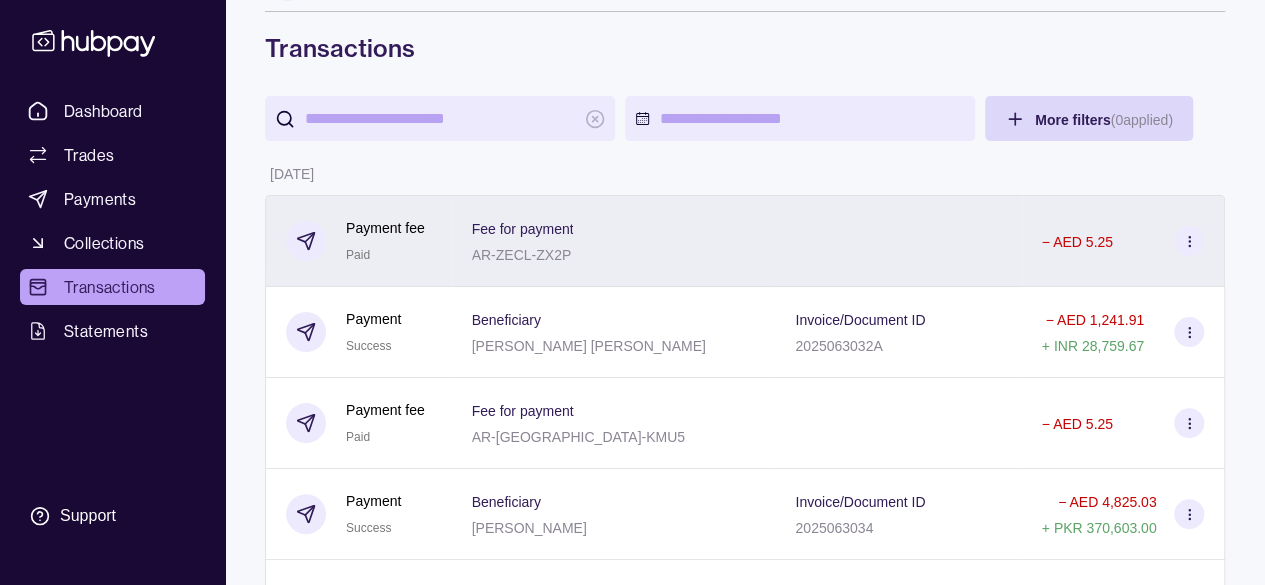 scroll, scrollTop: 100, scrollLeft: 0, axis: vertical 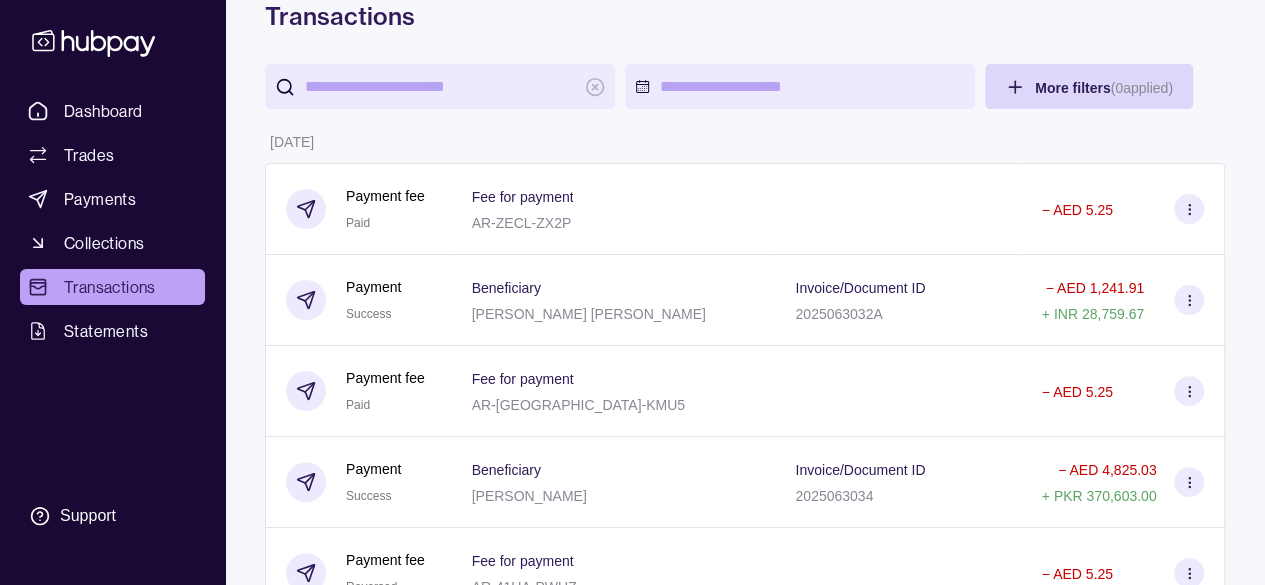 click at bounding box center (440, 86) 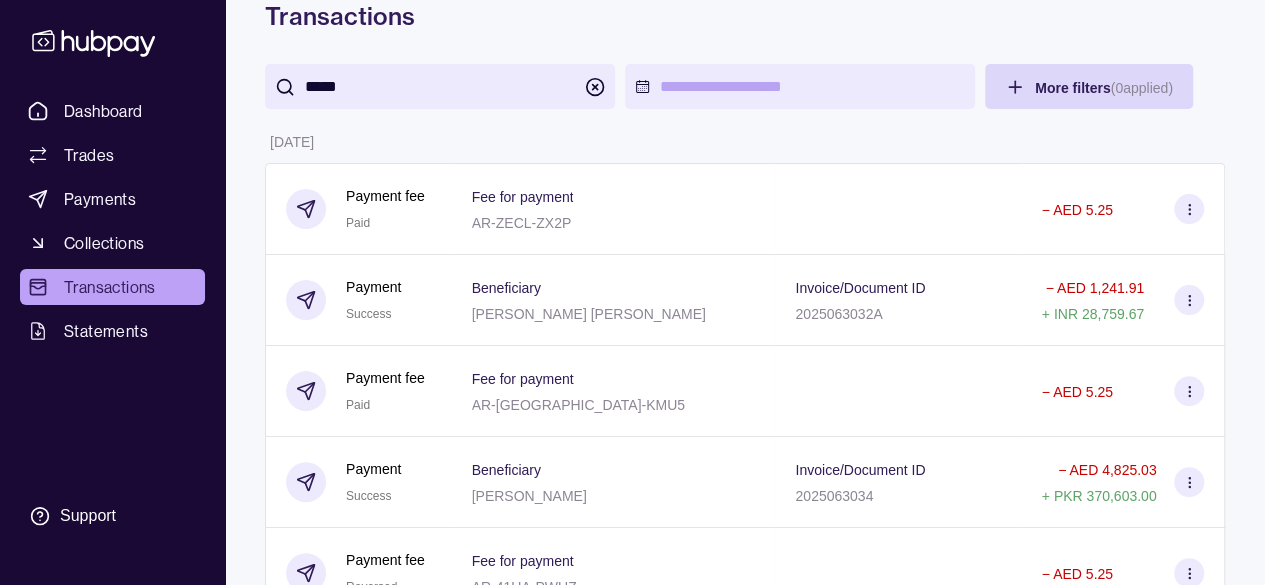 scroll, scrollTop: 0, scrollLeft: 0, axis: both 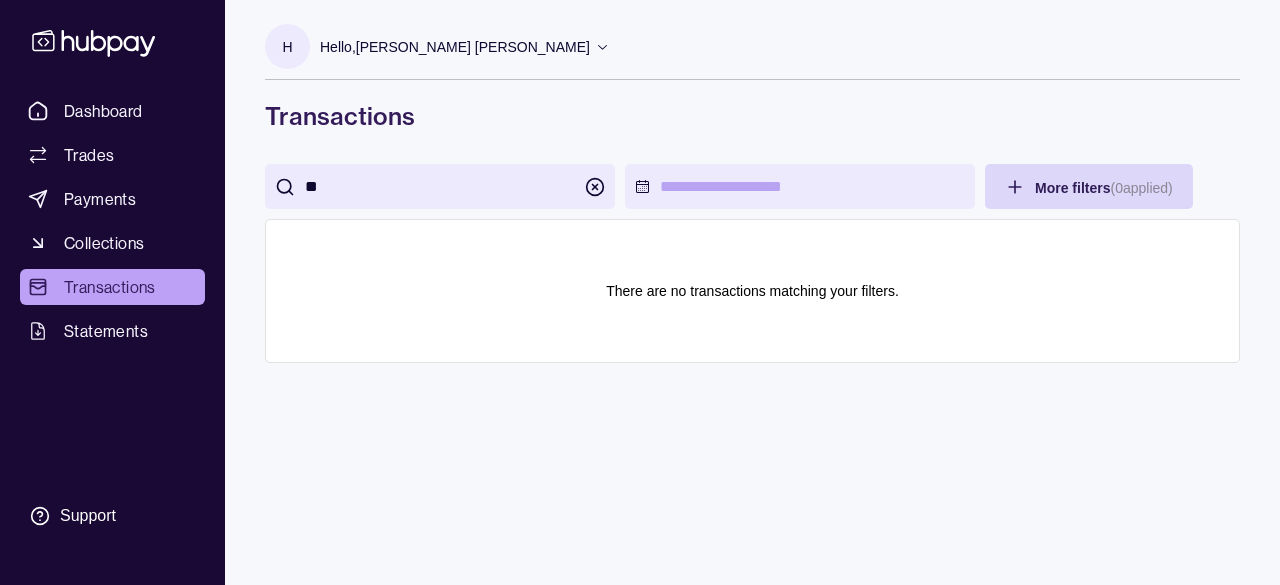 type on "*" 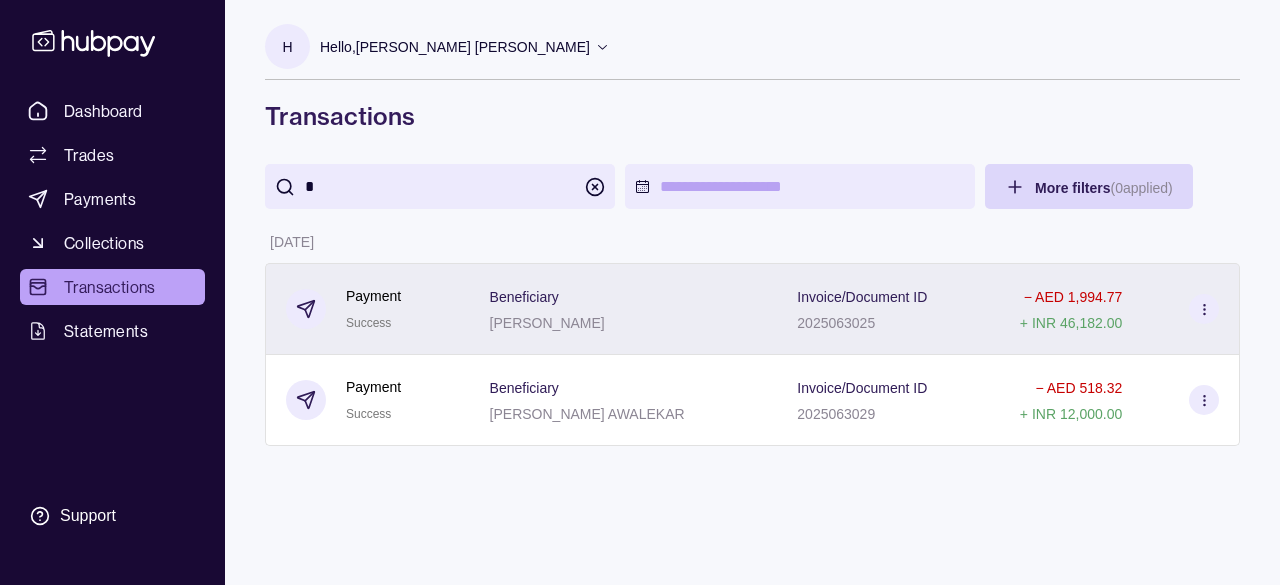 type on "*" 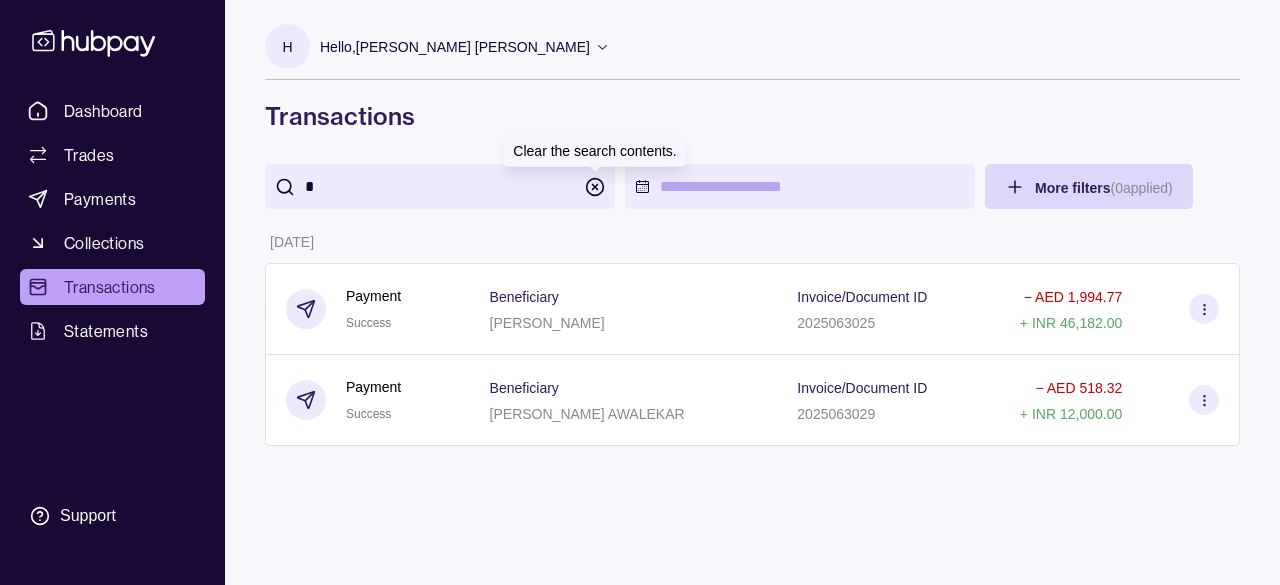 click 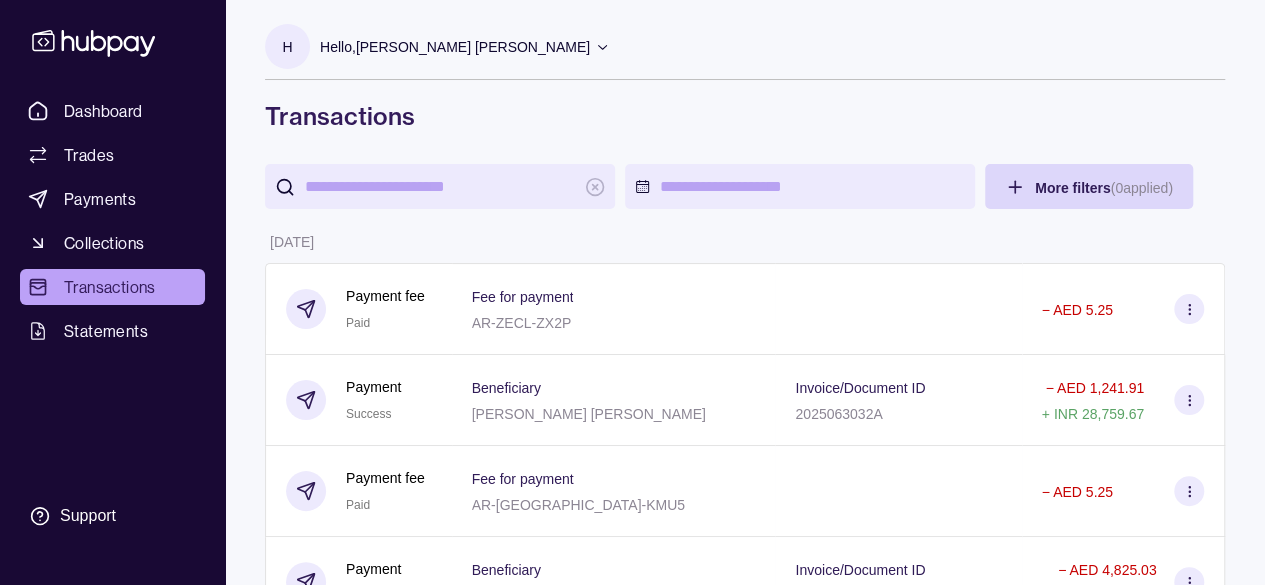 click at bounding box center (440, 186) 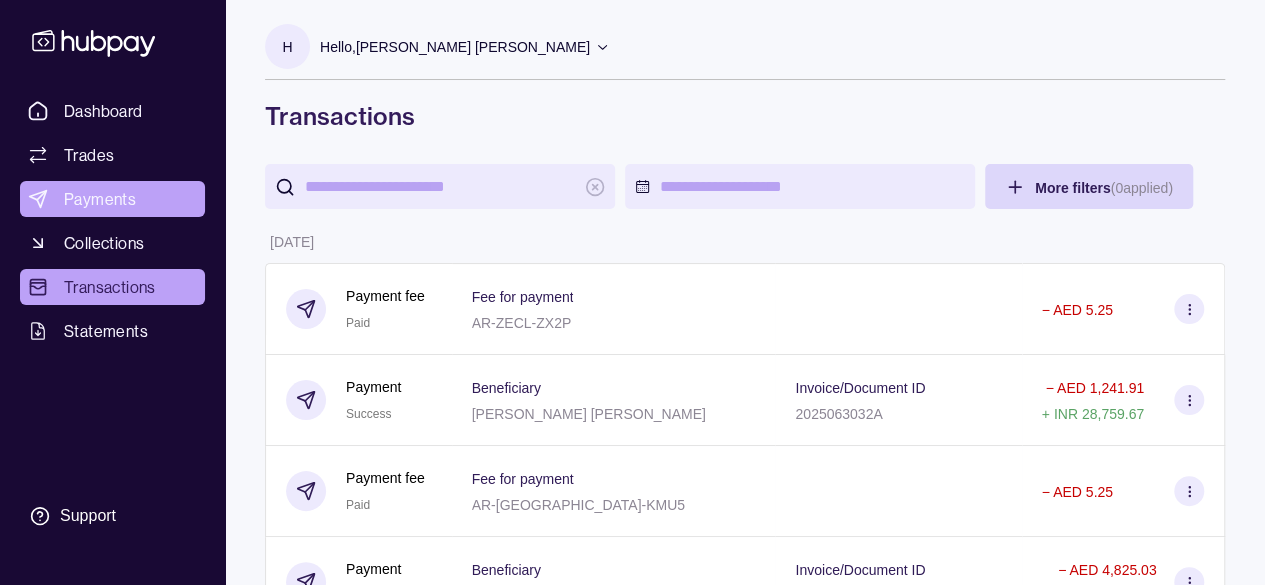 click on "Payments" at bounding box center (100, 199) 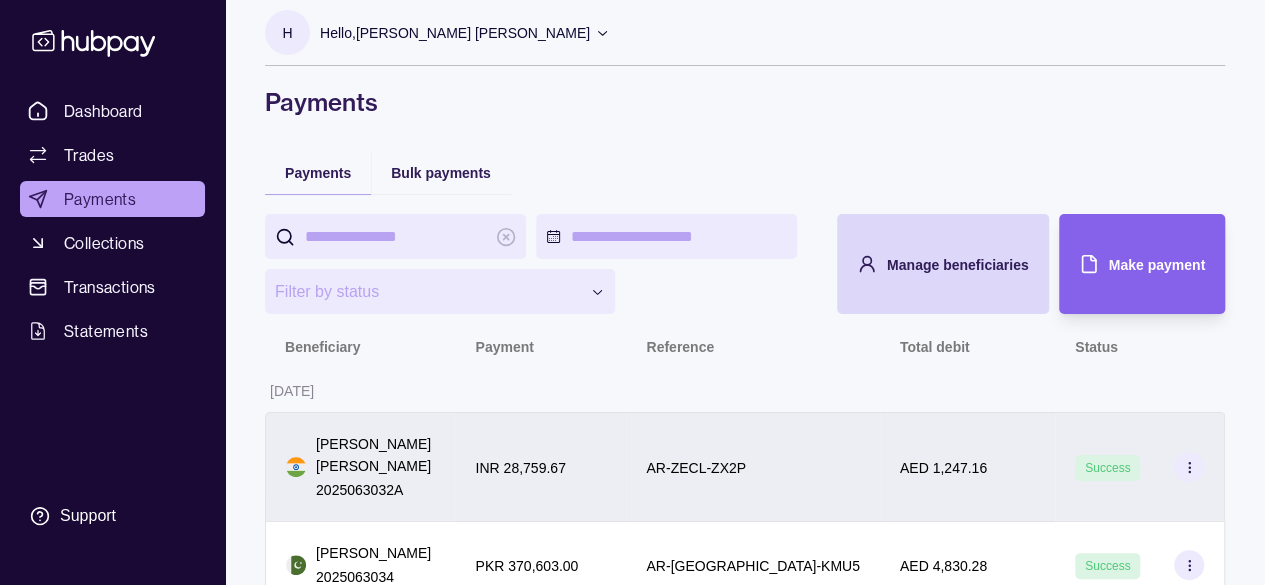 scroll, scrollTop: 100, scrollLeft: 0, axis: vertical 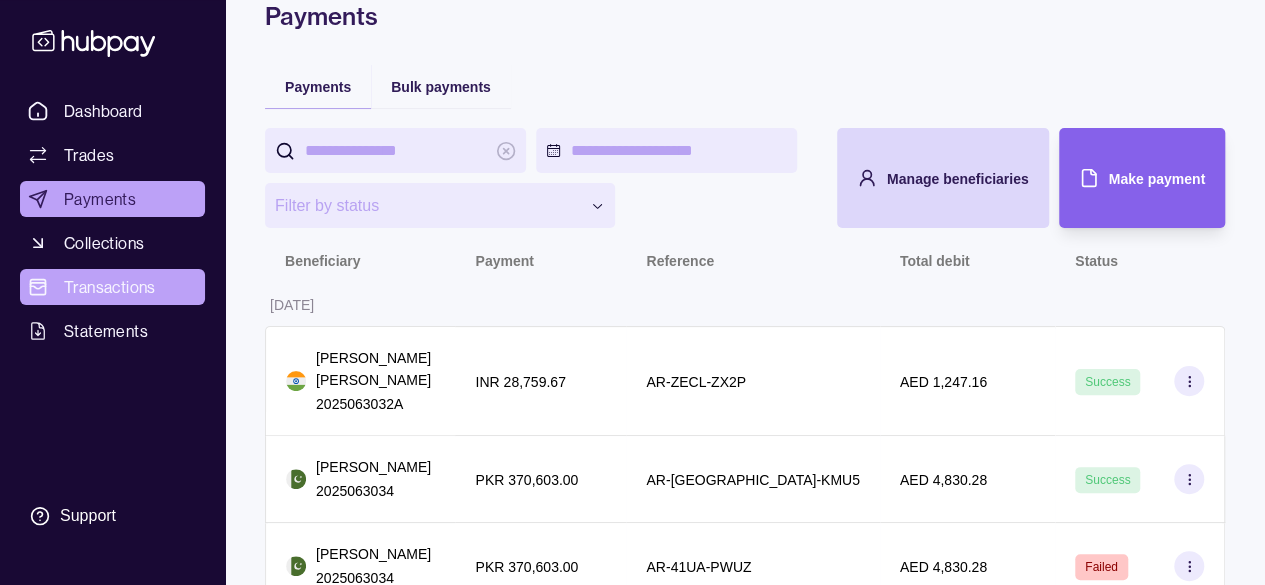 click on "Transactions" at bounding box center (110, 287) 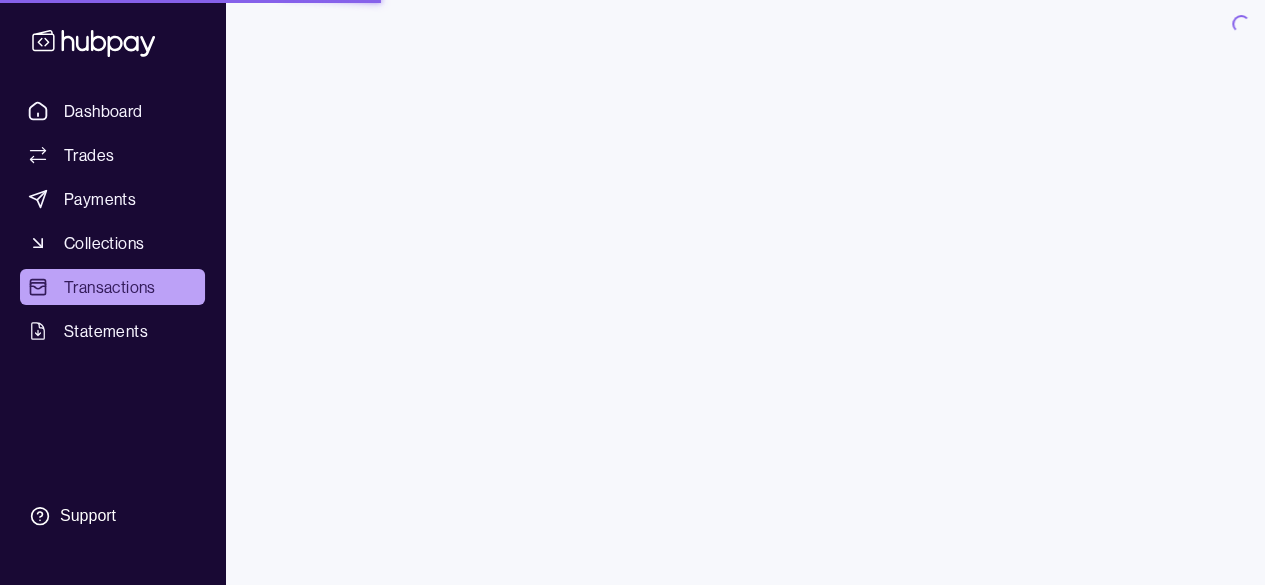 scroll, scrollTop: 0, scrollLeft: 0, axis: both 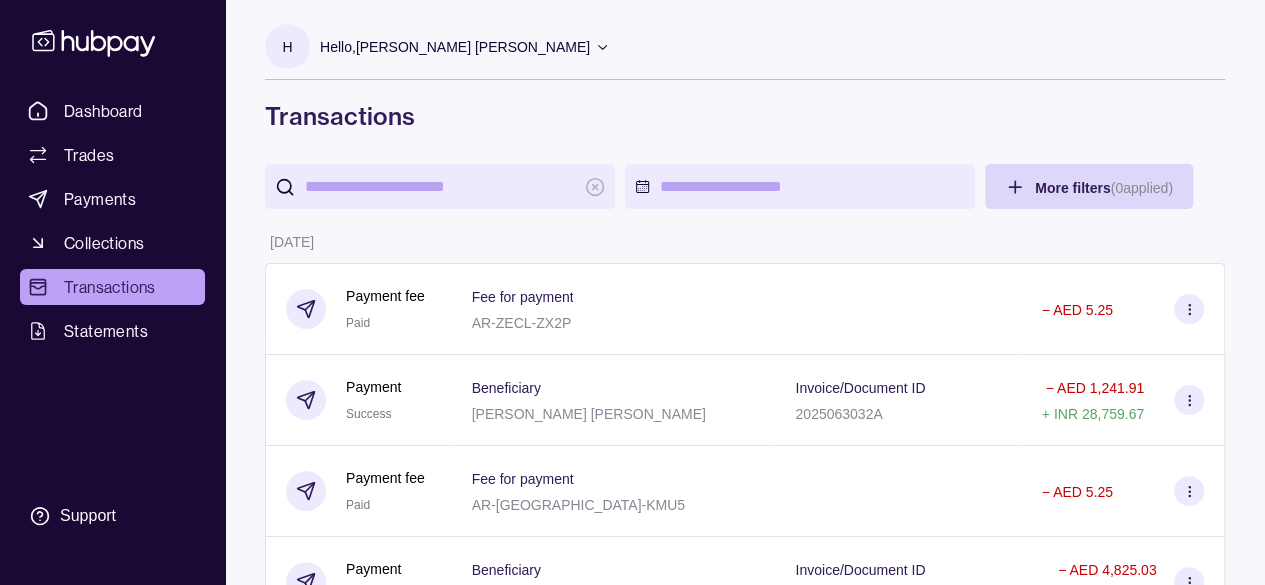 click at bounding box center (440, 186) 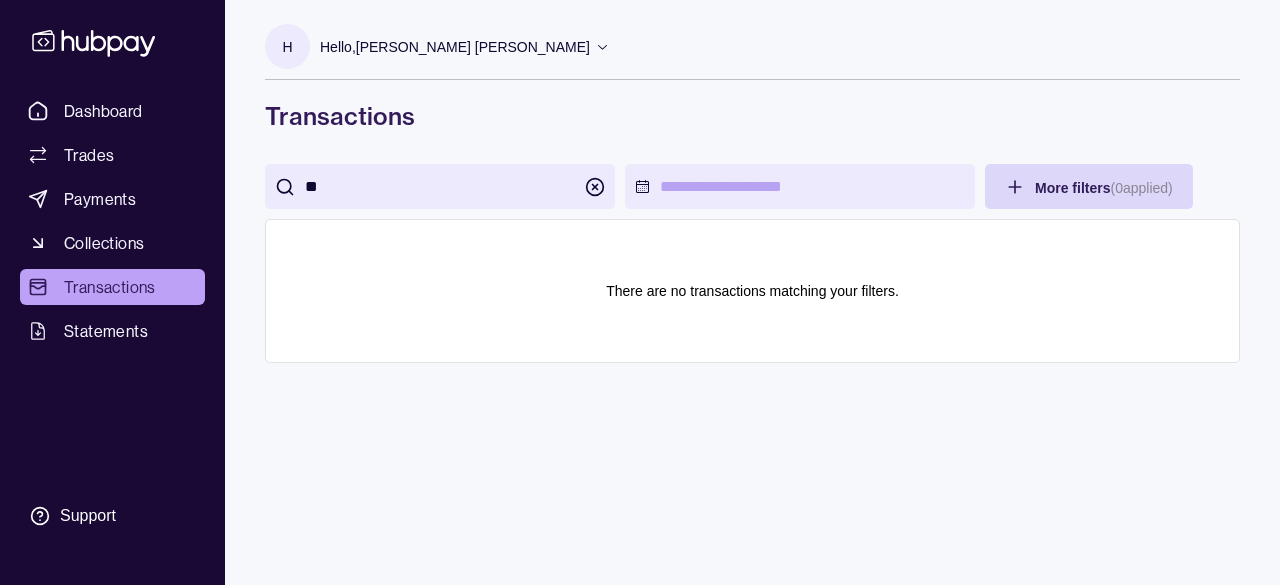 type on "*" 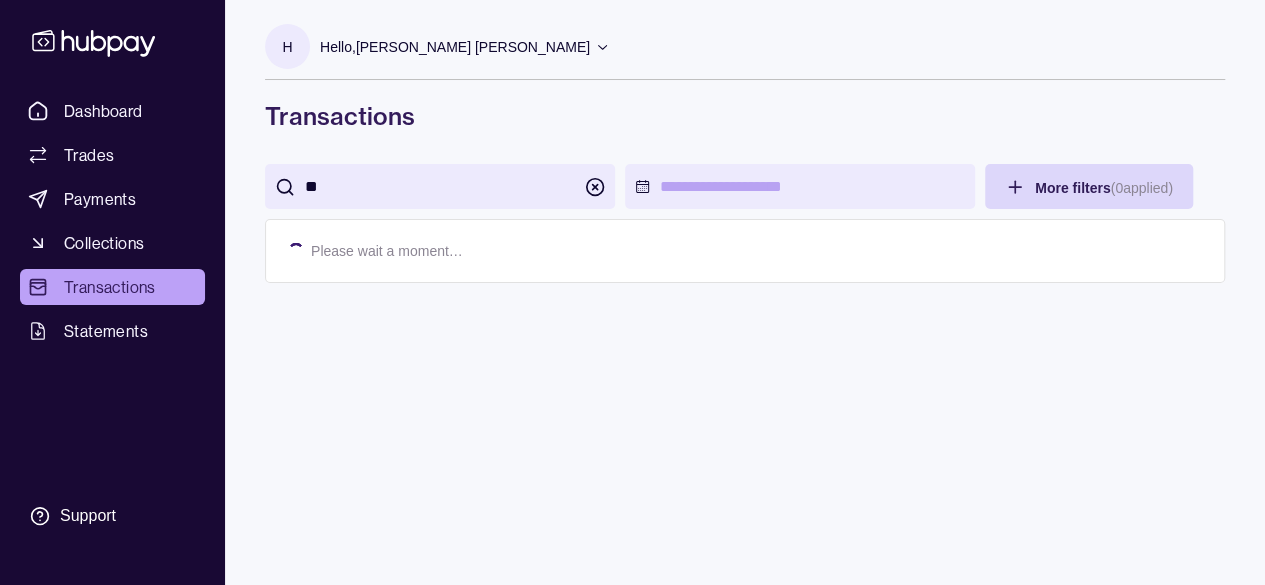scroll, scrollTop: 0, scrollLeft: 0, axis: both 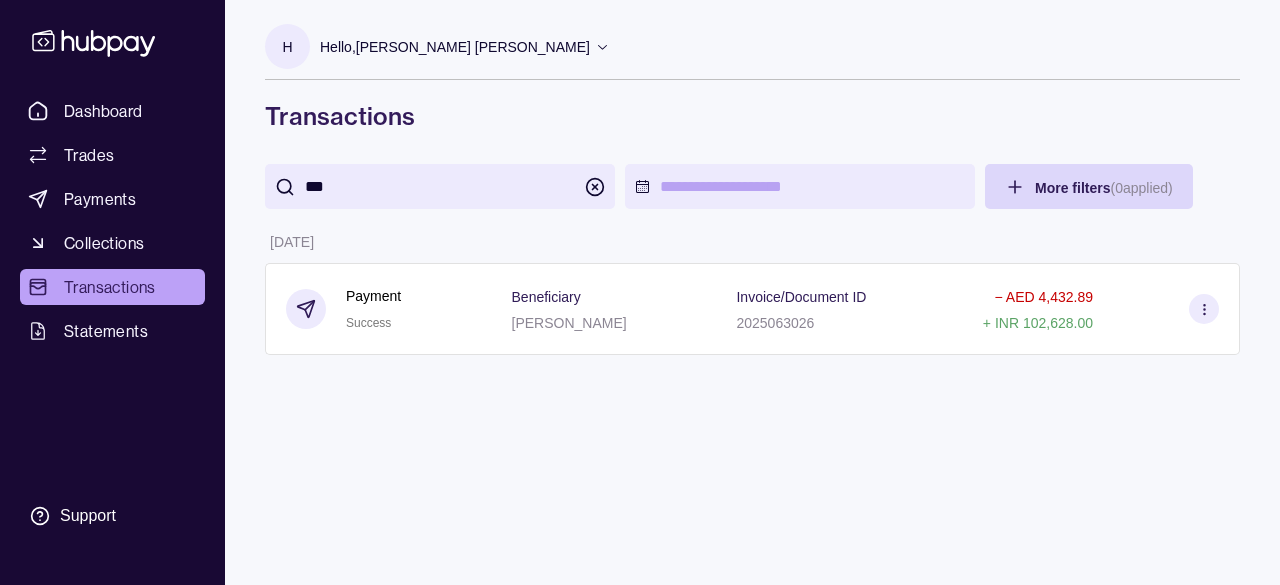 type on "***" 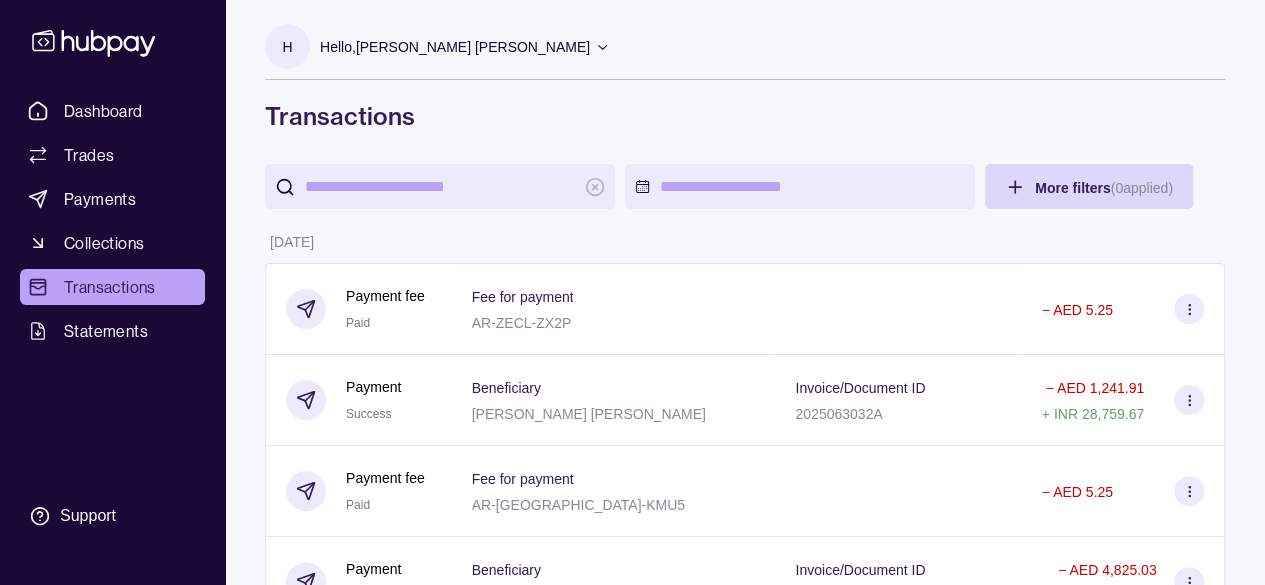 click at bounding box center [440, 186] 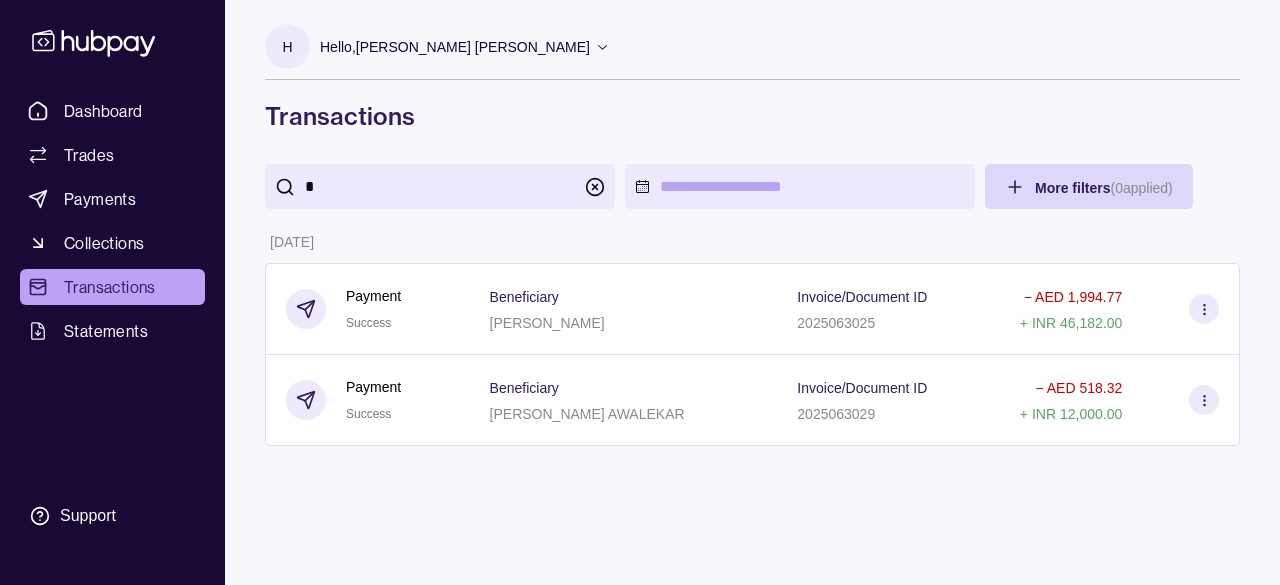 type on "*" 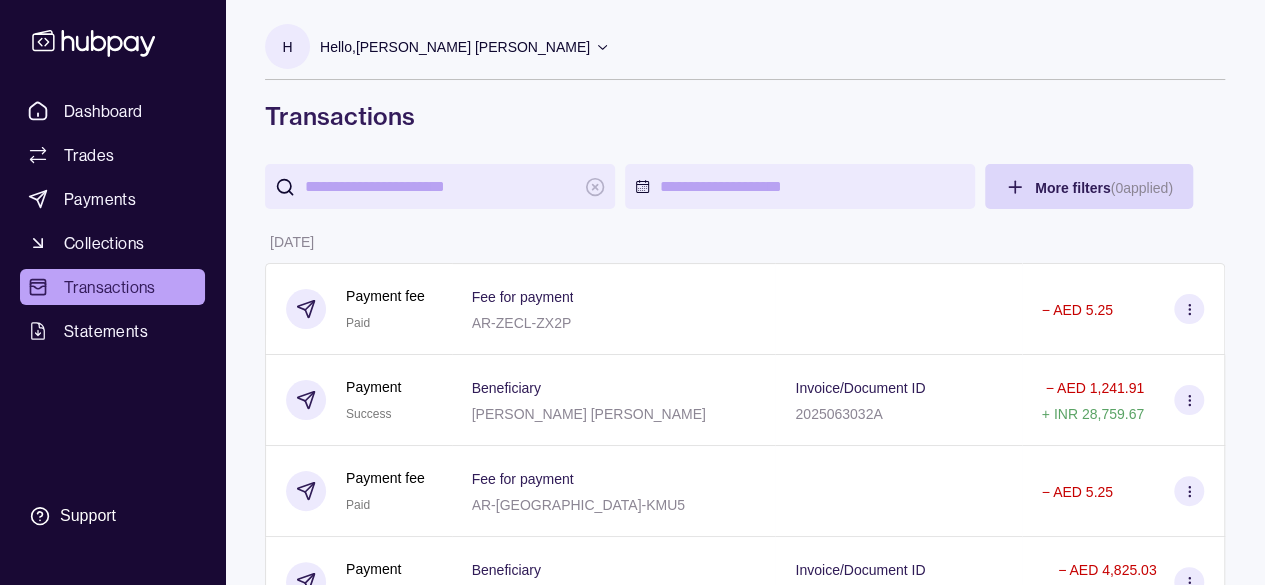 click at bounding box center (440, 186) 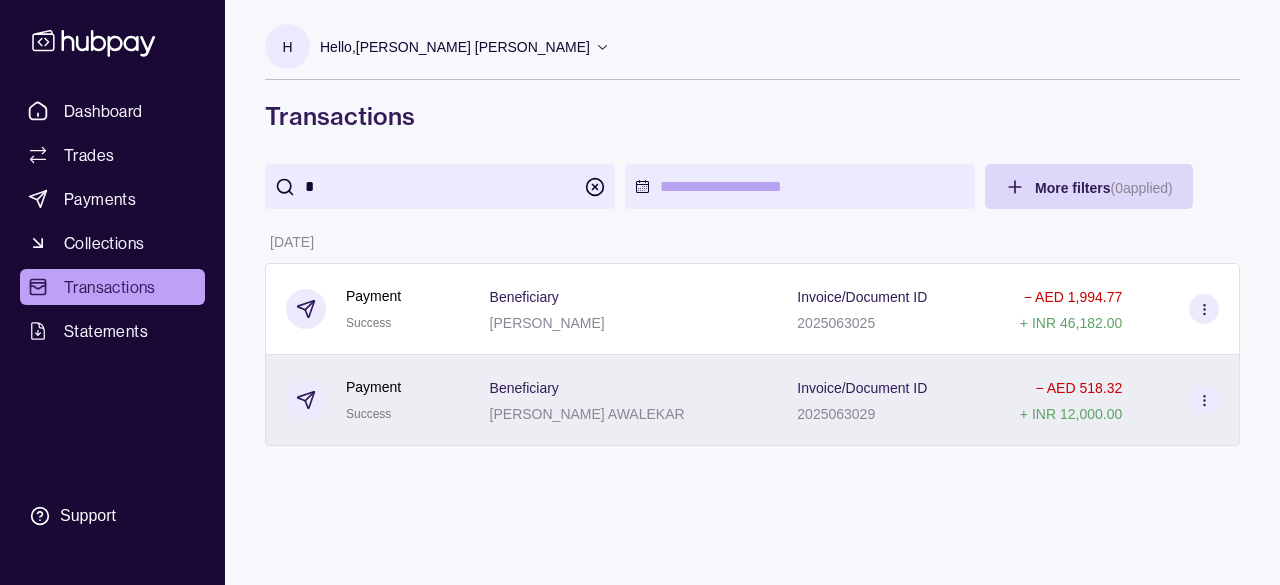 type on "*" 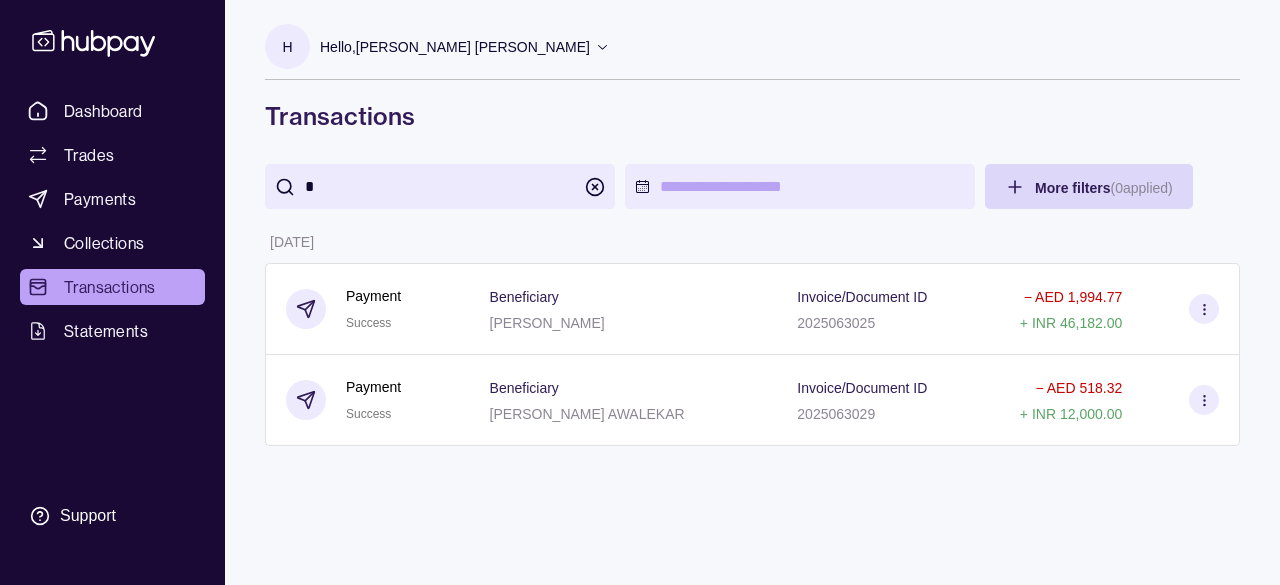 click 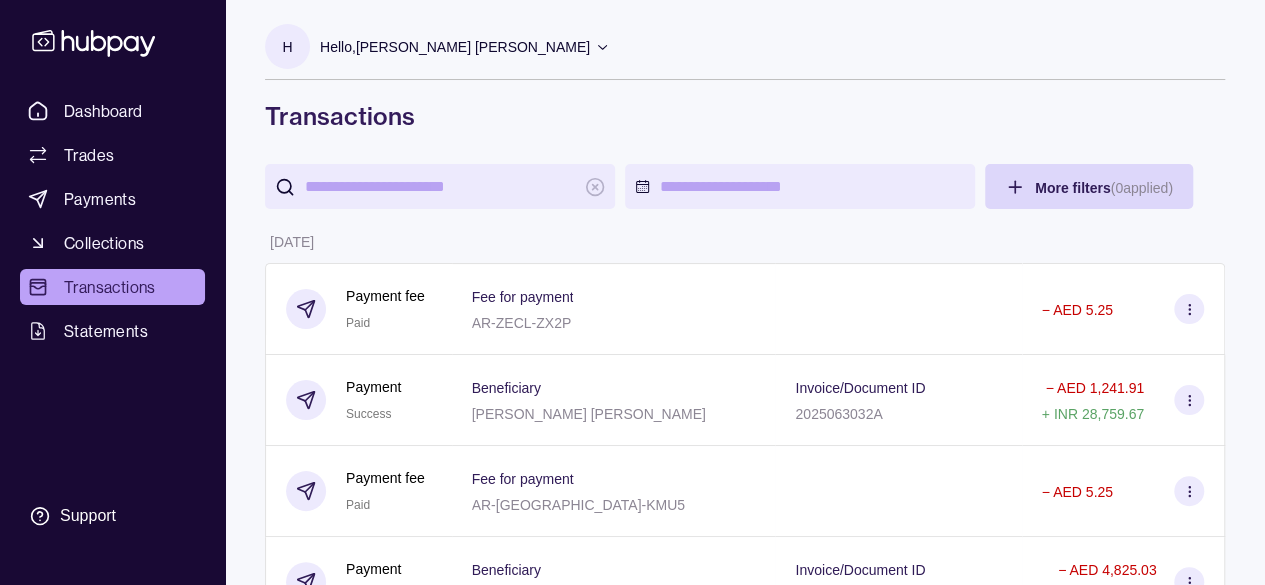 click at bounding box center (440, 186) 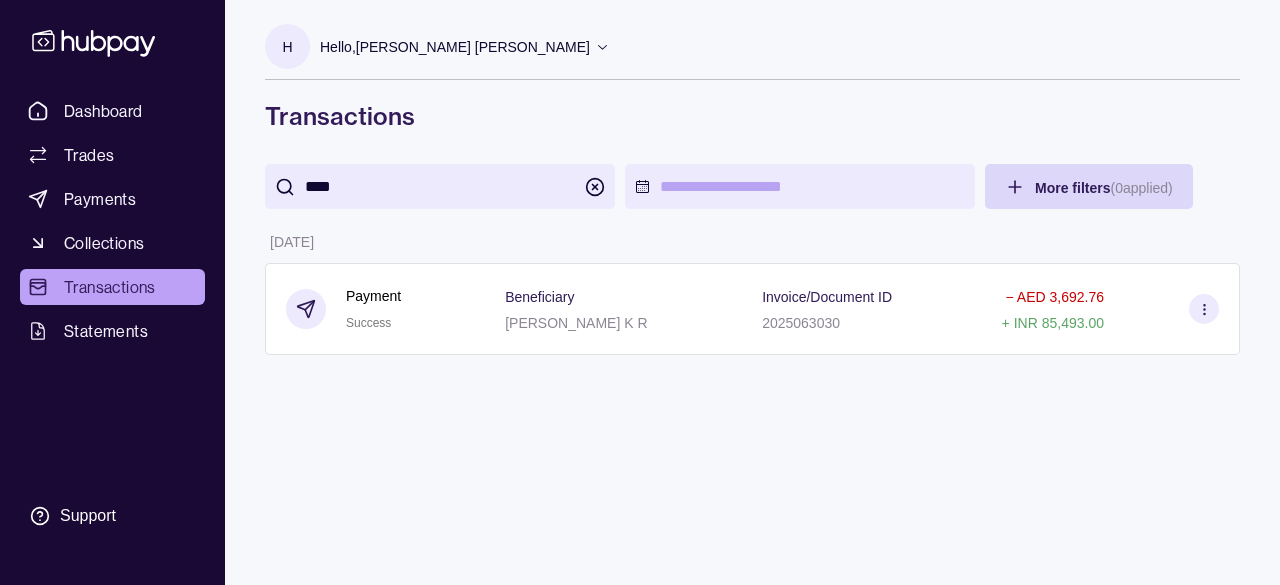type on "****" 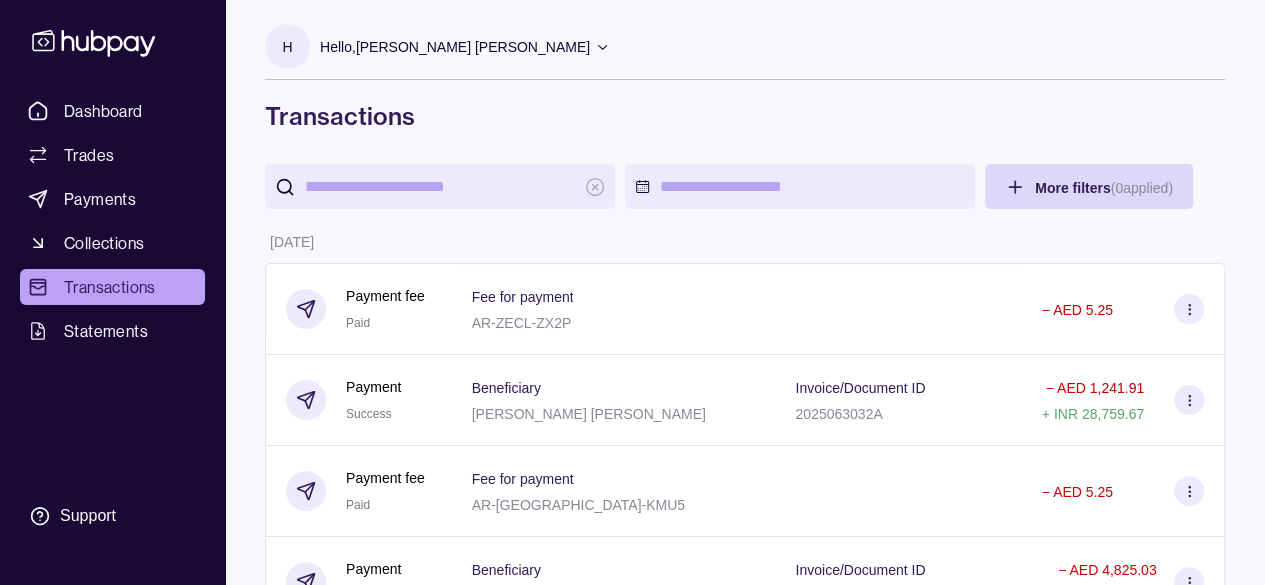 click at bounding box center (440, 186) 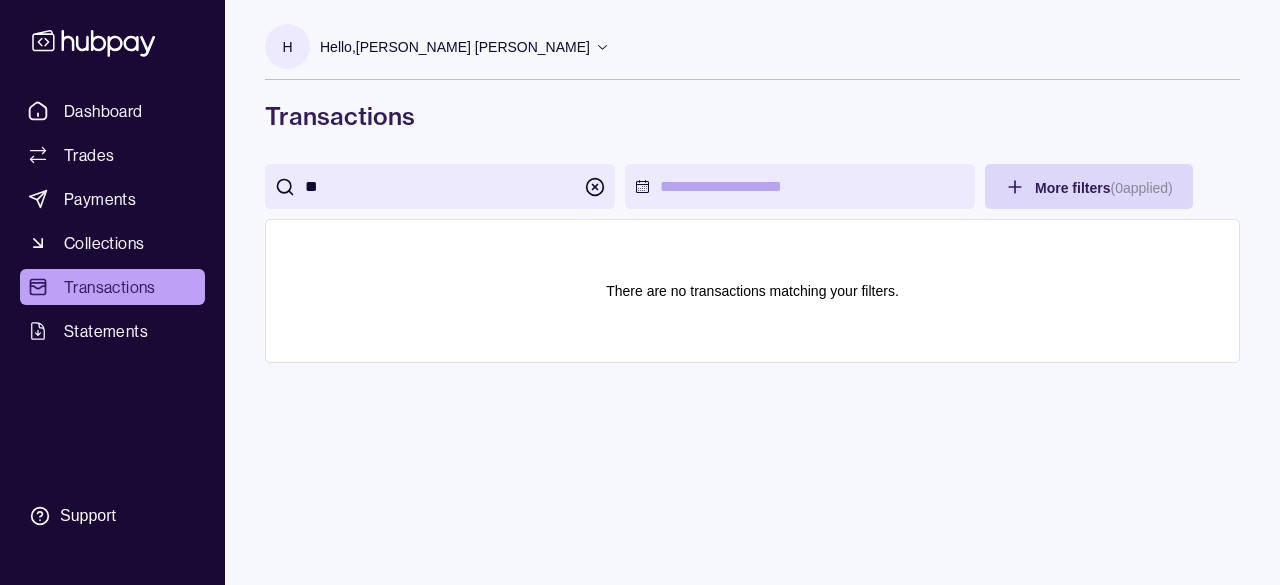type on "*" 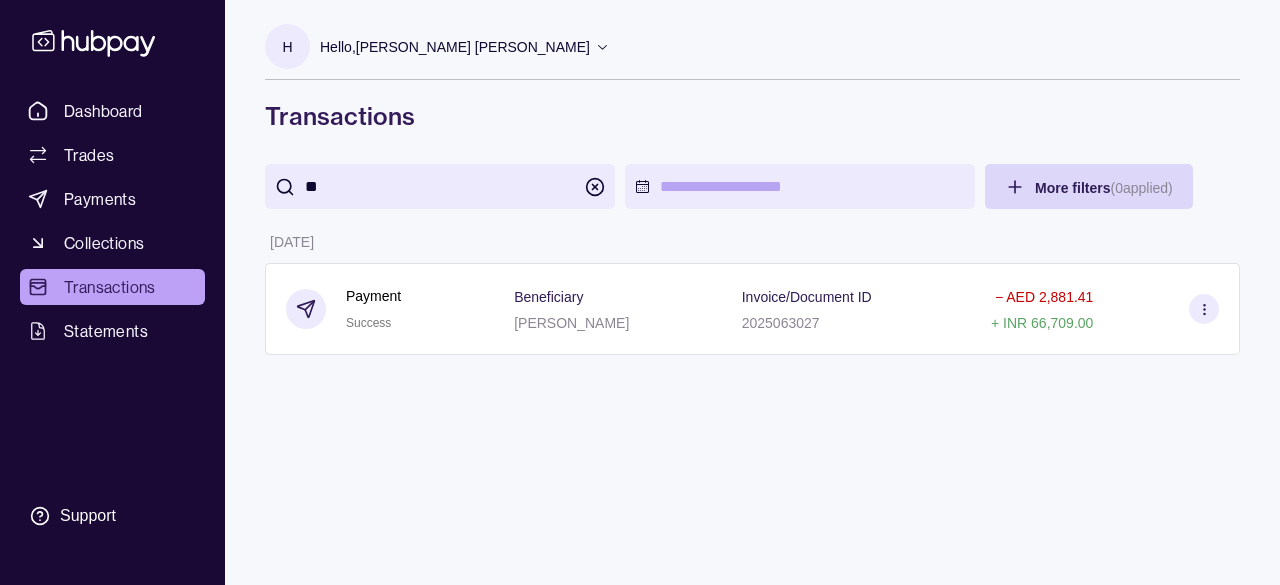 type on "**" 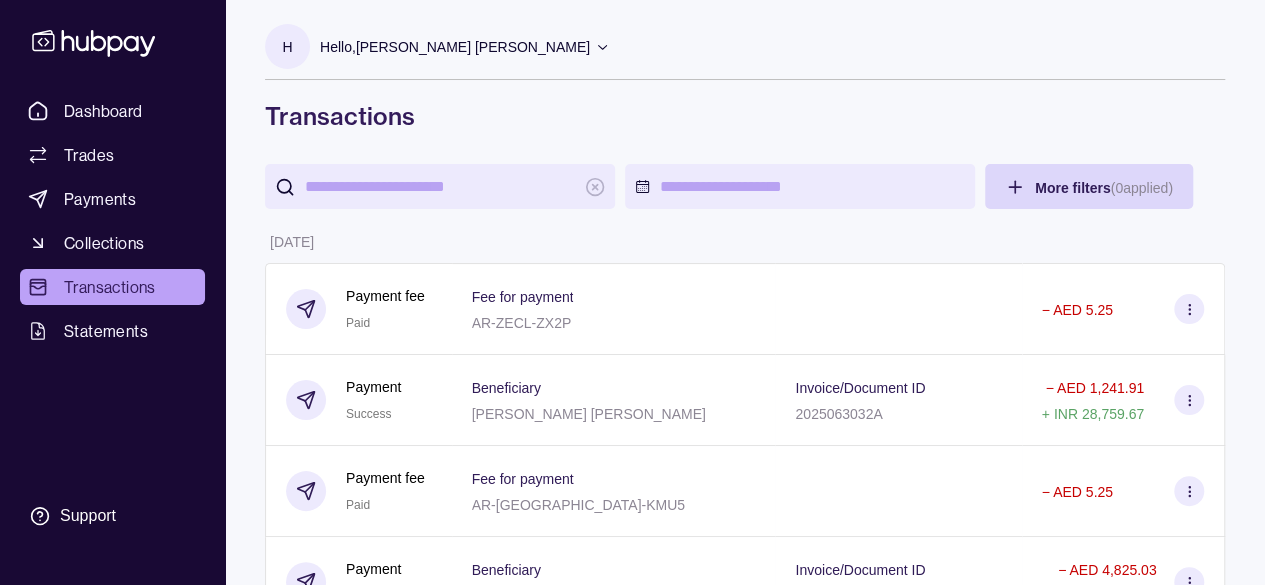 click at bounding box center (440, 186) 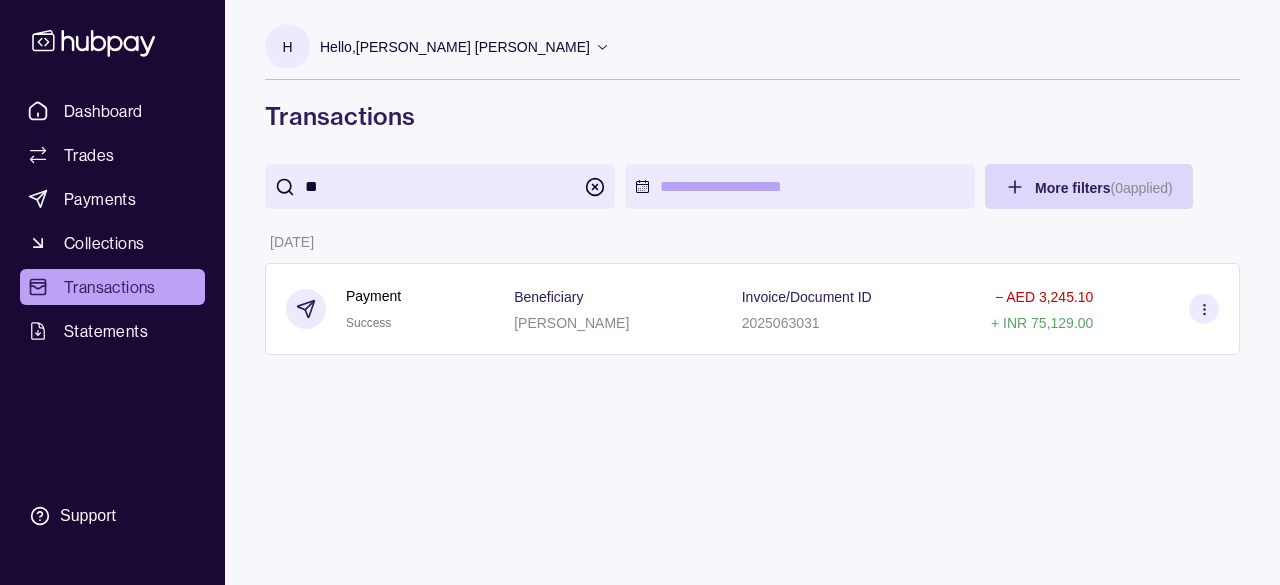 type on "**" 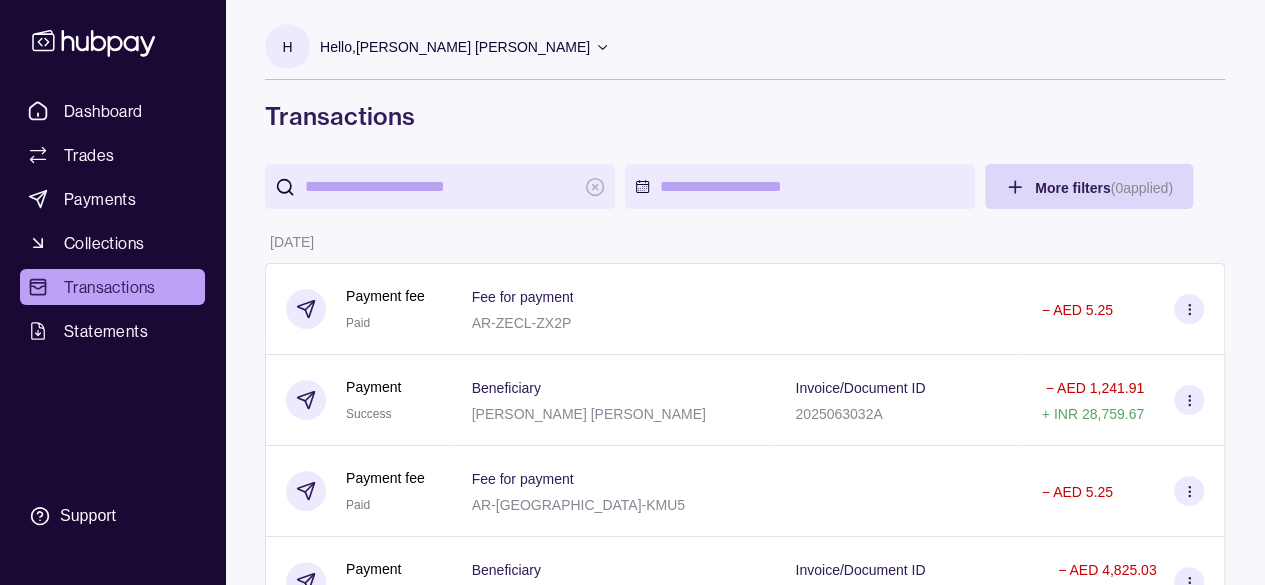 click at bounding box center [440, 186] 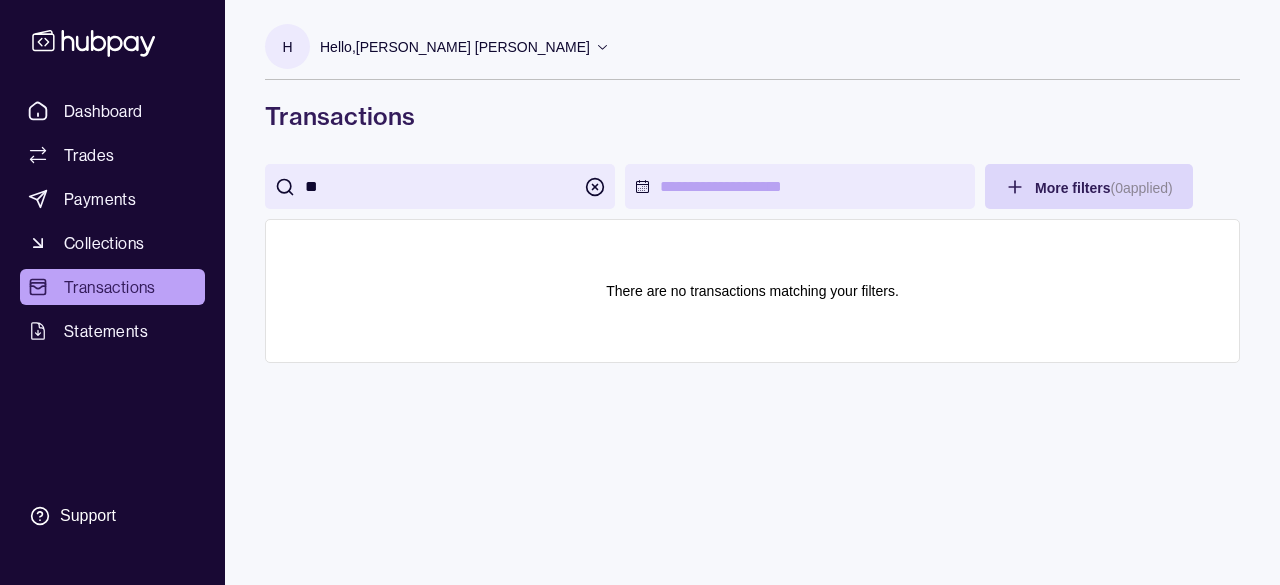 type on "*" 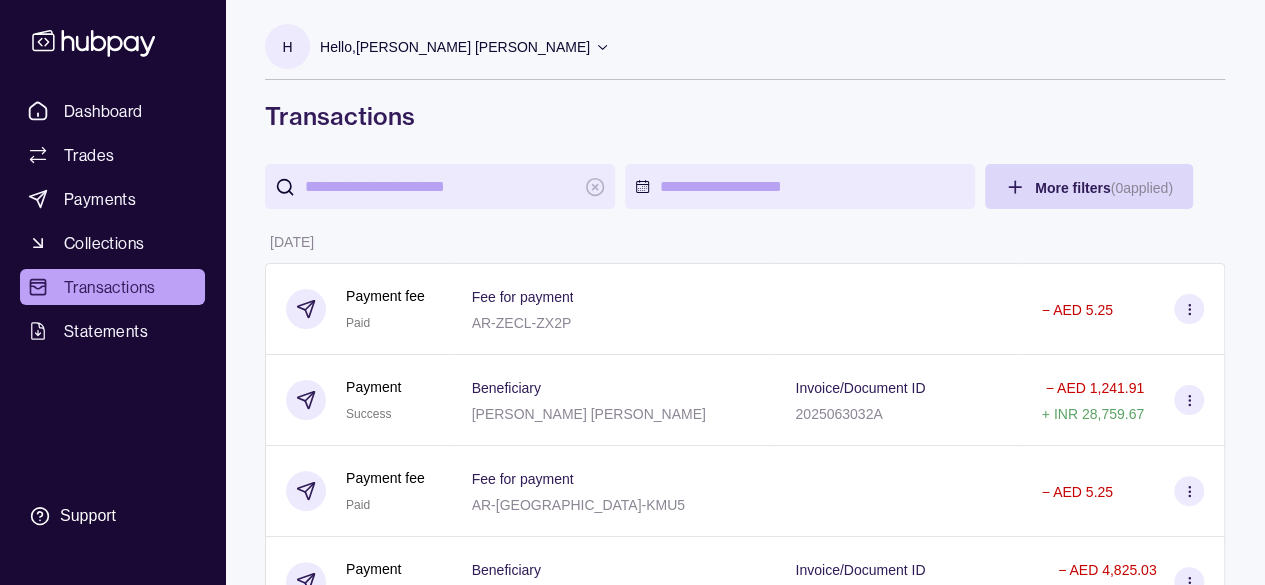 type on "*" 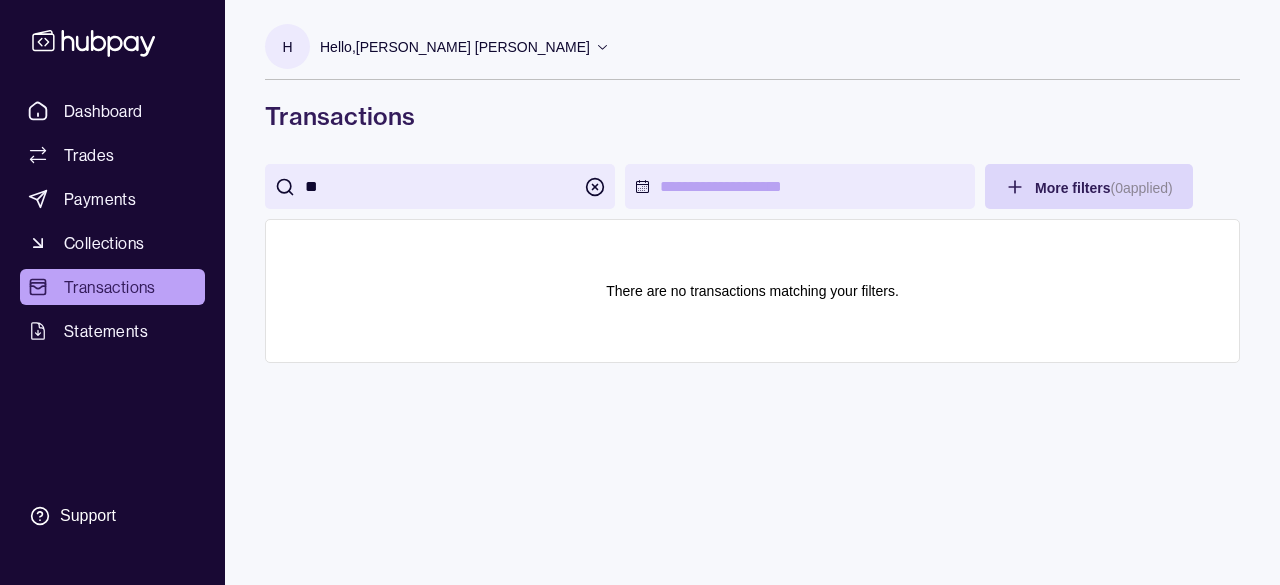type on "*" 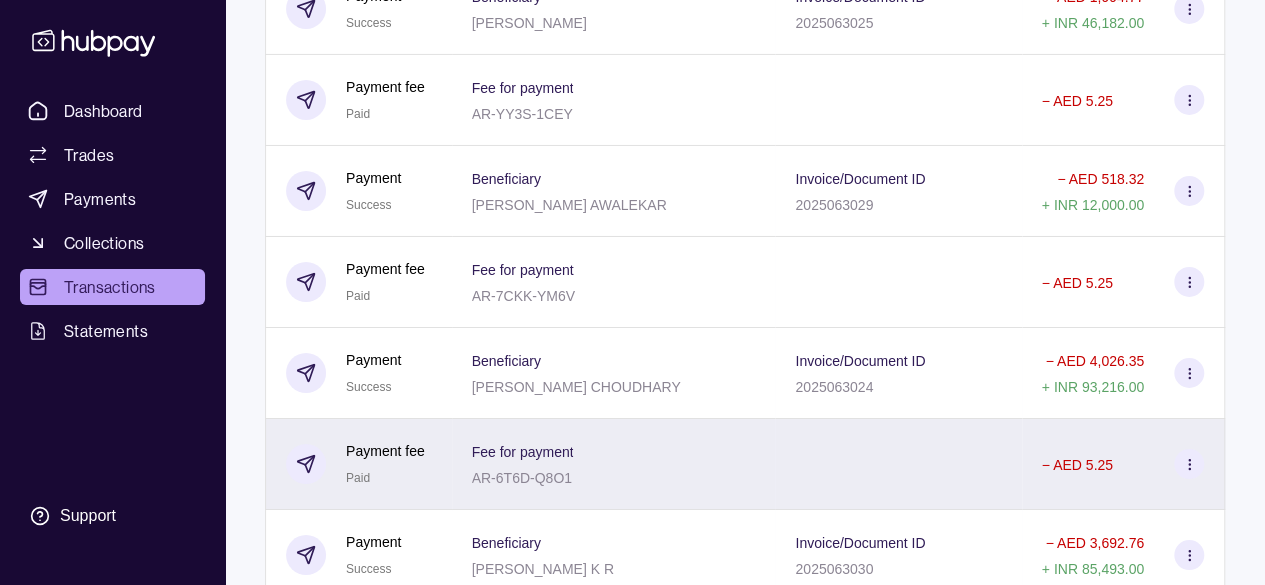 scroll, scrollTop: 3500, scrollLeft: 0, axis: vertical 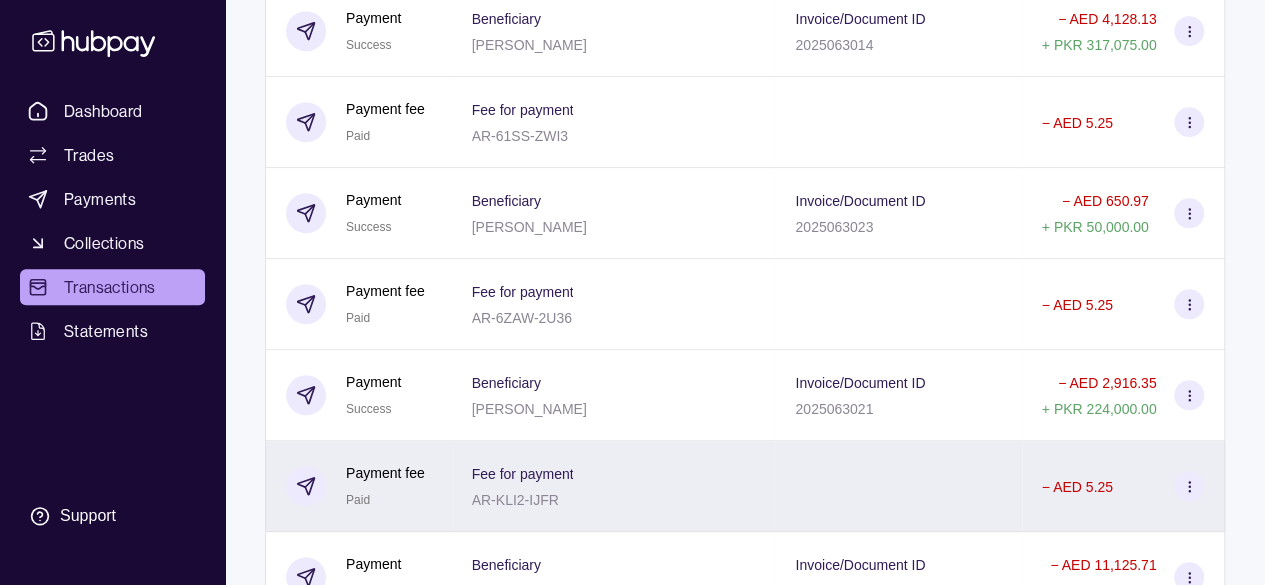 click at bounding box center [898, 486] 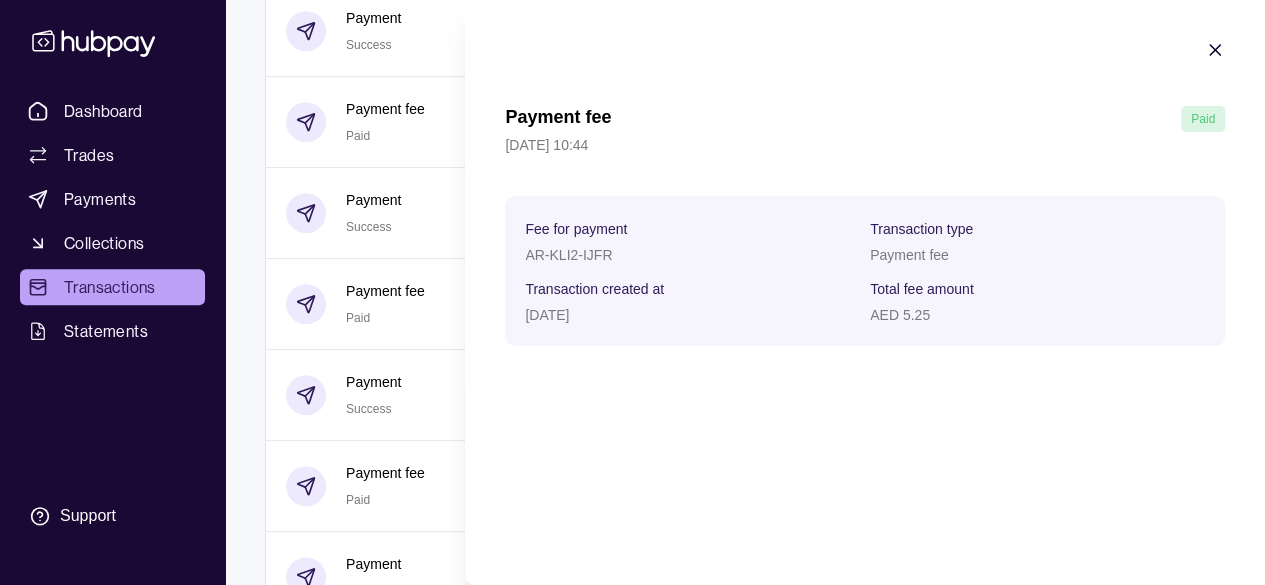 click at bounding box center (1215, 53) 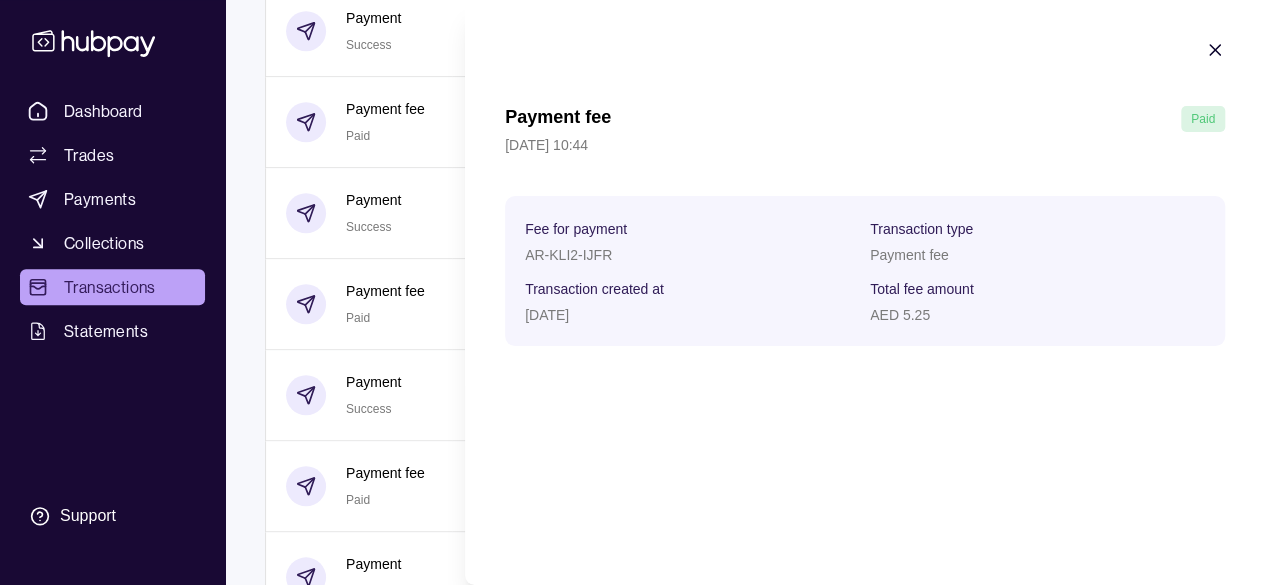 click 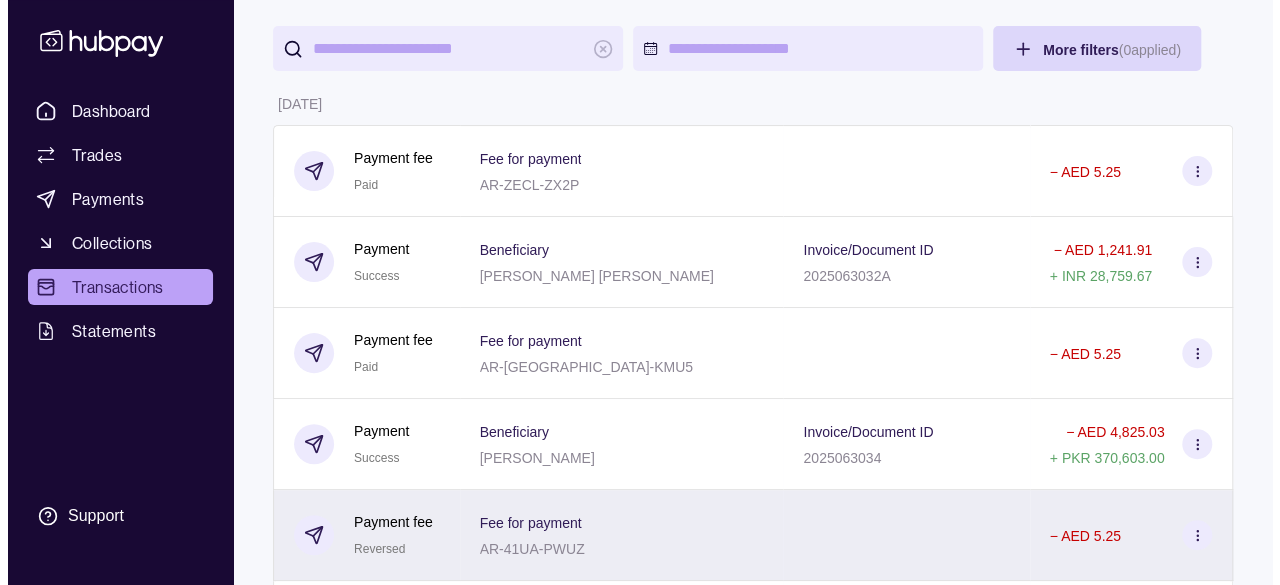 scroll, scrollTop: 0, scrollLeft: 0, axis: both 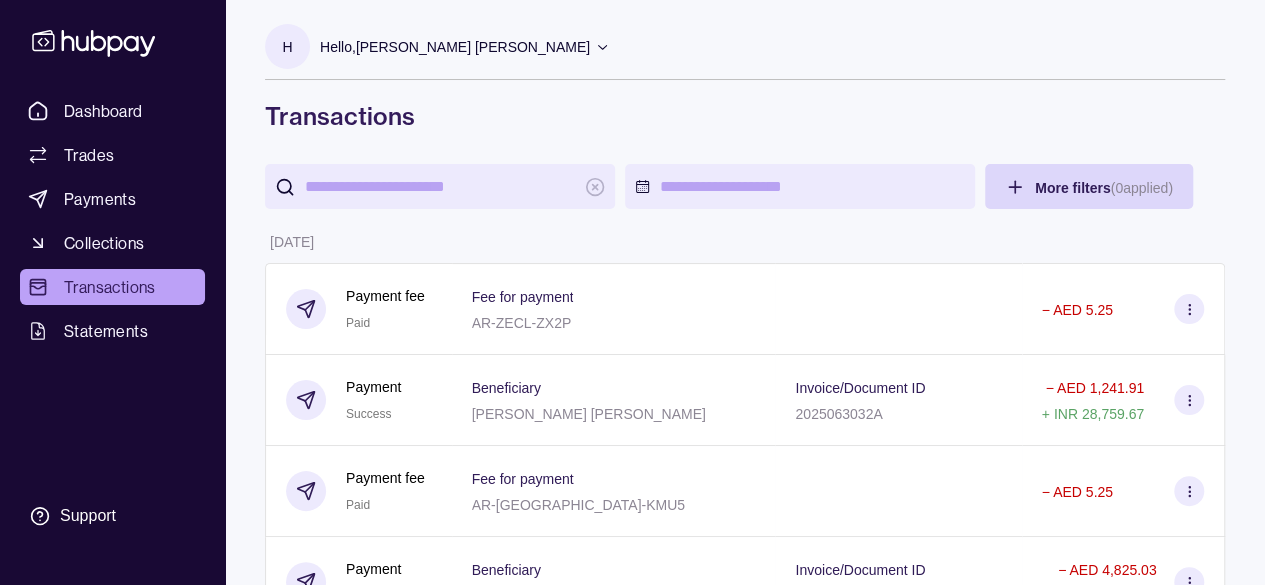 click at bounding box center [440, 186] 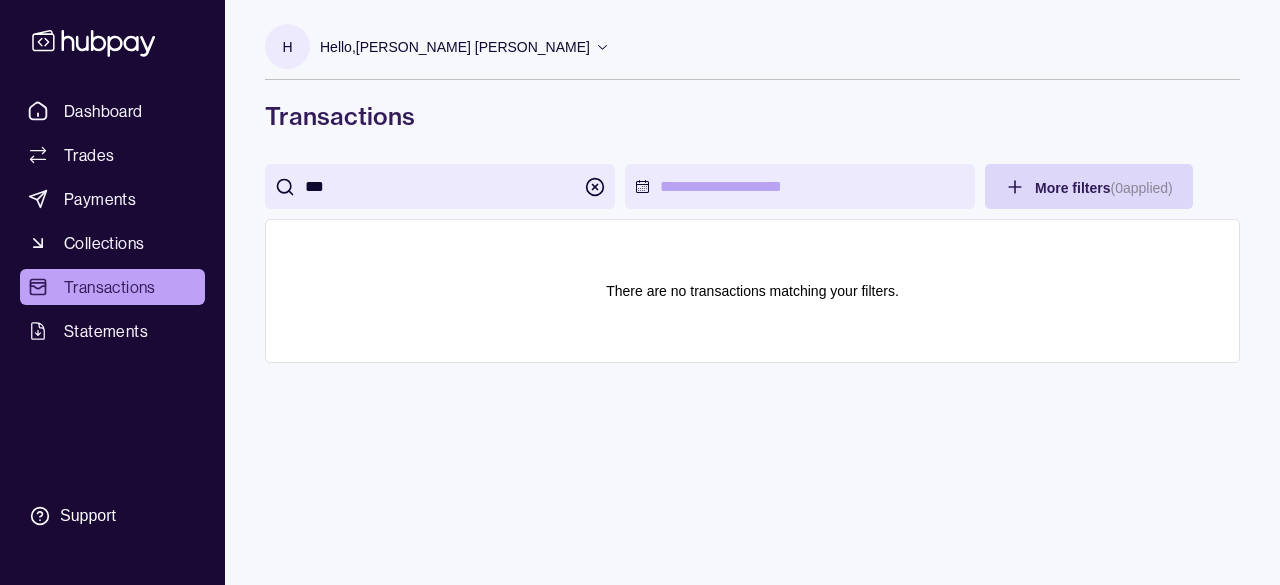type on "***" 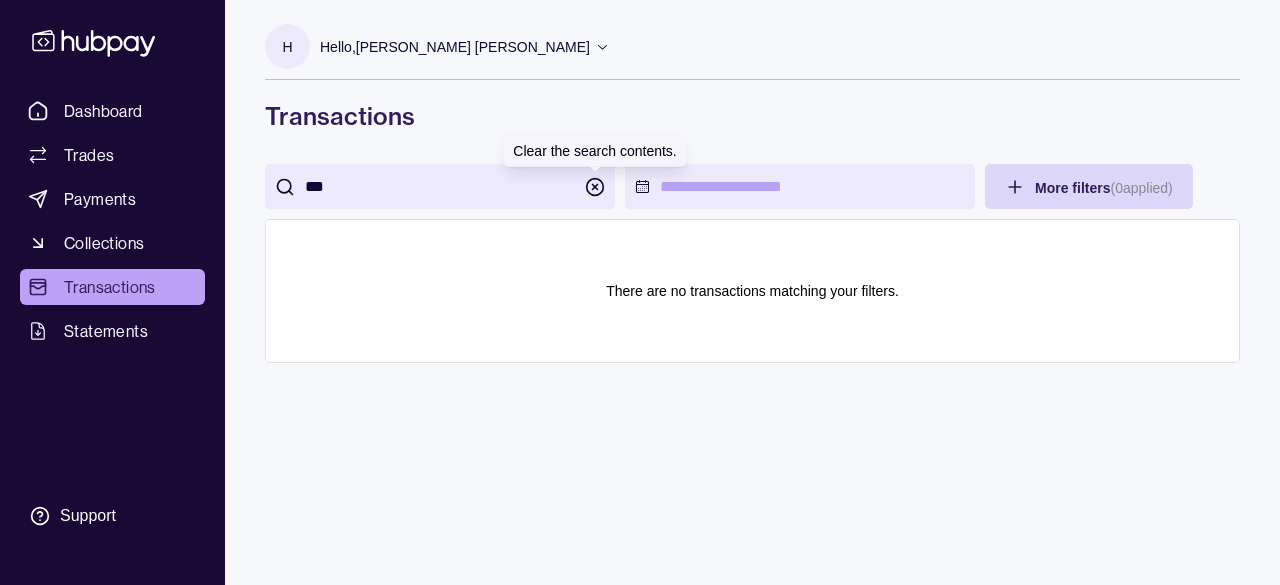 click 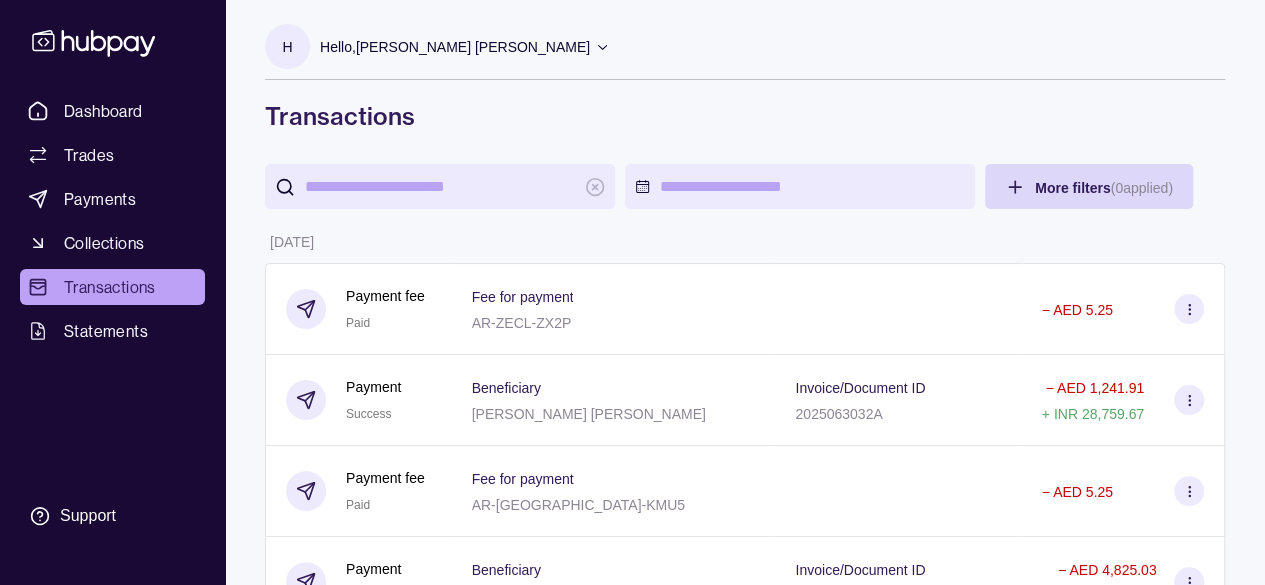 click at bounding box center (440, 186) 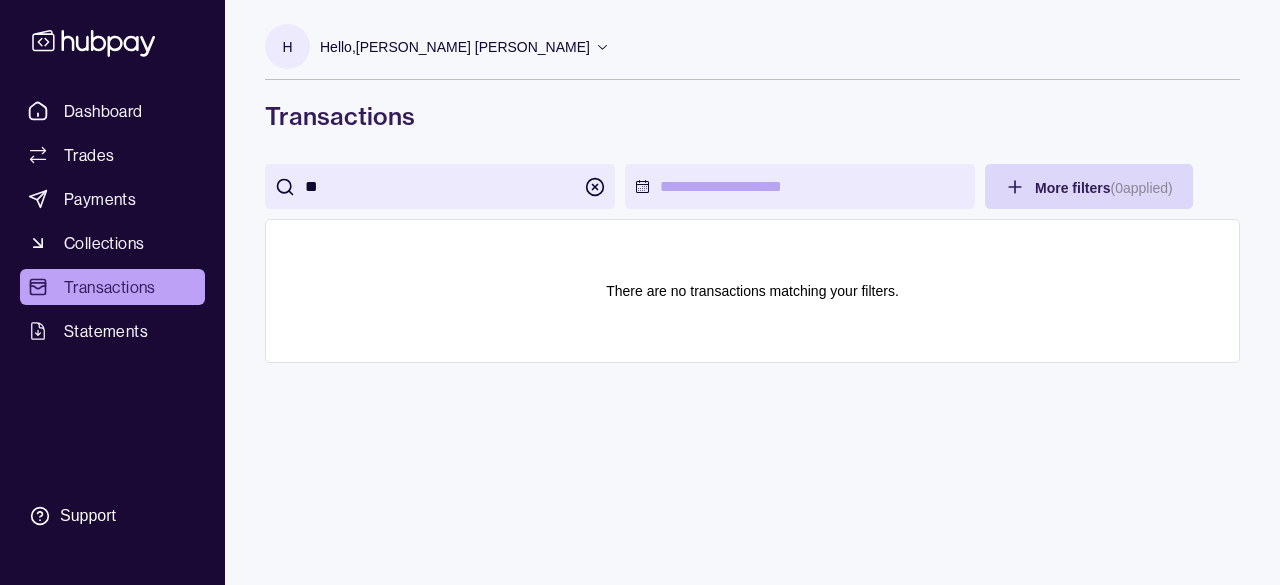 type on "**" 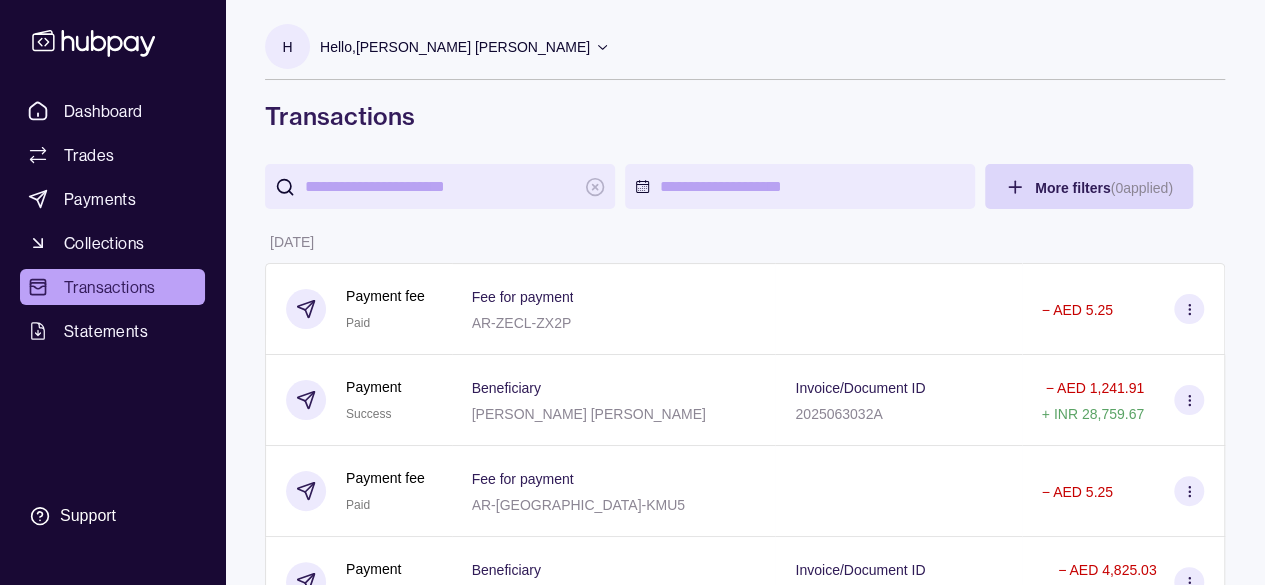 click at bounding box center [440, 186] 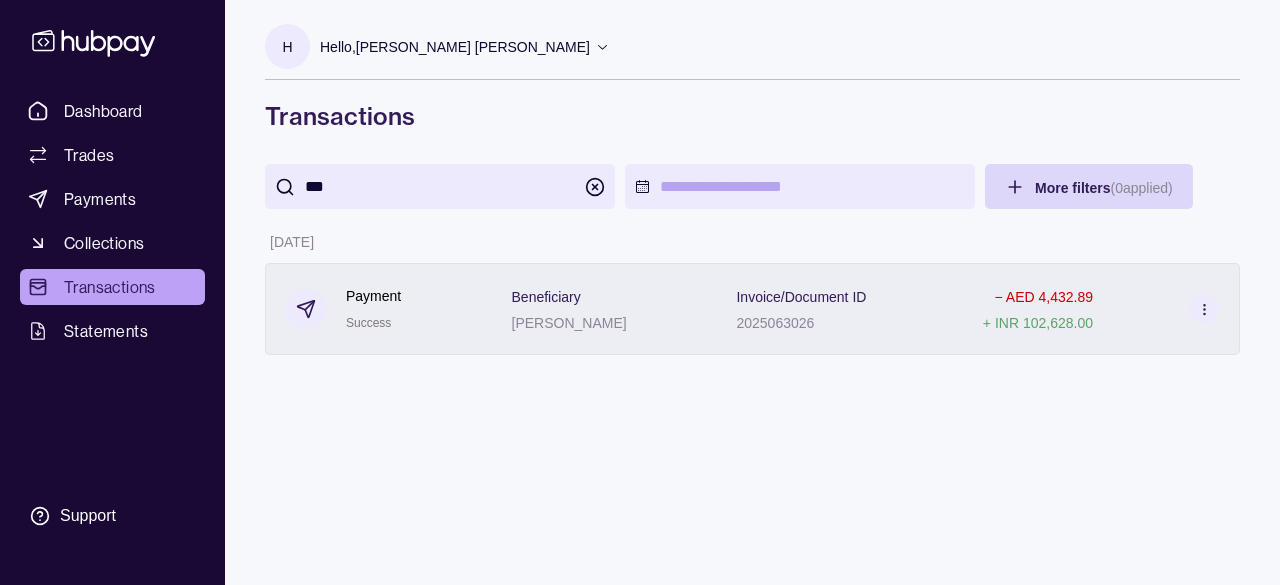 type on "***" 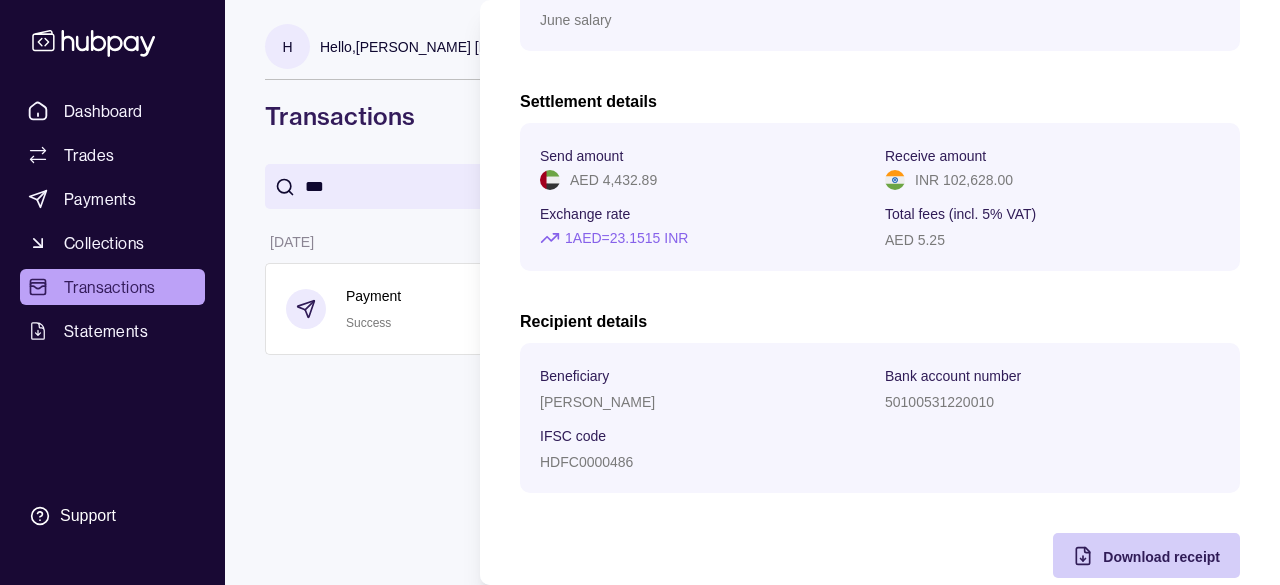 scroll, scrollTop: 328, scrollLeft: 0, axis: vertical 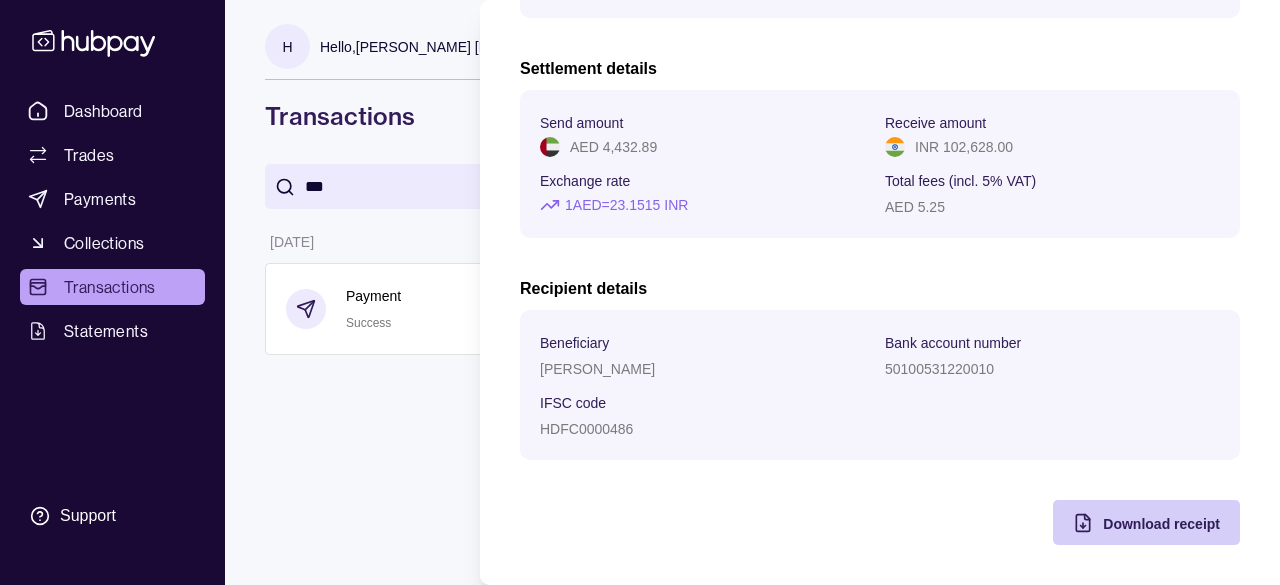 click on "Download receipt" at bounding box center (1161, 523) 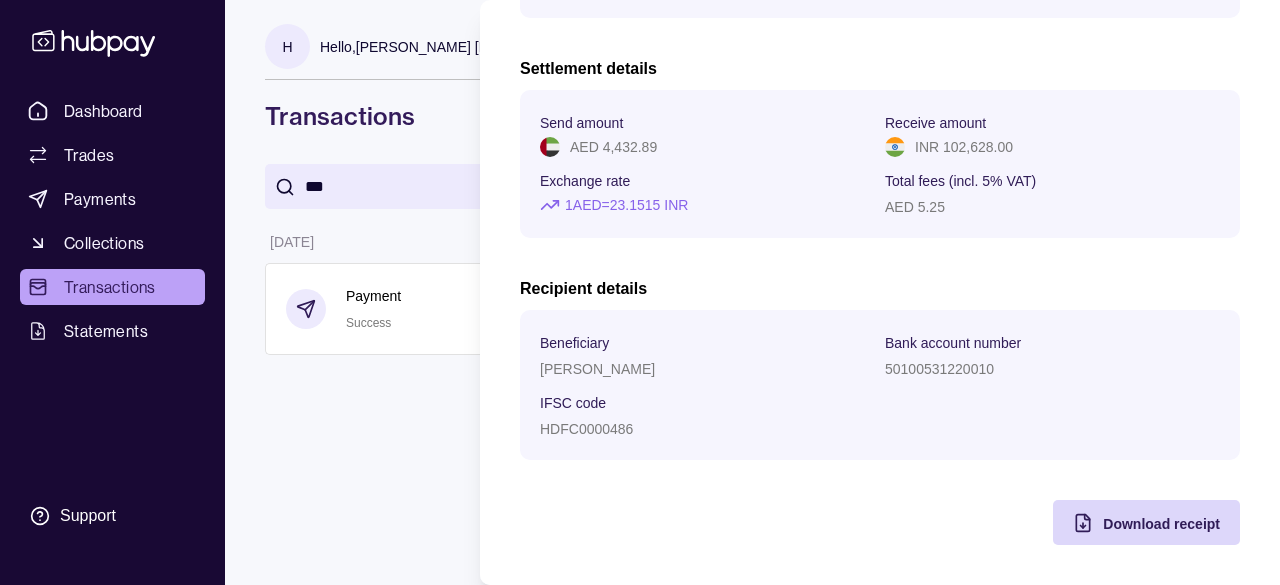 click on "Dashboard Trades Payments Collections Transactions Statements Support H Hello,  [PERSON_NAME] [PERSON_NAME] SUDO Consultants FZ LLC Account Terms and conditions Privacy policy Sign out Transactions *** More filters  ( 0  applied) Details Amount [DATE] Payment Success Beneficiary [PERSON_NAME] Invoice/Document ID 2025063026 −   AED 4,432.89 +   INR 102,628.00 Transactions | Hubpay Payment Success [DATE] 13:20 Transaction reference AR-9K1V-6N76 Invoice/Document ID 2025063026 Bank reference June salary Settlement details Send amount AED 4,432.89 Receive amount INR 102,628.00 Exchange rate 1  AED  =  23.1515   INR Total fees (incl. 5% VAT) AED 5.25 Recipient details Beneficiary [PERSON_NAME] Bank account number [FINANCIAL_ID] IFSC code HDFC0000486 Download receipt" at bounding box center (640, 292) 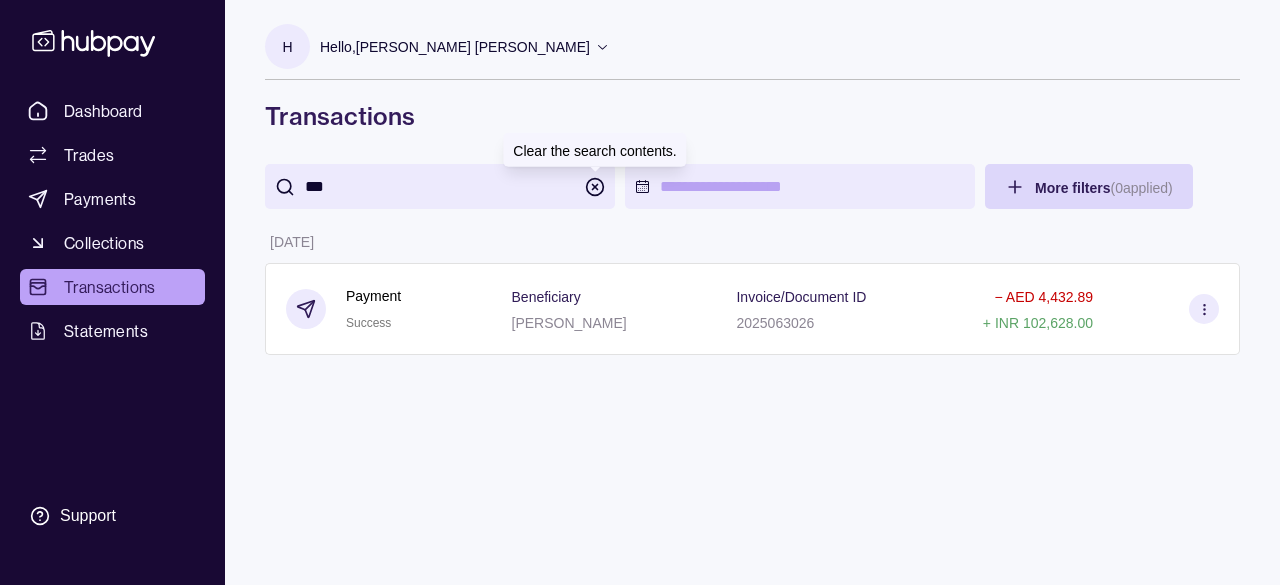 click 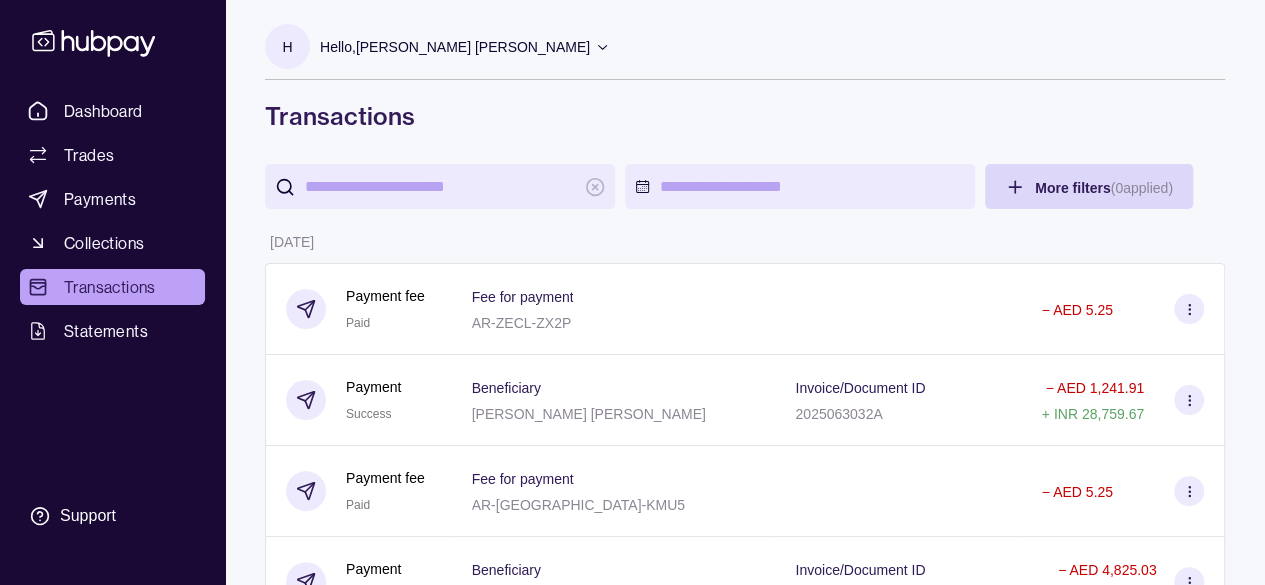 click at bounding box center [440, 186] 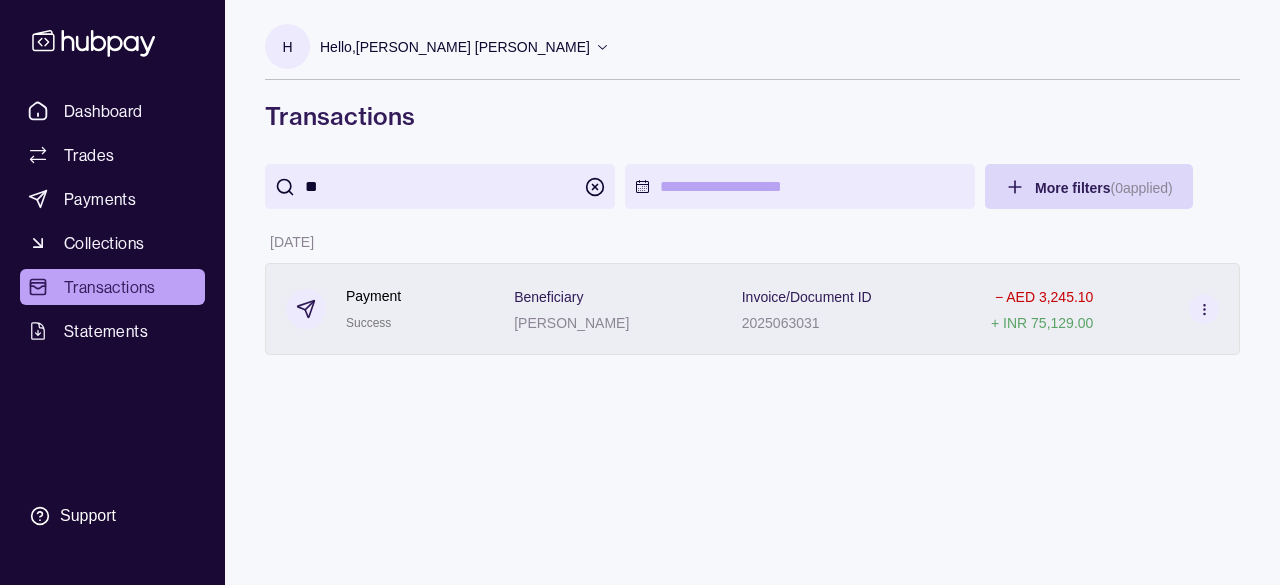 type on "**" 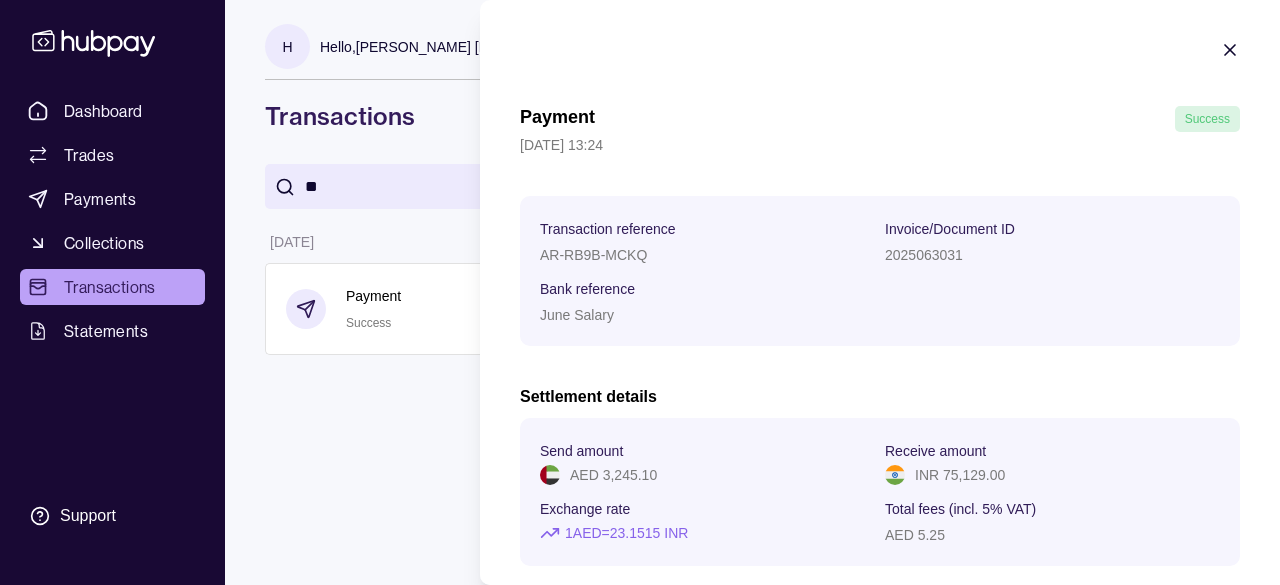 scroll, scrollTop: 328, scrollLeft: 0, axis: vertical 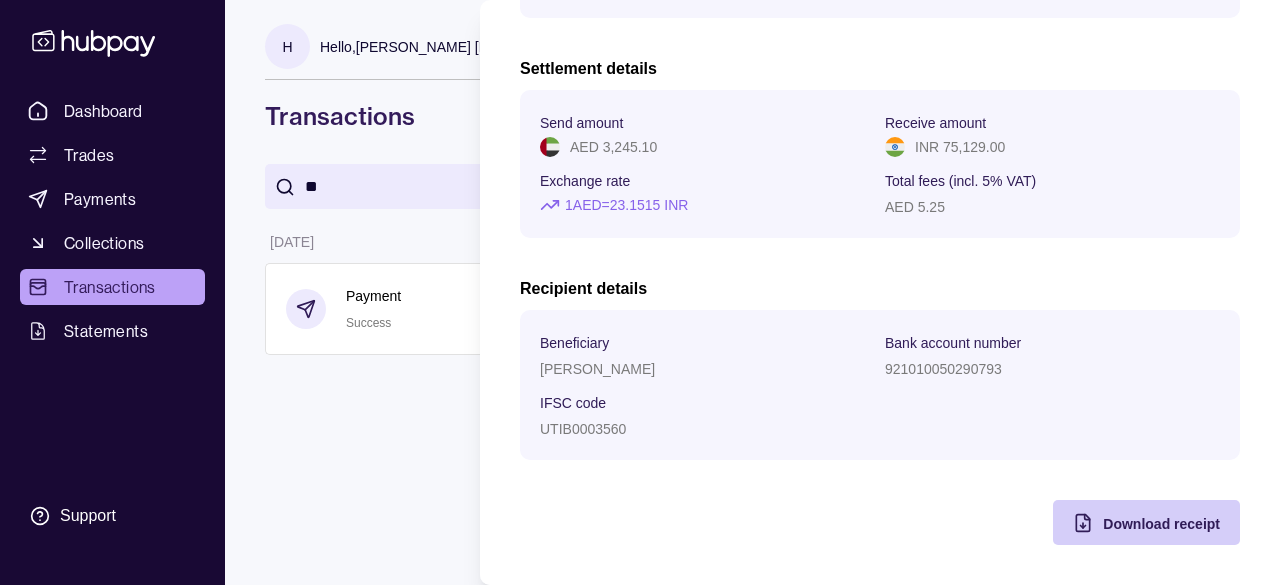 click on "Download receipt" at bounding box center (1161, 524) 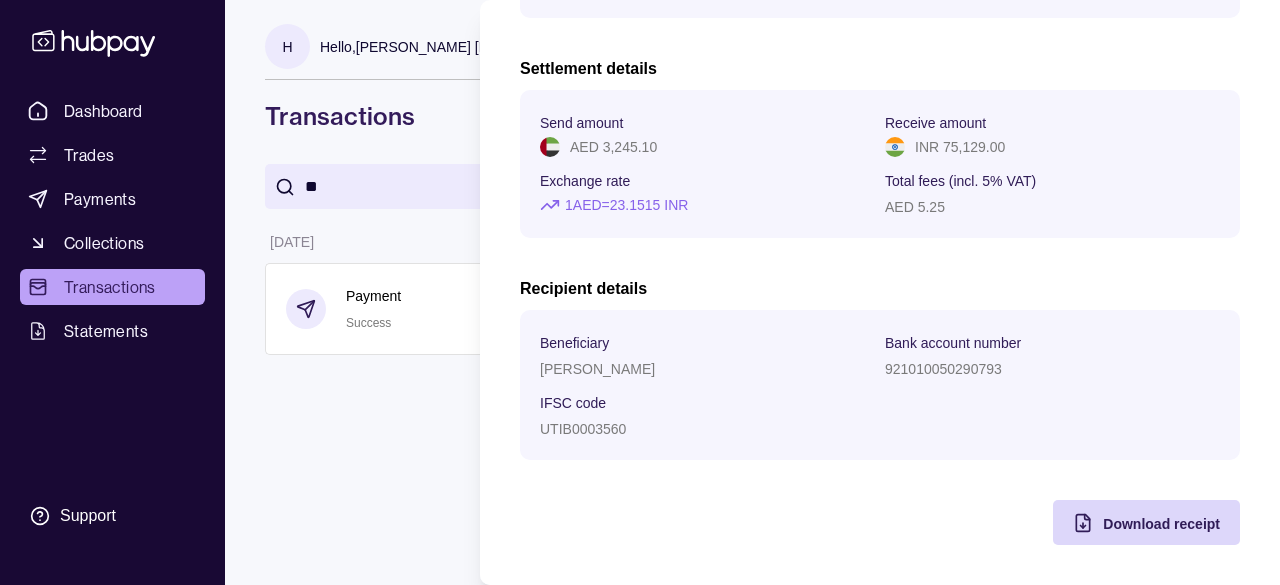 click on "Dashboard Trades Payments Collections Transactions Statements Support H Hello,  [PERSON_NAME] [PERSON_NAME] SUDO Consultants FZ LLC Account Terms and conditions Privacy policy Sign out Transactions ** More filters  ( 0  applied) Details Amount [DATE] Payment Success Beneficiary [PERSON_NAME] Invoice/Document ID 2025063031 −   AED 3,245.10 +   INR 75,129.00 Transactions | Hubpay Payment Success [DATE] 13:24 Transaction reference AR-RB9B-MCKQ Invoice/Document ID 2025063031 Bank reference June Salary Settlement details Send amount AED 3,245.10 Receive amount INR 75,129.00 Exchange rate 1  AED  =  23.1515   INR Total fees (incl. 5% VAT) AED 5.25 Recipient details Beneficiary [PERSON_NAME] Bank account number [FINANCIAL_ID] IFSC code UTIB0003560 Download receipt" at bounding box center [640, 292] 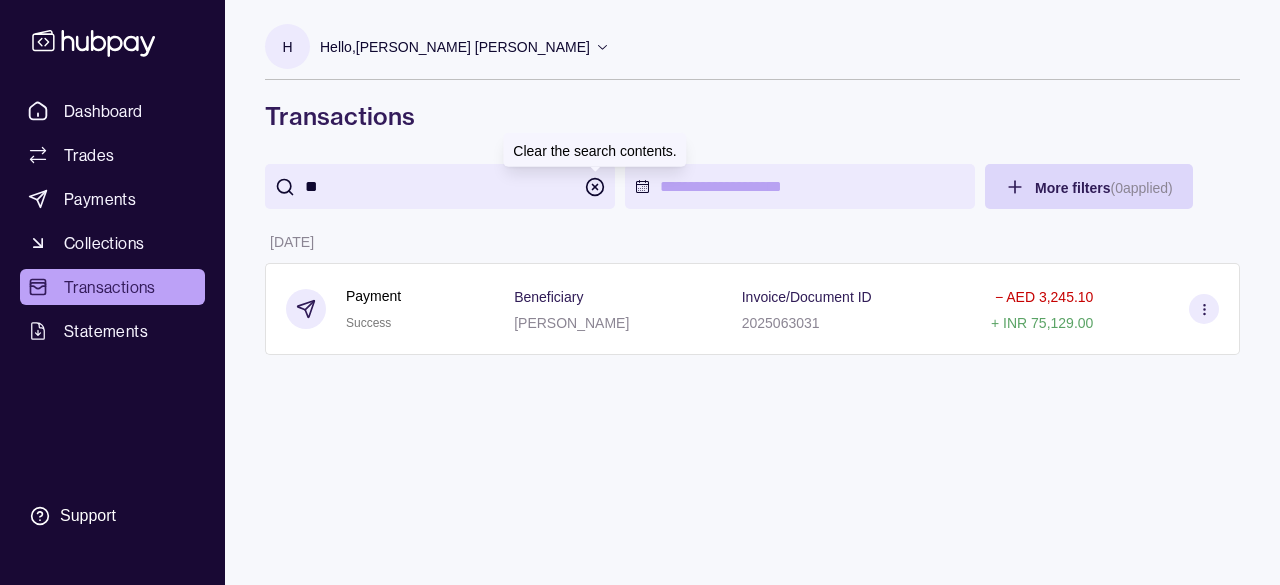 click 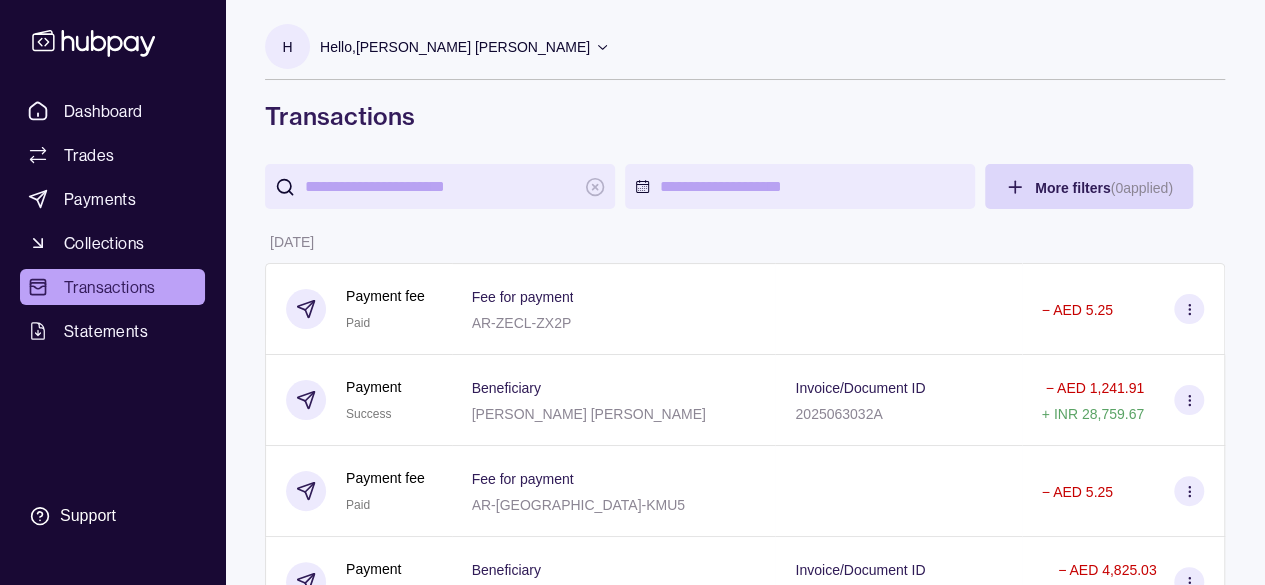 click at bounding box center [440, 186] 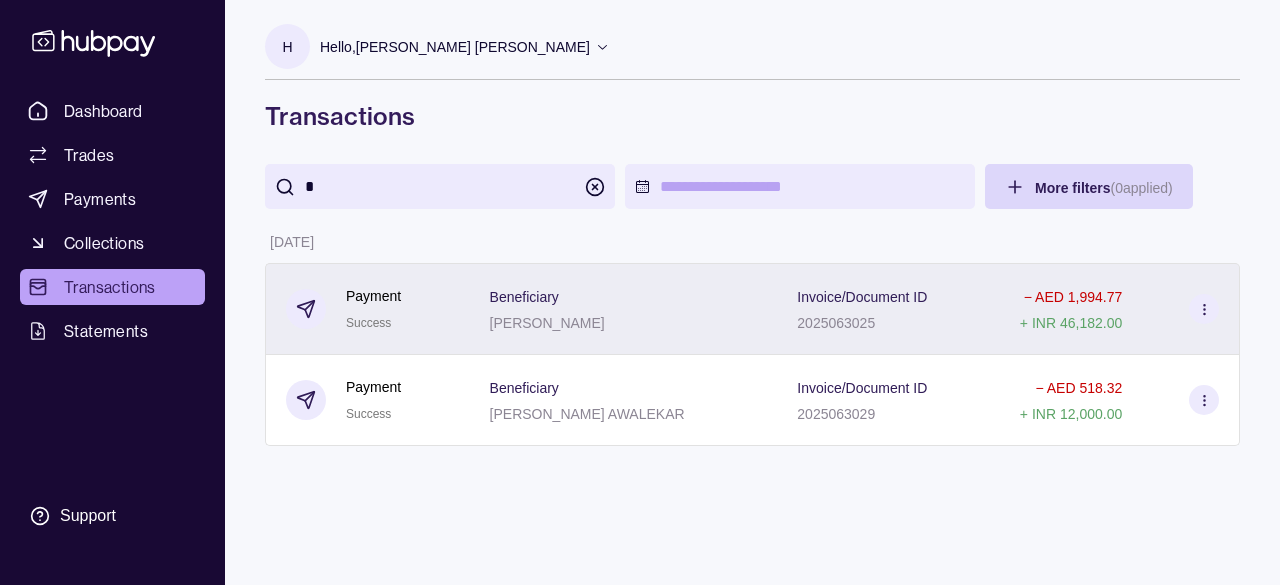 type on "*" 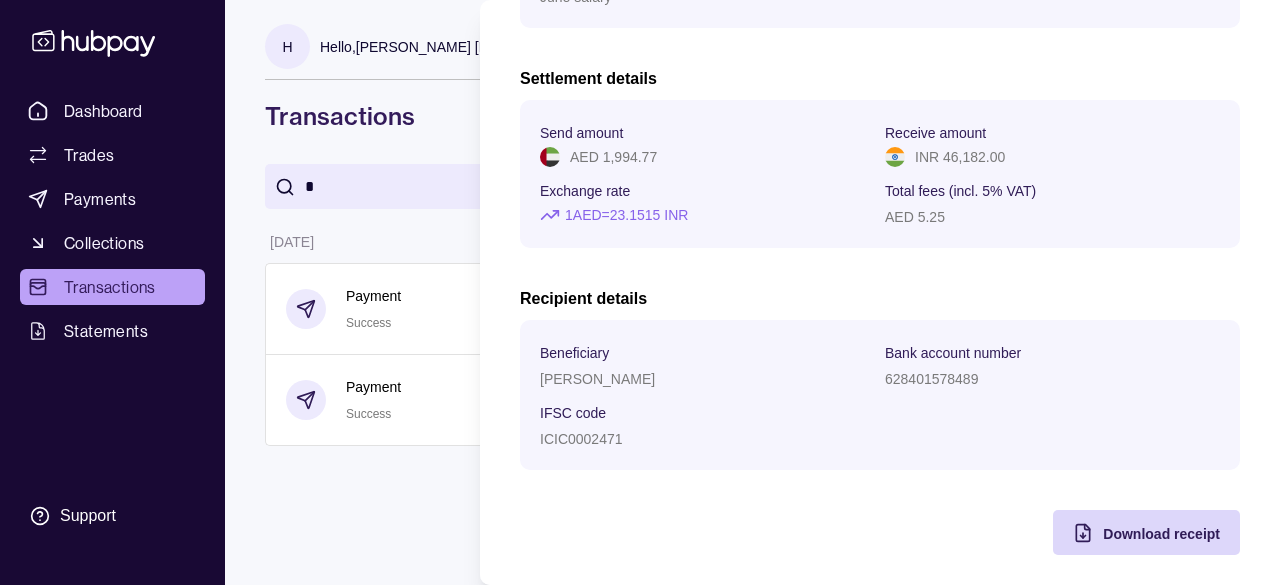scroll, scrollTop: 328, scrollLeft: 0, axis: vertical 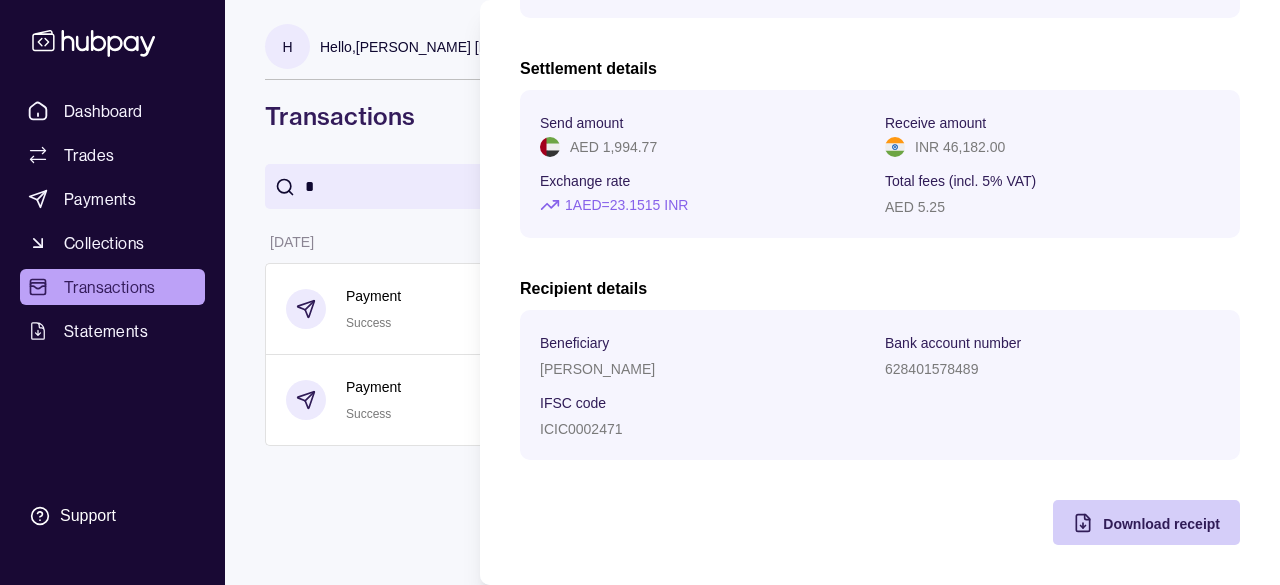 click on "Download receipt" at bounding box center [1161, 524] 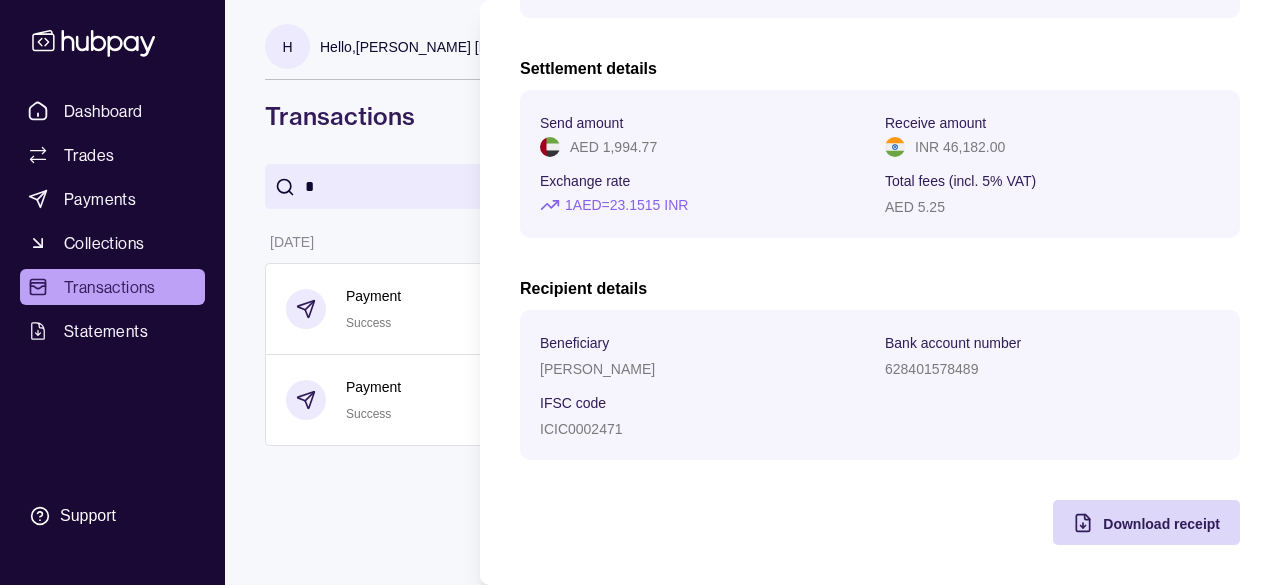 click on "Dashboard Trades Payments Collections Transactions Statements Support H Hello,  [PERSON_NAME] [PERSON_NAME] SUDO Consultants FZ LLC Account Terms and conditions Privacy policy Sign out Transactions * More filters  ( 0  applied) Details Amount [DATE] Payment Success Beneficiary [PERSON_NAME] Invoice/Document ID 2025063025 −   AED 1,994.77 +   INR 46,182.00 Payment Success Beneficiary [PERSON_NAME] AWALEKAR Invoice/Document ID 2025063029 −   AED 518.32 +   INR 12,000.00 Transactions | Hubpay Payment Success [DATE] 13:20 Transaction reference AR-NNYL-IPBB Invoice/Document ID 2025063025 Bank reference June salary Settlement details Send amount AED 1,994.77 Receive amount INR 46,182.00 Exchange rate 1  AED  =  23.1515   INR Total fees (incl. 5% VAT) AED 5.25 Recipient details Beneficiary [PERSON_NAME] Bank account number [FINANCIAL_ID] IFSC code ICIC0002471 Download receipt" at bounding box center [640, 292] 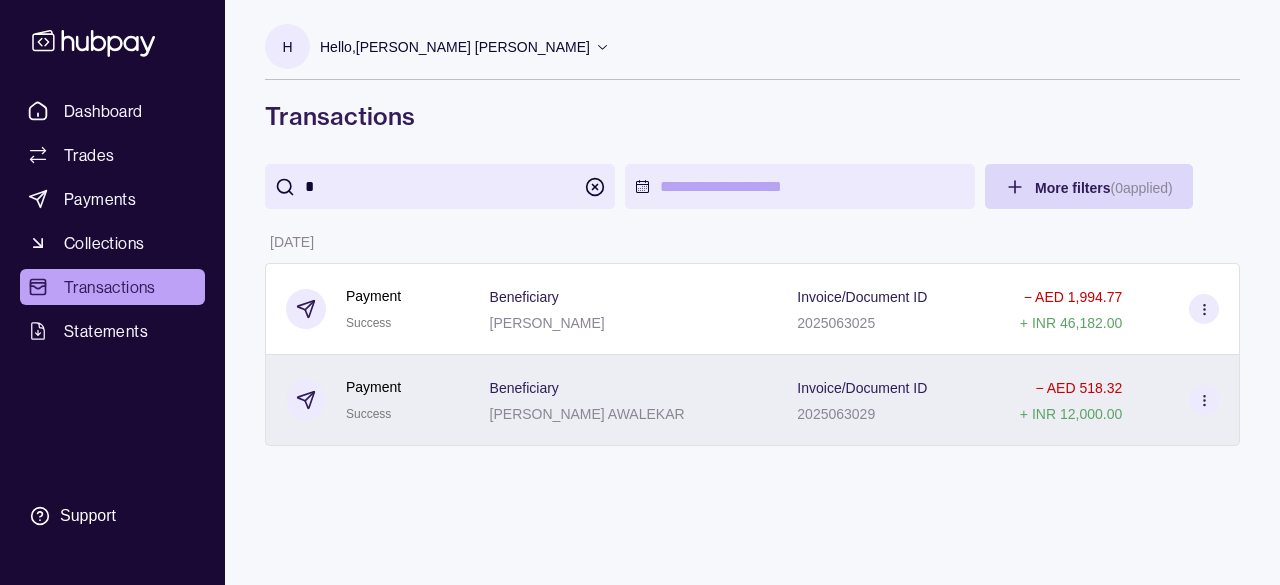 click at bounding box center (1204, 400) 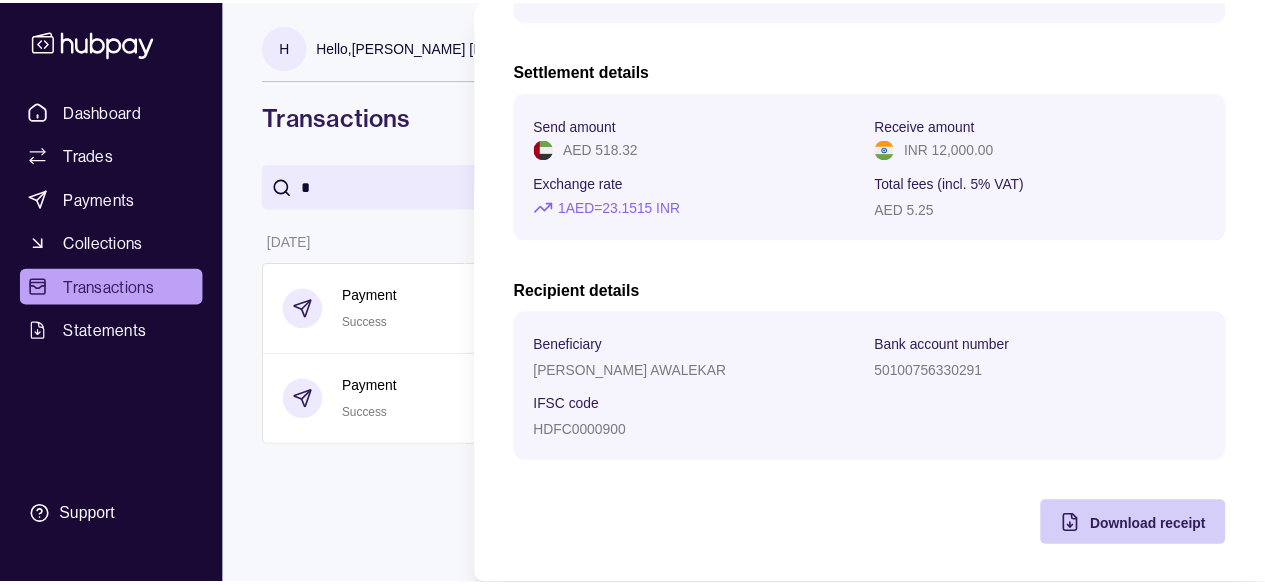 scroll, scrollTop: 328, scrollLeft: 0, axis: vertical 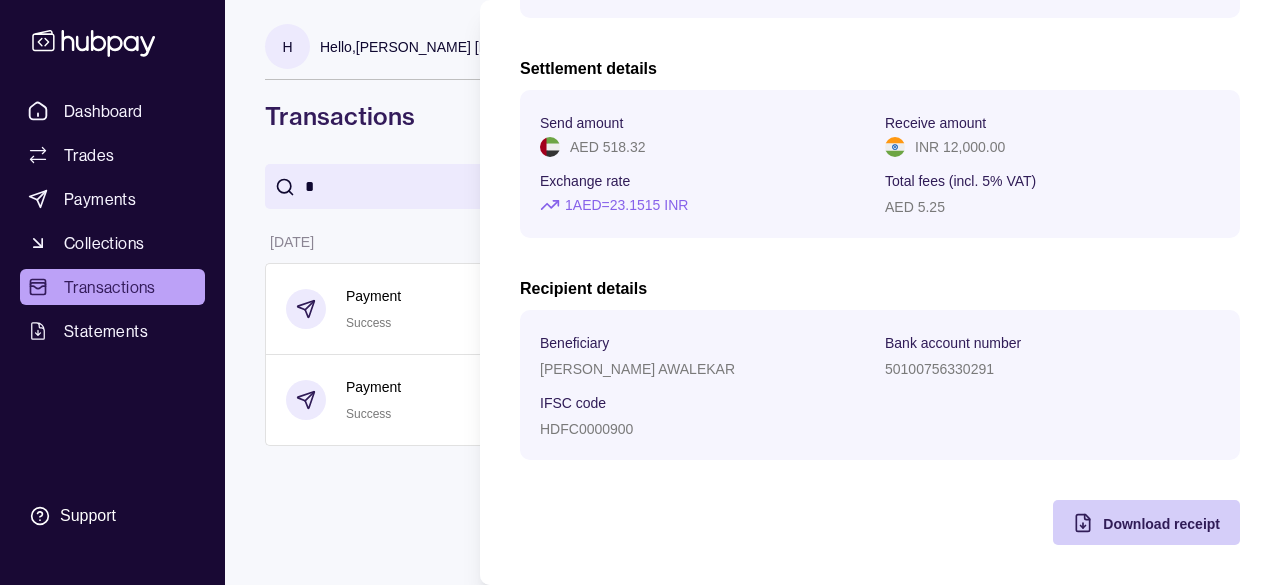 click on "Download receipt" at bounding box center (1161, 524) 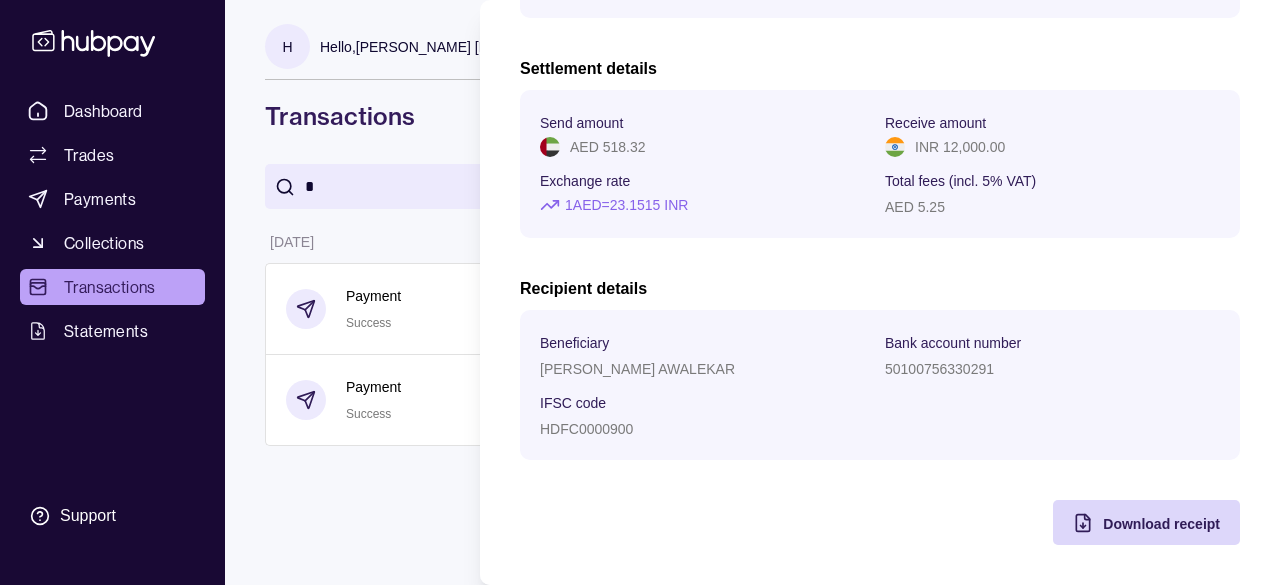click on "Dashboard Trades Payments Collections Transactions Statements Support H Hello,  [PERSON_NAME] [PERSON_NAME] SUDO Consultants FZ LLC Account Terms and conditions Privacy policy Sign out Transactions * More filters  ( 0  applied) Details Amount [DATE] Payment Success Beneficiary [PERSON_NAME] Invoice/Document ID 2025063025 −   AED 1,994.77 +   INR 46,182.00 Payment Success Beneficiary [PERSON_NAME] AWALEKAR Invoice/Document ID 2025063029 −   AED 518.32 +   INR 12,000.00 Transactions | Hubpay Payment Success [DATE] 13:19 Transaction reference AR-YY3S-1CEY Invoice/Document ID 2025063029 Bank reference June salary Settlement details Send amount AED 518.32 Receive amount INR 12,000.00 Exchange rate 1  AED  =  23.1515   INR Total fees (incl. 5% VAT) AED 5.25 Recipient details Beneficiary [PERSON_NAME] AWALEKAR Bank account number [FINANCIAL_ID] IFSC code HDFC0000900 Download receipt" at bounding box center [640, 292] 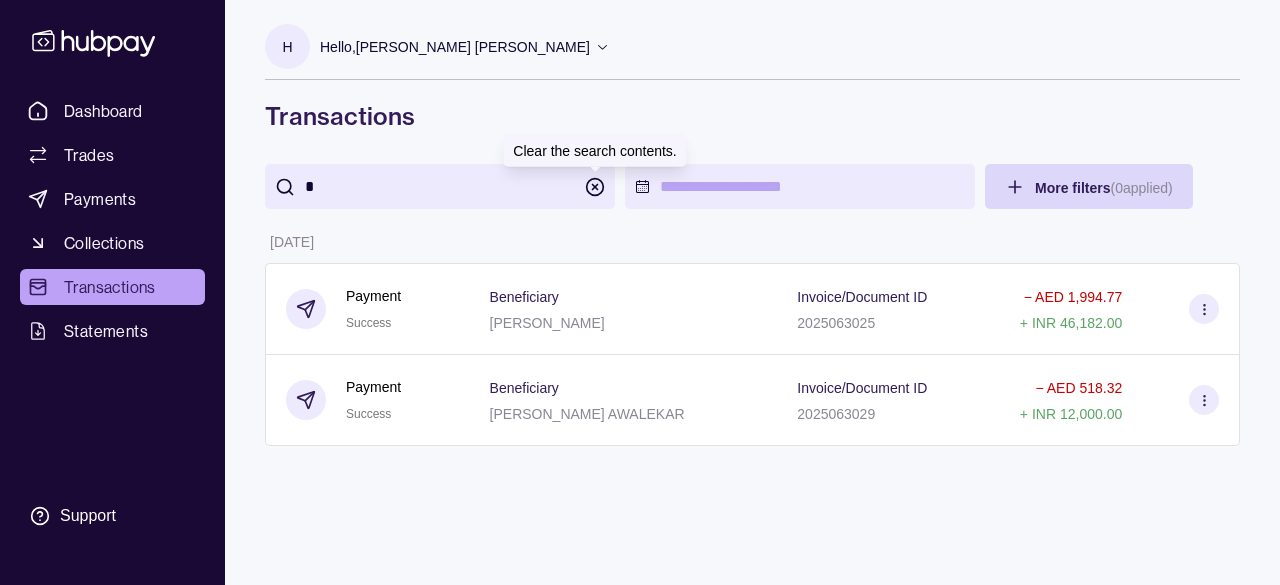 click 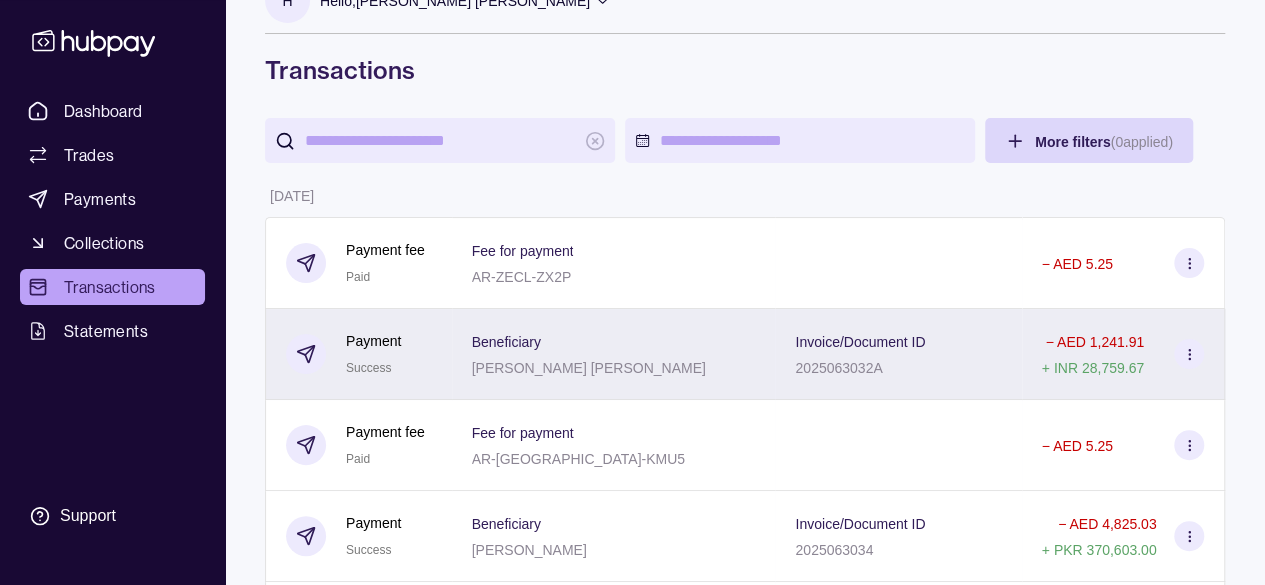 scroll, scrollTop: 0, scrollLeft: 0, axis: both 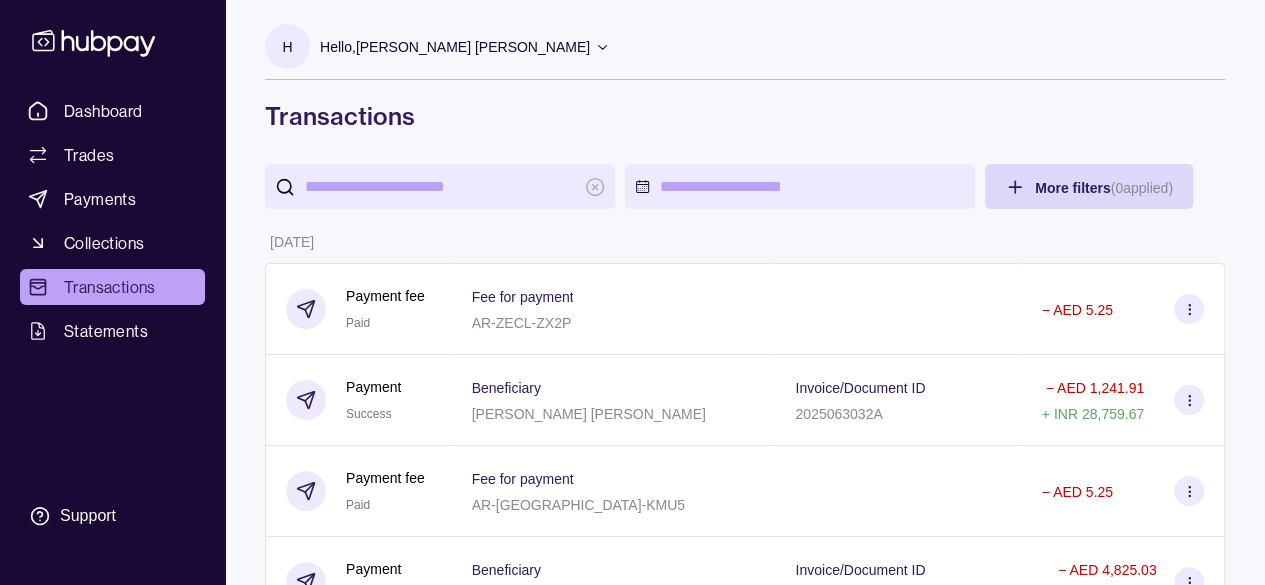 click at bounding box center [440, 186] 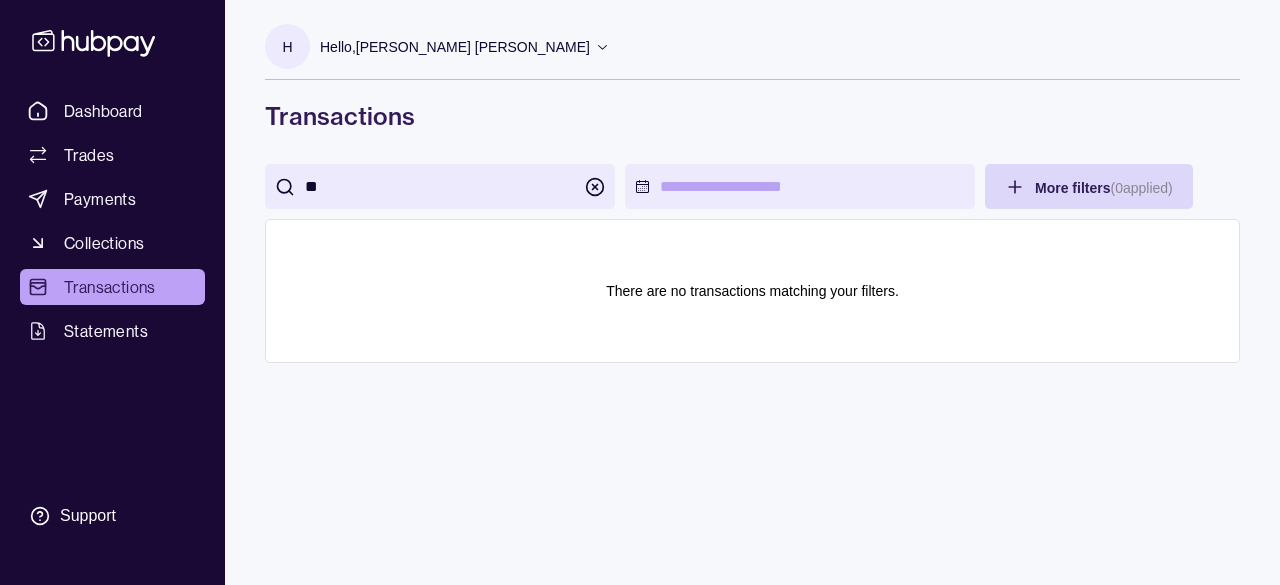 type on "**" 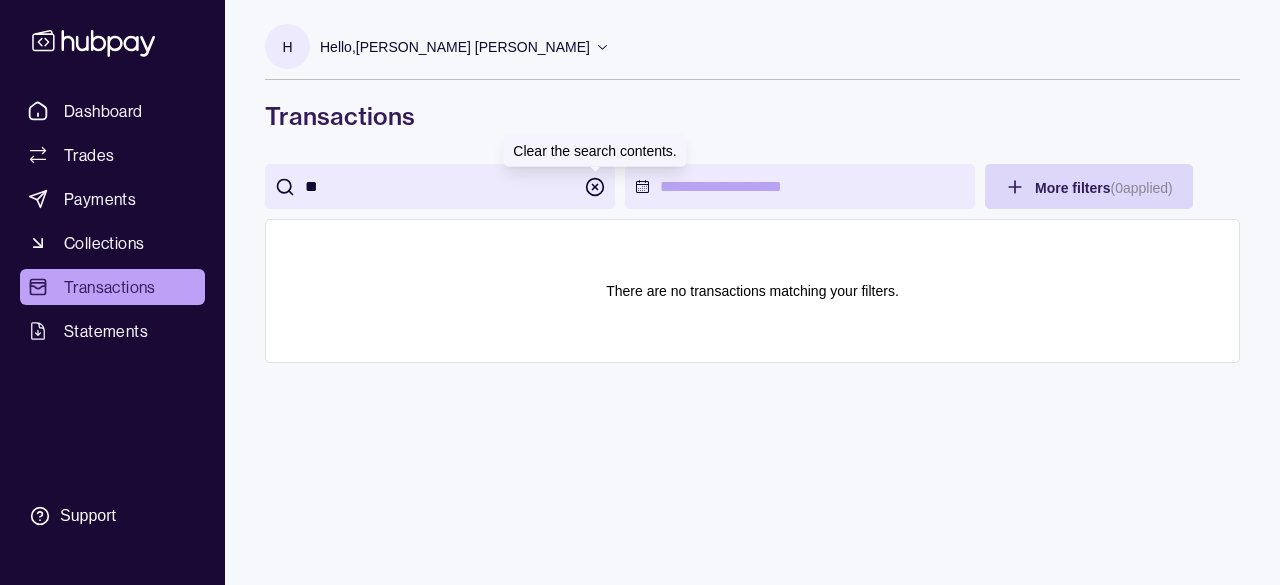 click 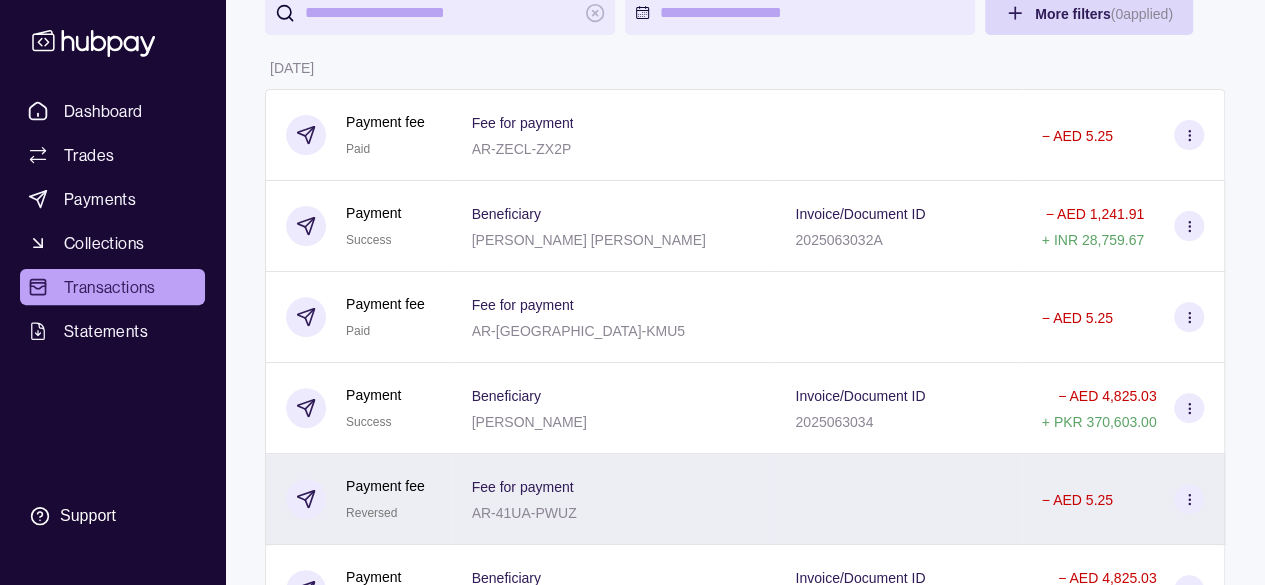 scroll, scrollTop: 300, scrollLeft: 0, axis: vertical 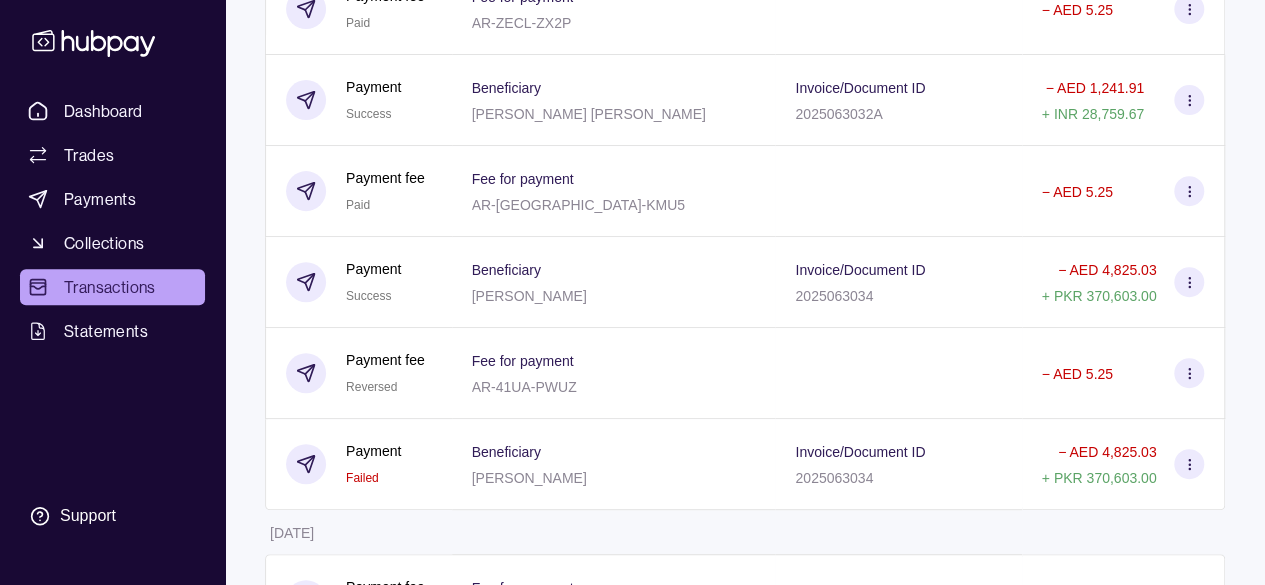 click at bounding box center [898, 600] 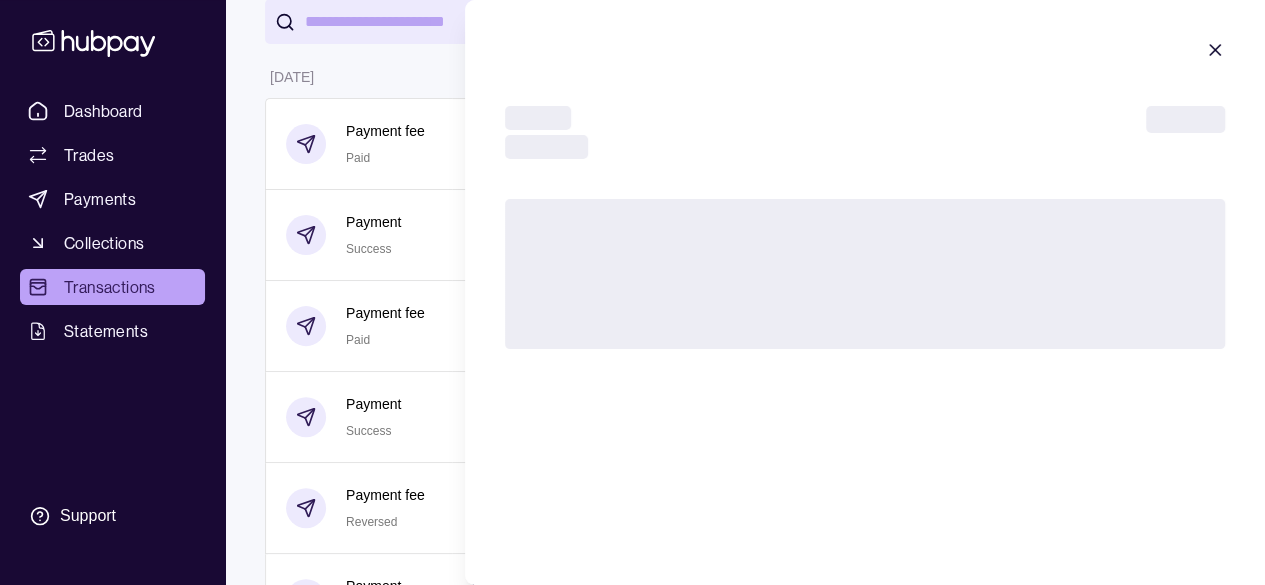 scroll, scrollTop: 0, scrollLeft: 0, axis: both 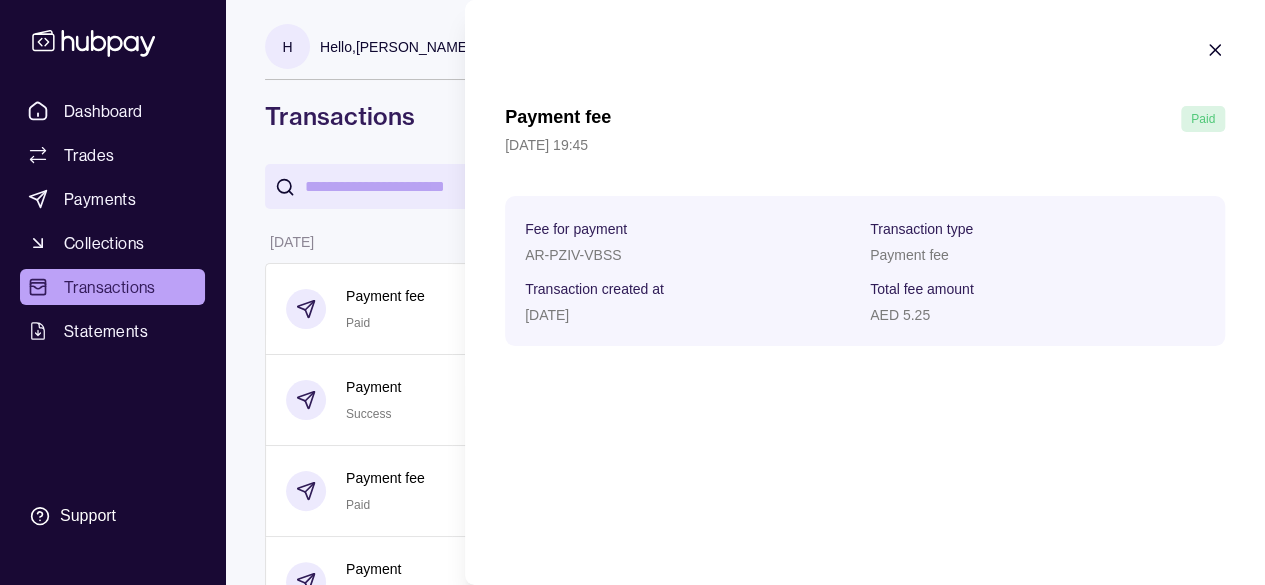 type 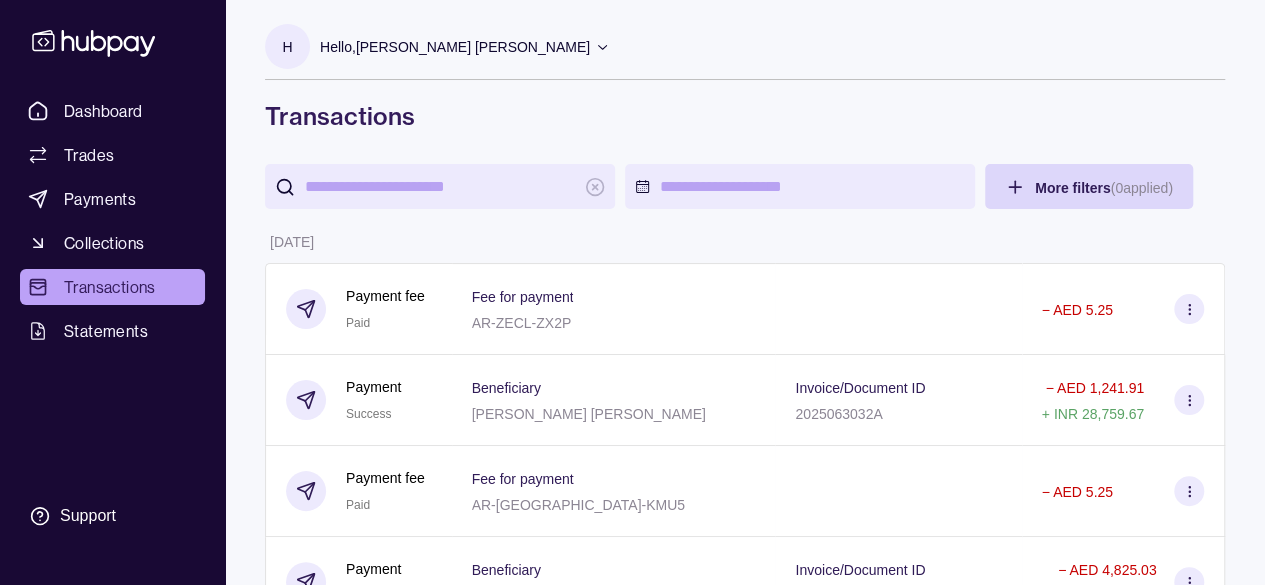 click at bounding box center [440, 186] 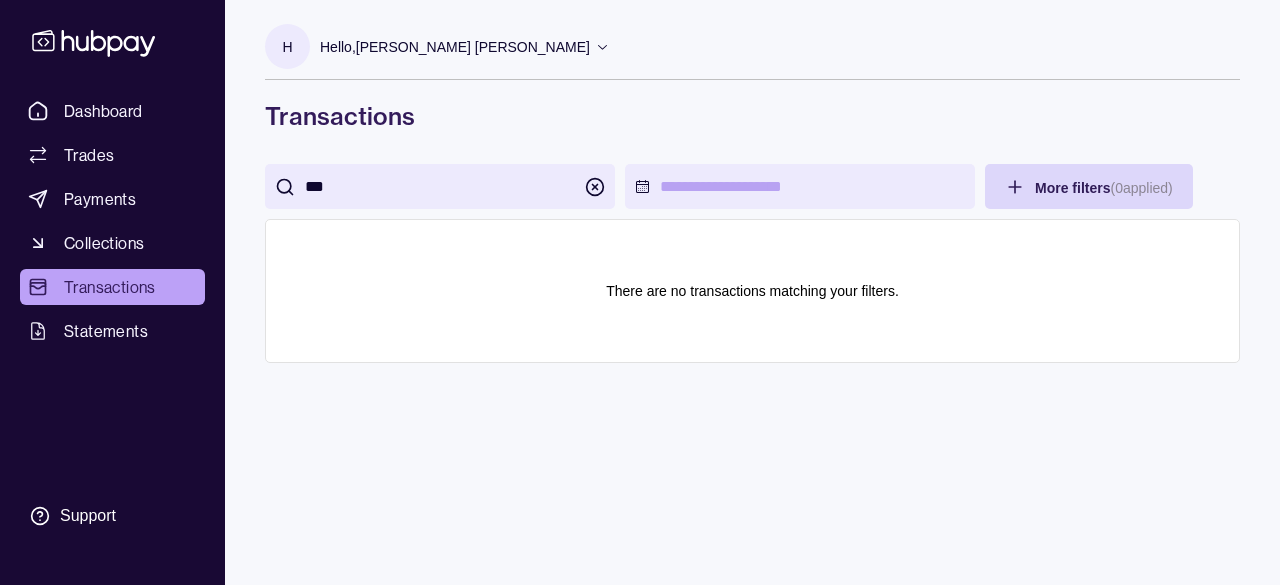 type on "***" 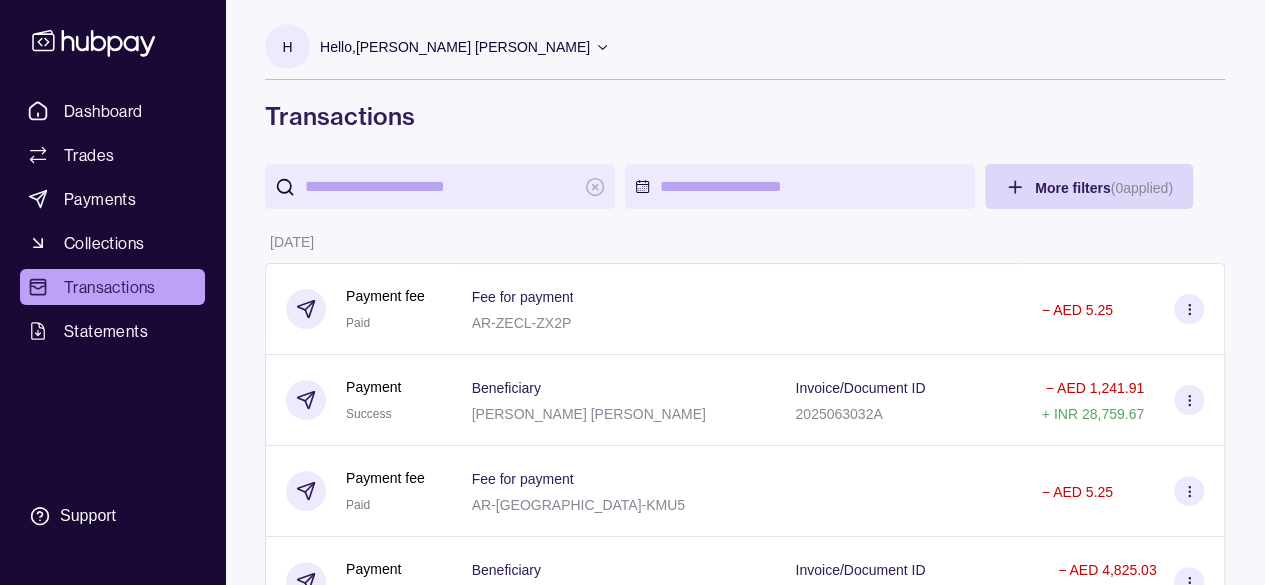 click at bounding box center (440, 186) 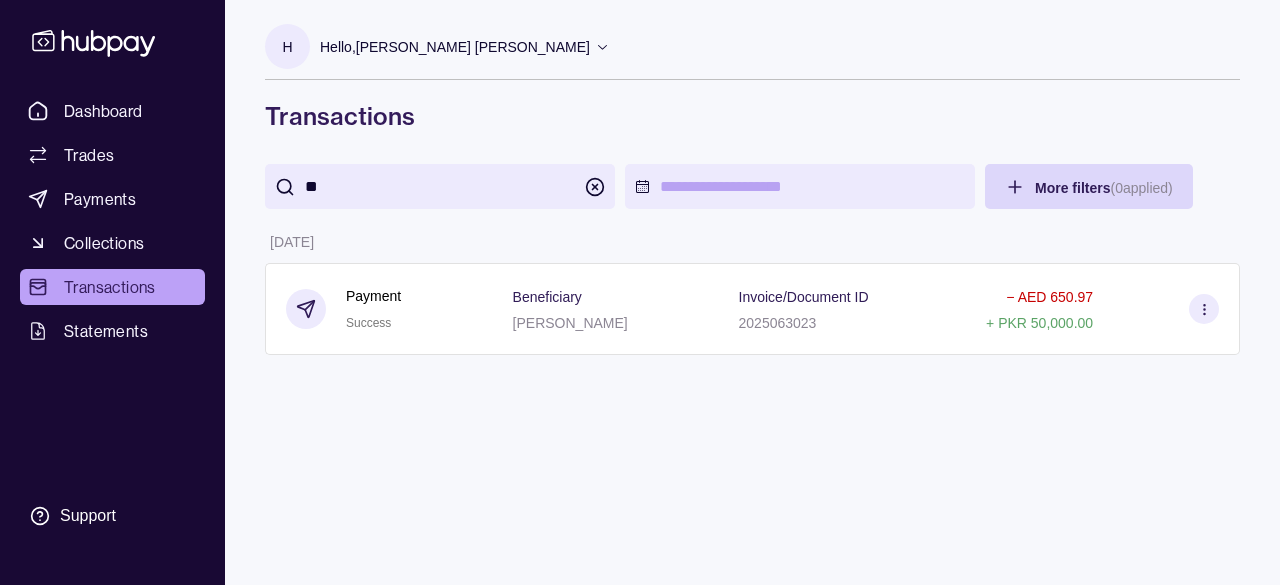 type on "**" 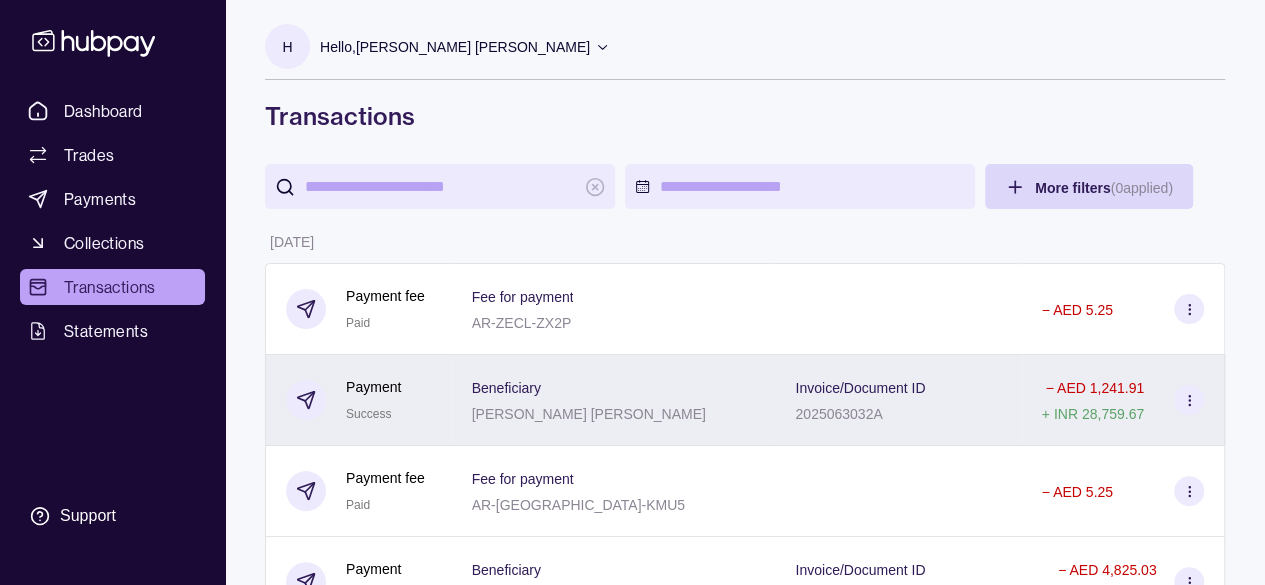 scroll, scrollTop: 100, scrollLeft: 0, axis: vertical 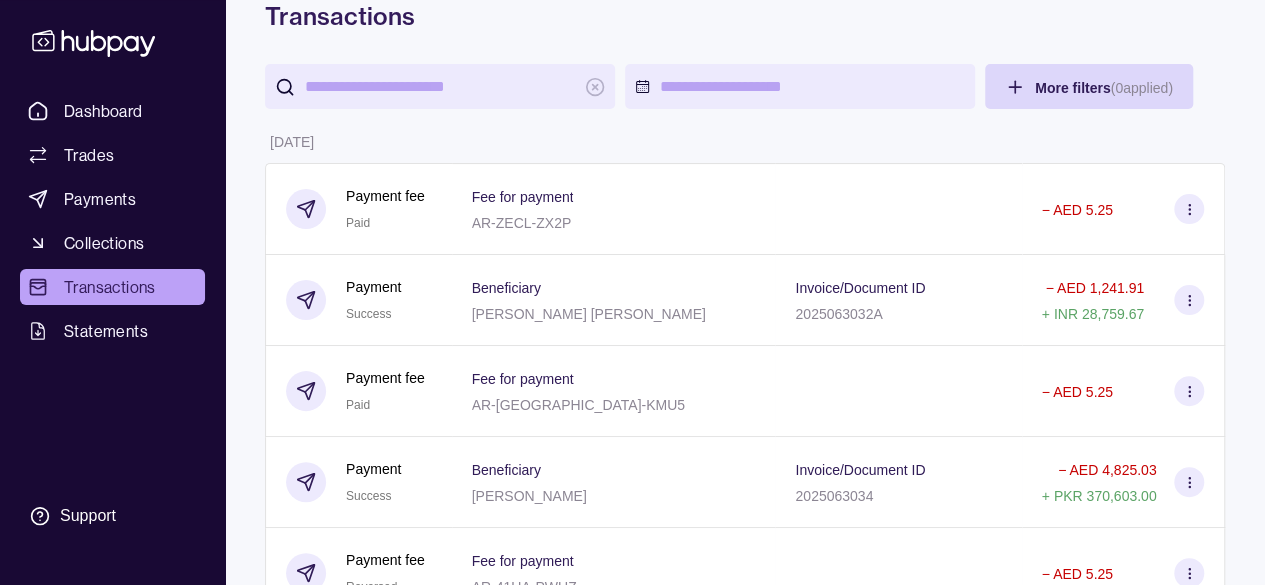 click at bounding box center (440, 86) 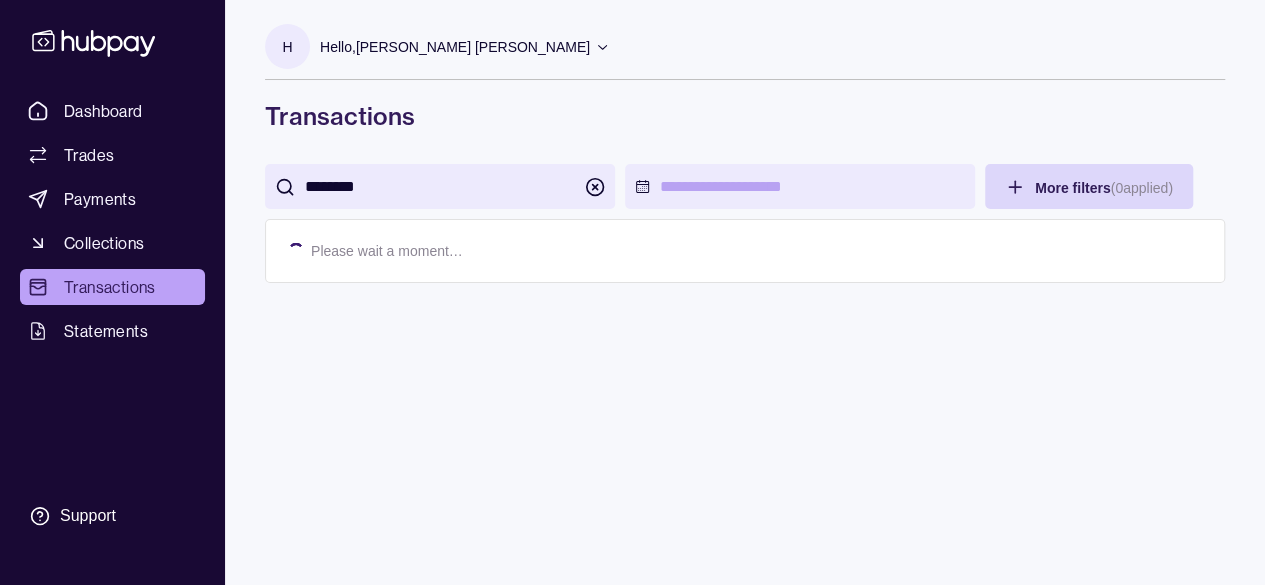 scroll, scrollTop: 0, scrollLeft: 0, axis: both 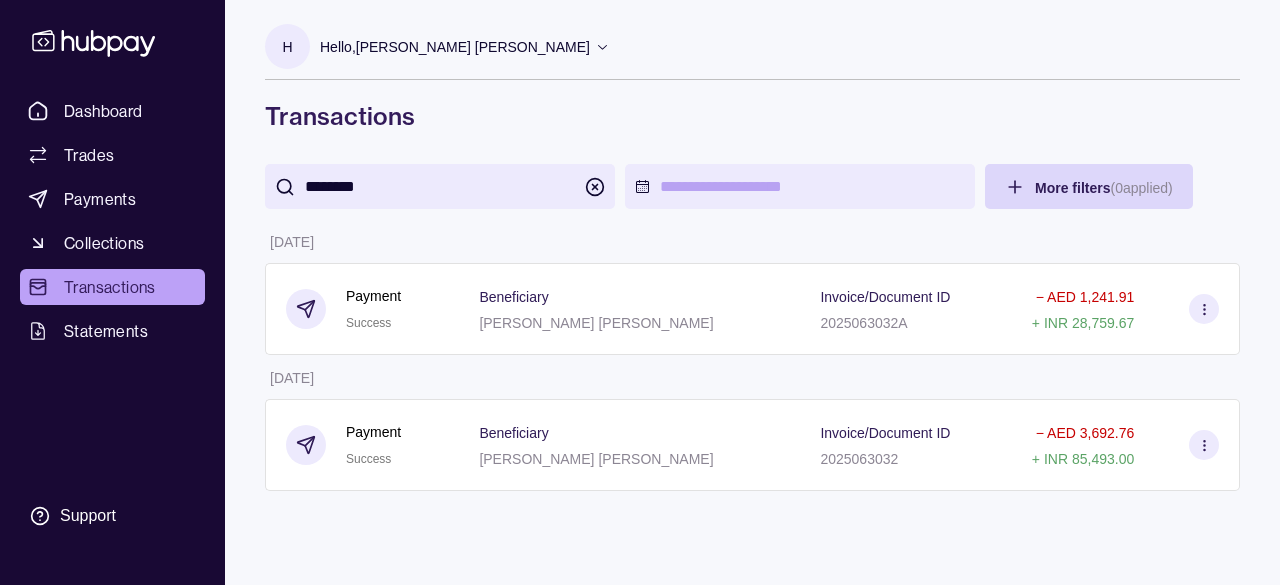 type on "********" 